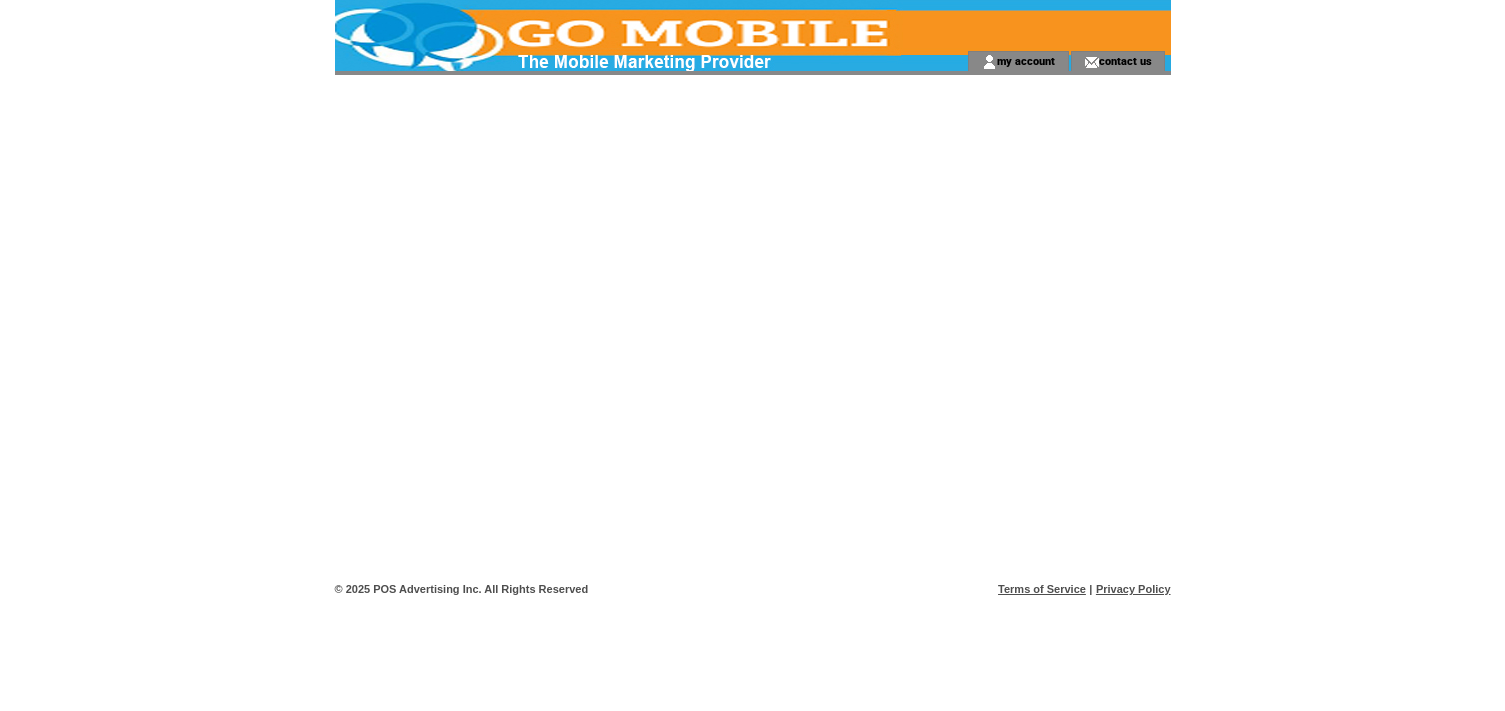 scroll, scrollTop: 0, scrollLeft: 0, axis: both 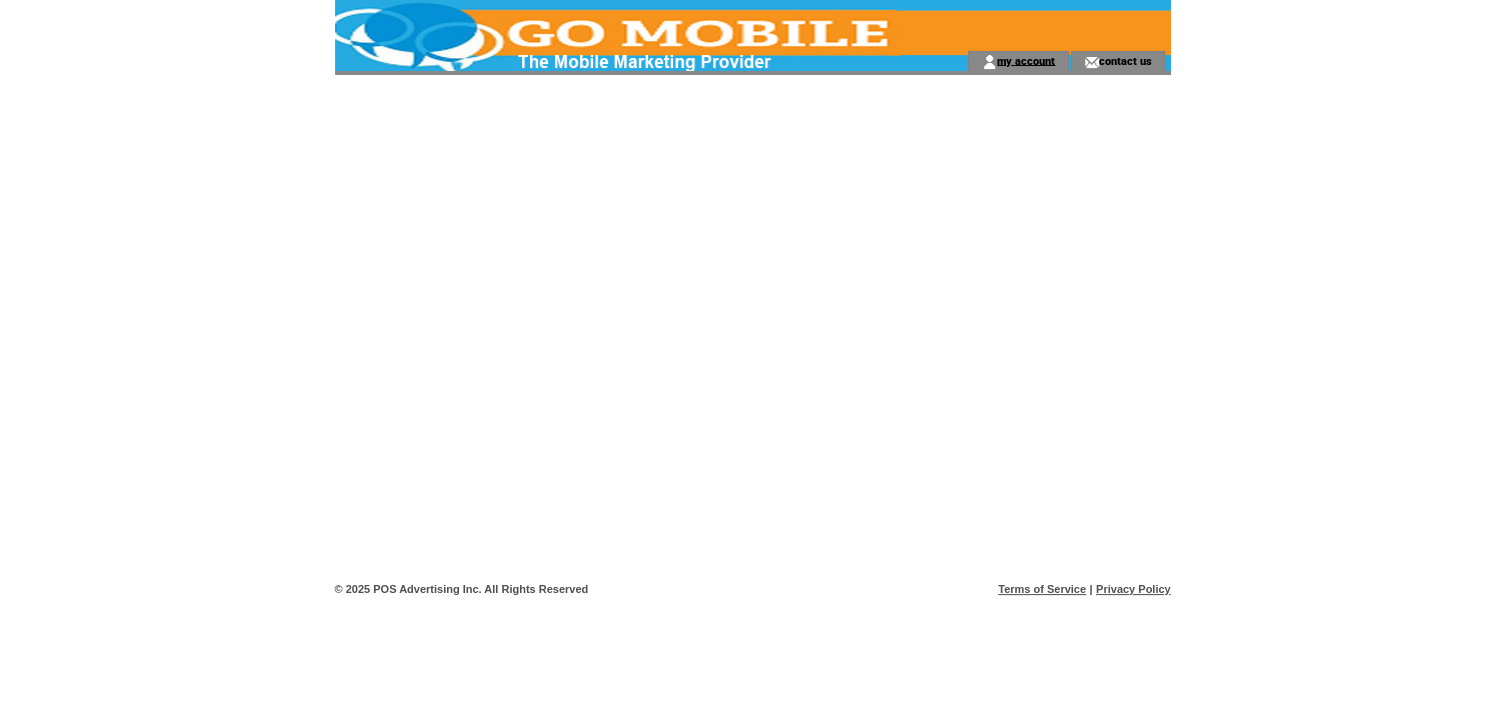 click on "my account" at bounding box center [1026, 60] 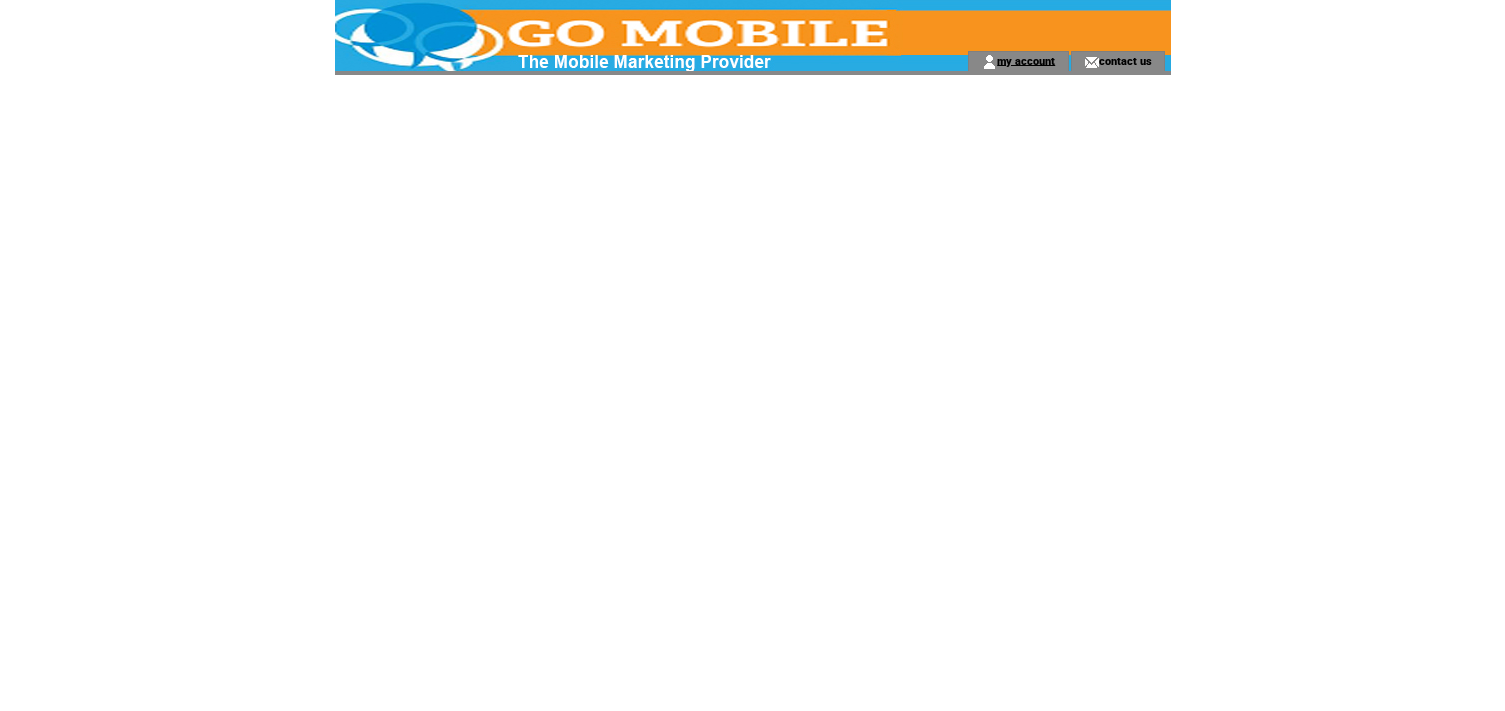 scroll, scrollTop: 0, scrollLeft: 0, axis: both 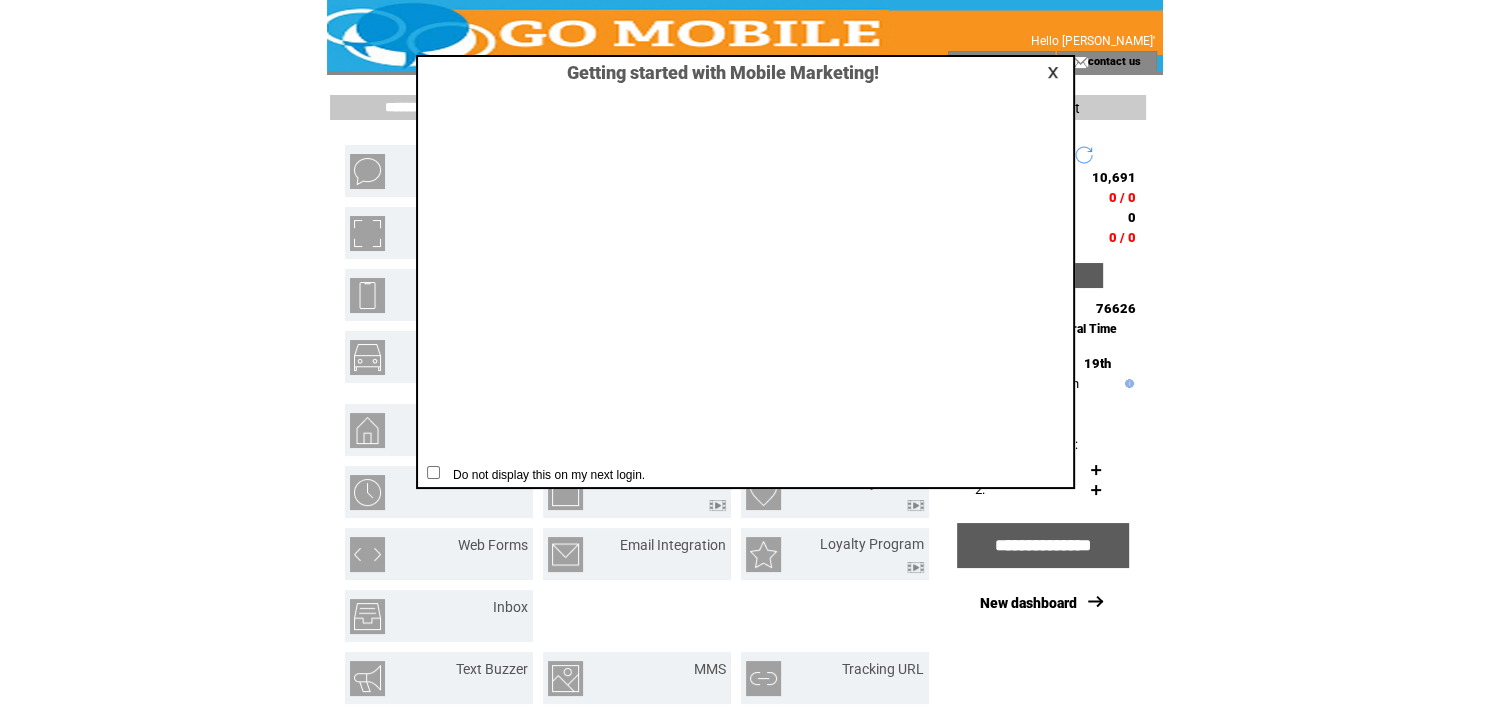 click at bounding box center [1056, 72] 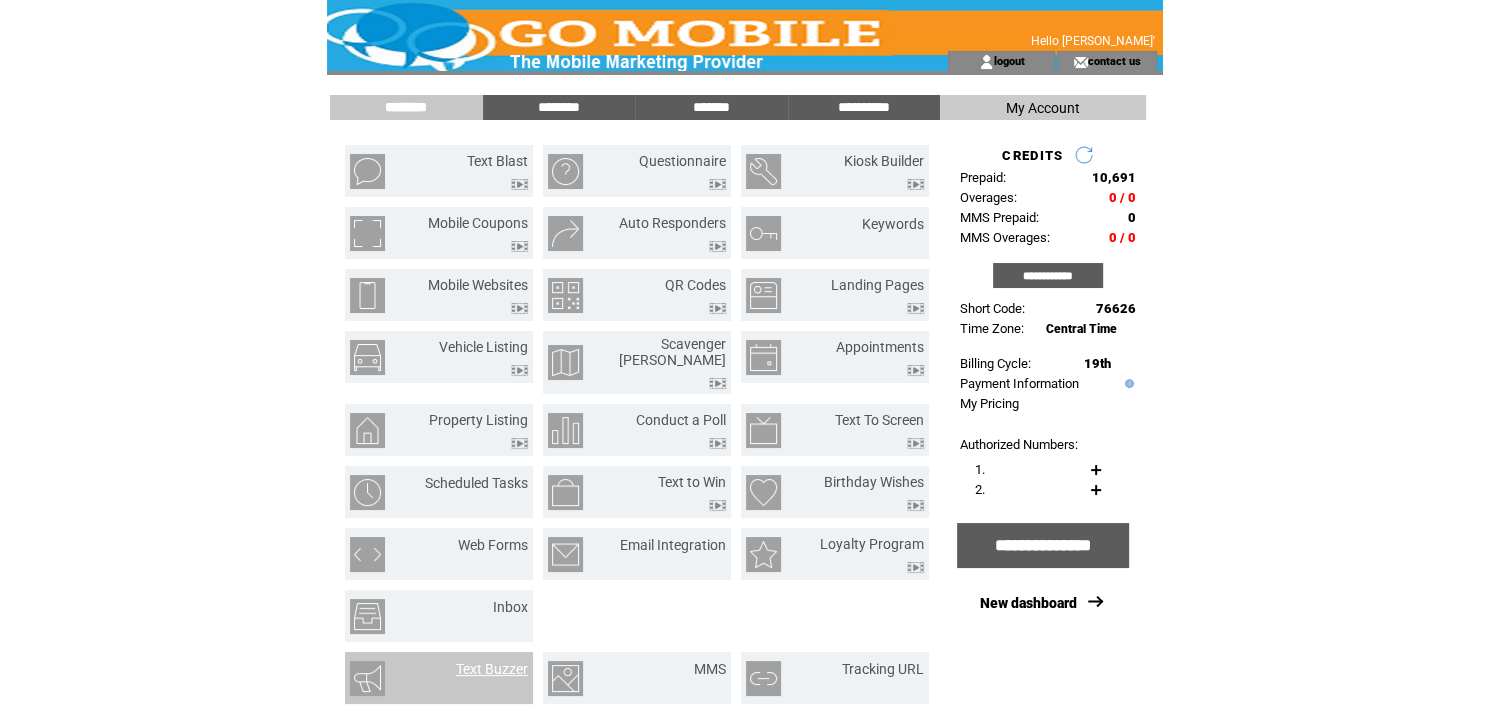 click on "Text Buzzer" at bounding box center [492, 669] 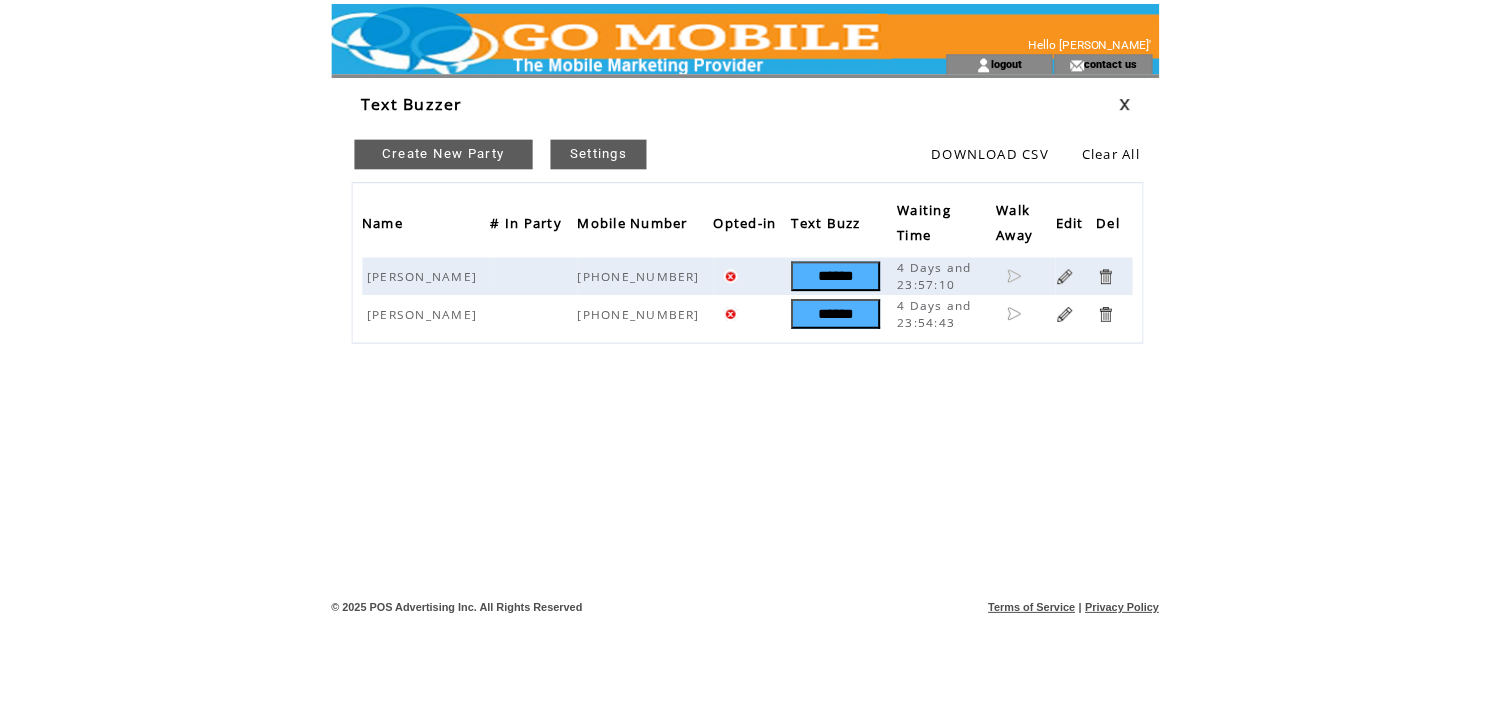 scroll, scrollTop: 0, scrollLeft: 0, axis: both 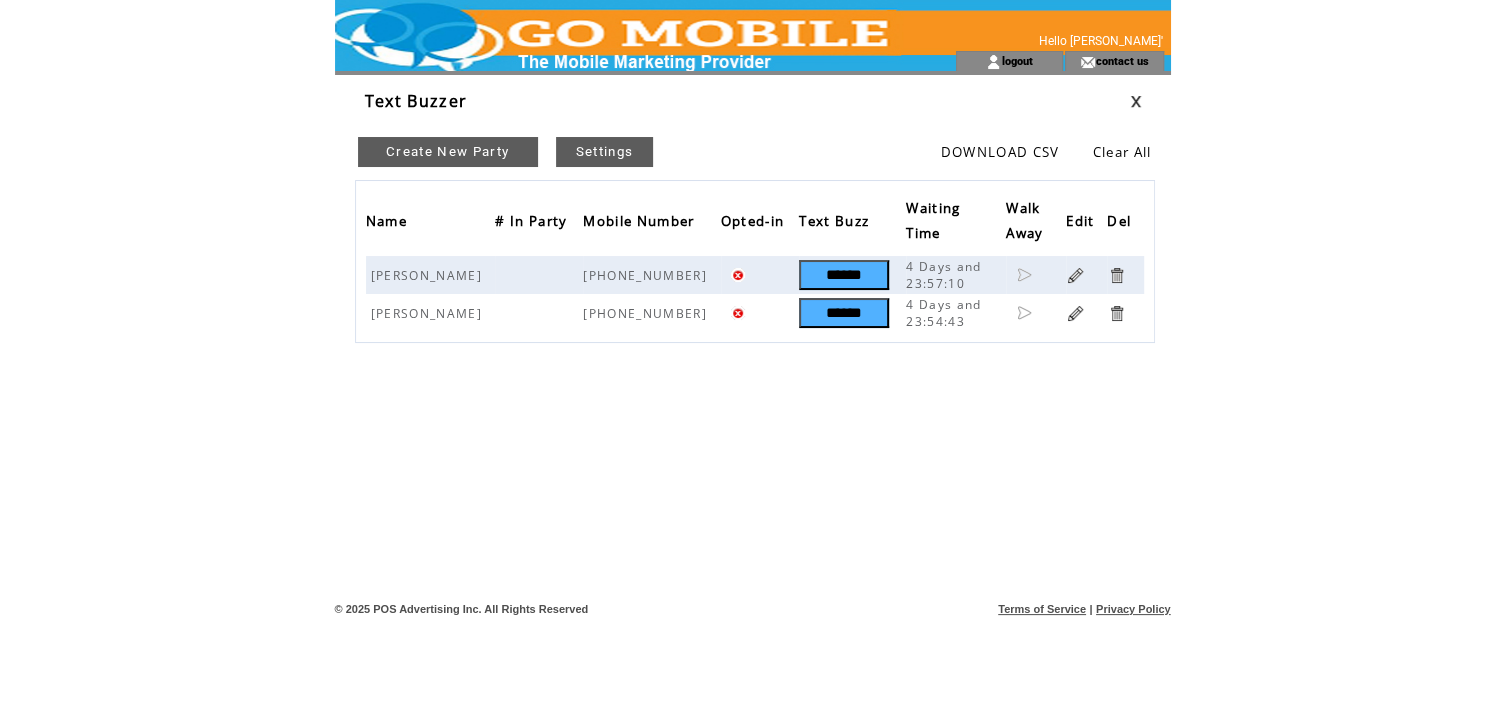 click on "Create New Party" at bounding box center [448, 152] 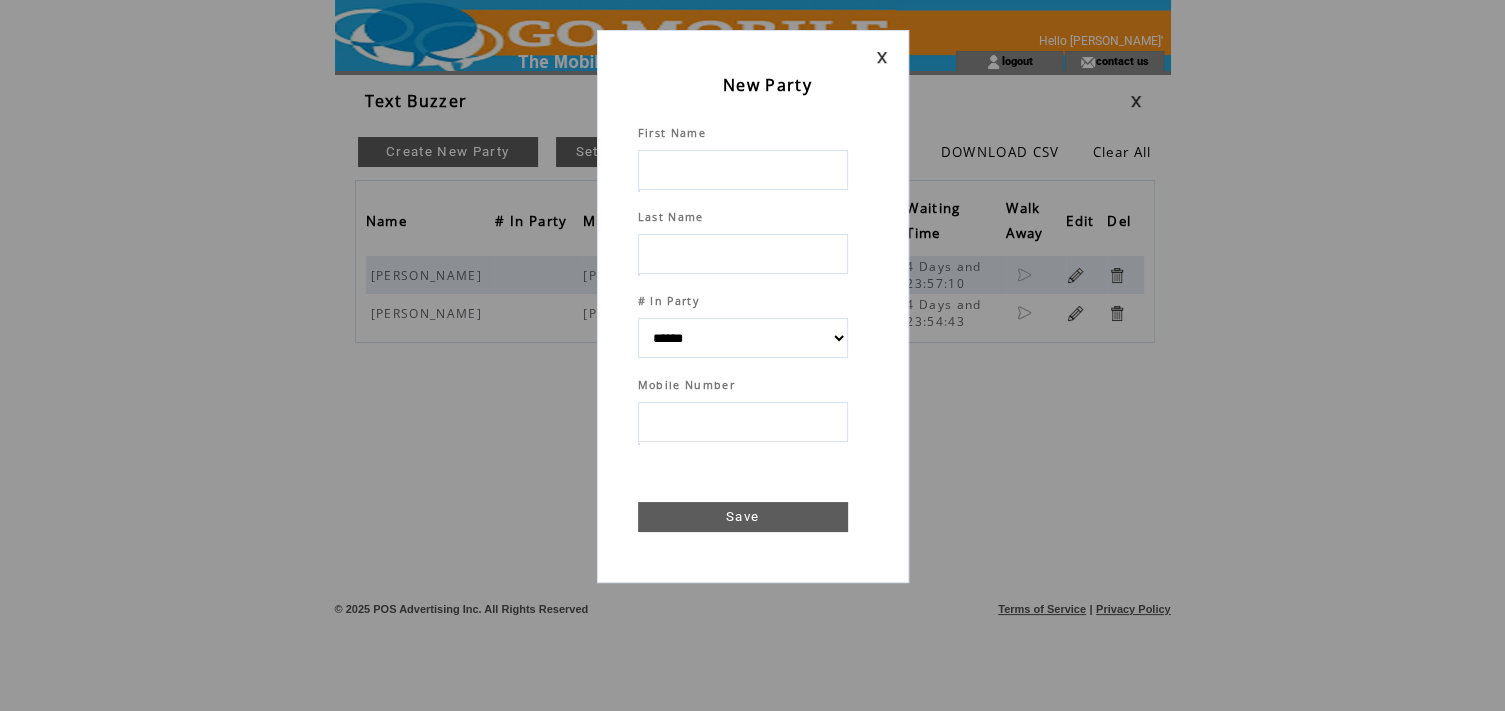 click at bounding box center (743, 170) 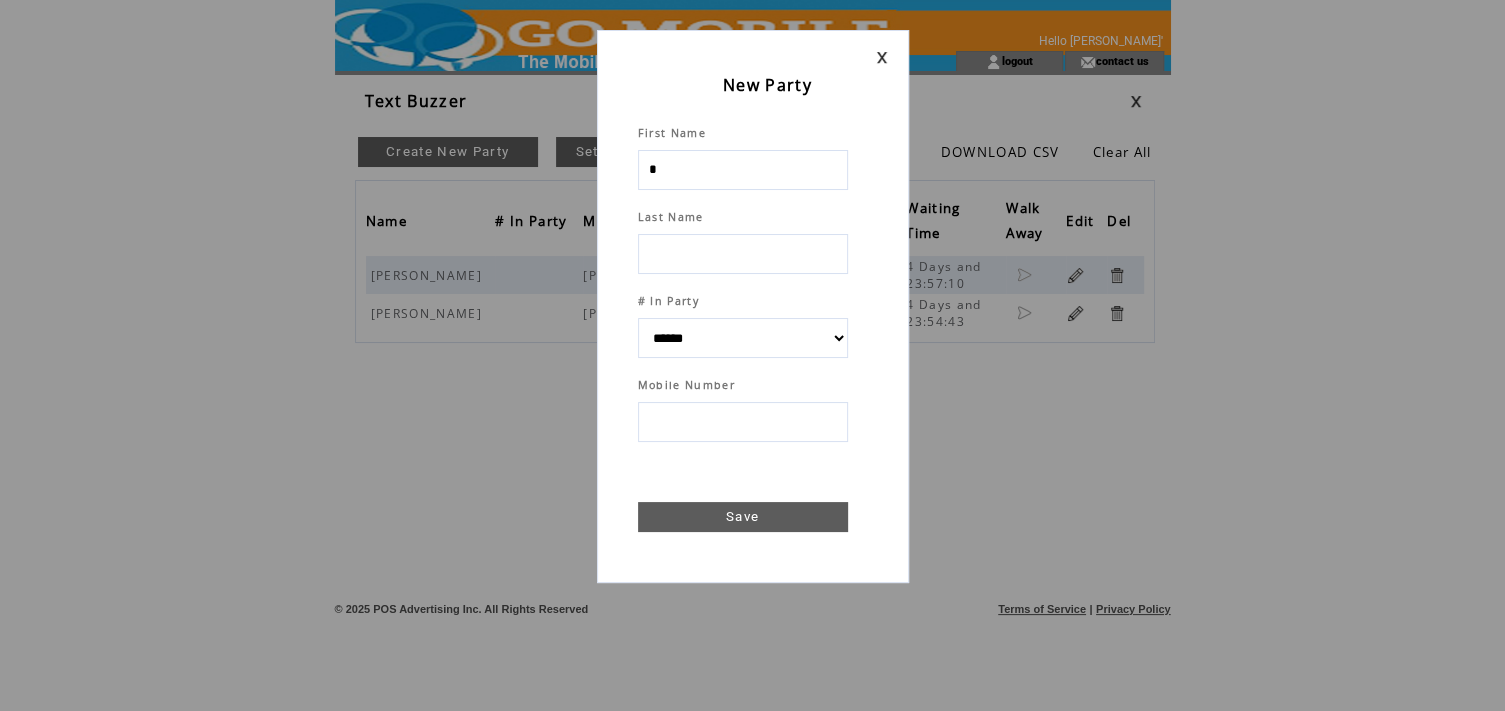 type on "**" 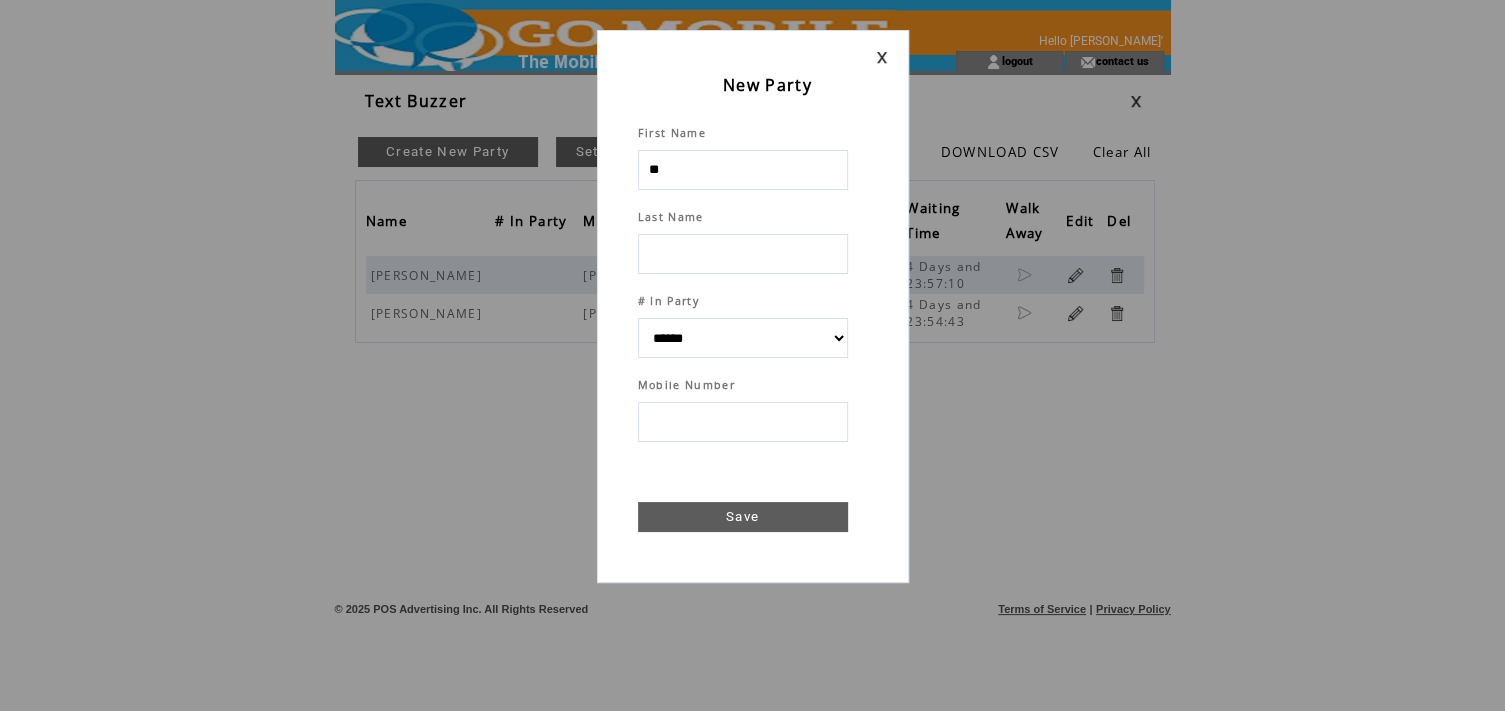 select 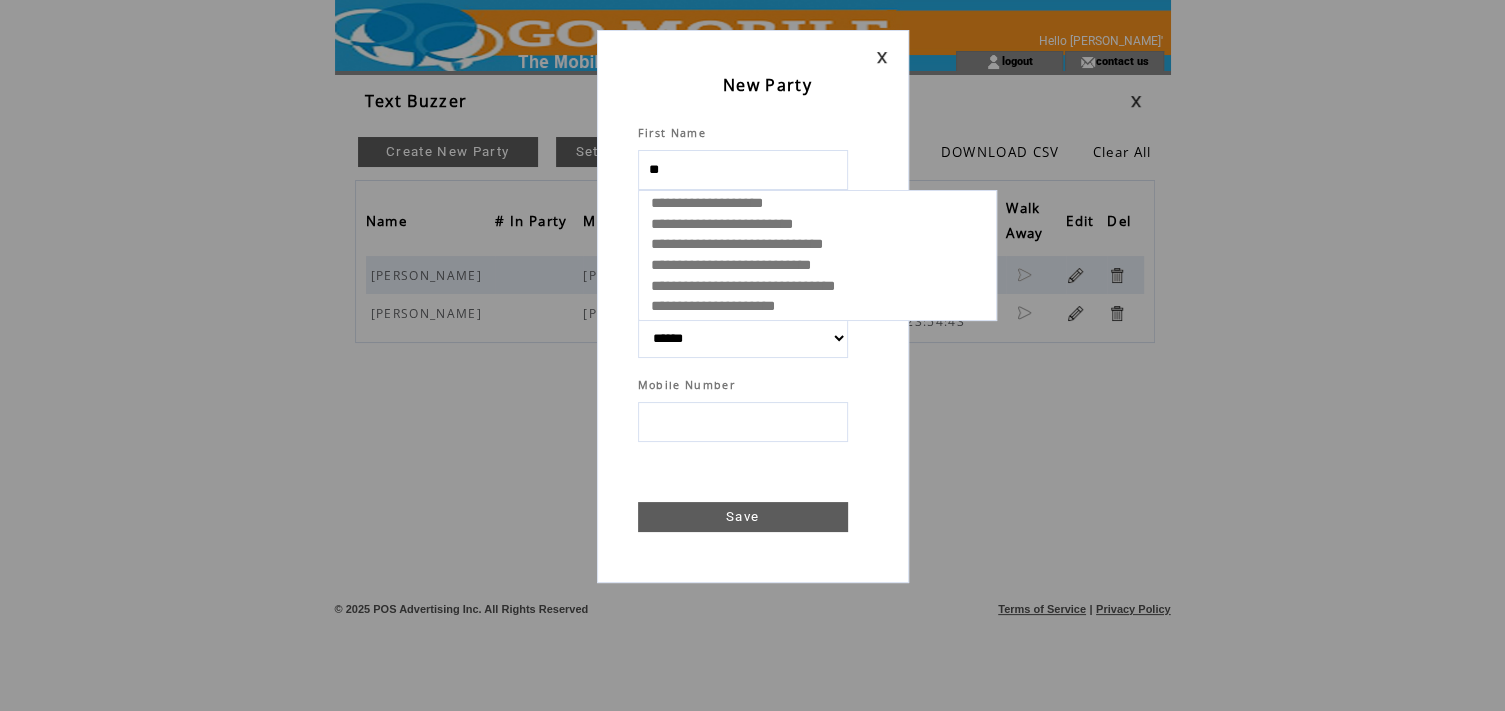 type on "***" 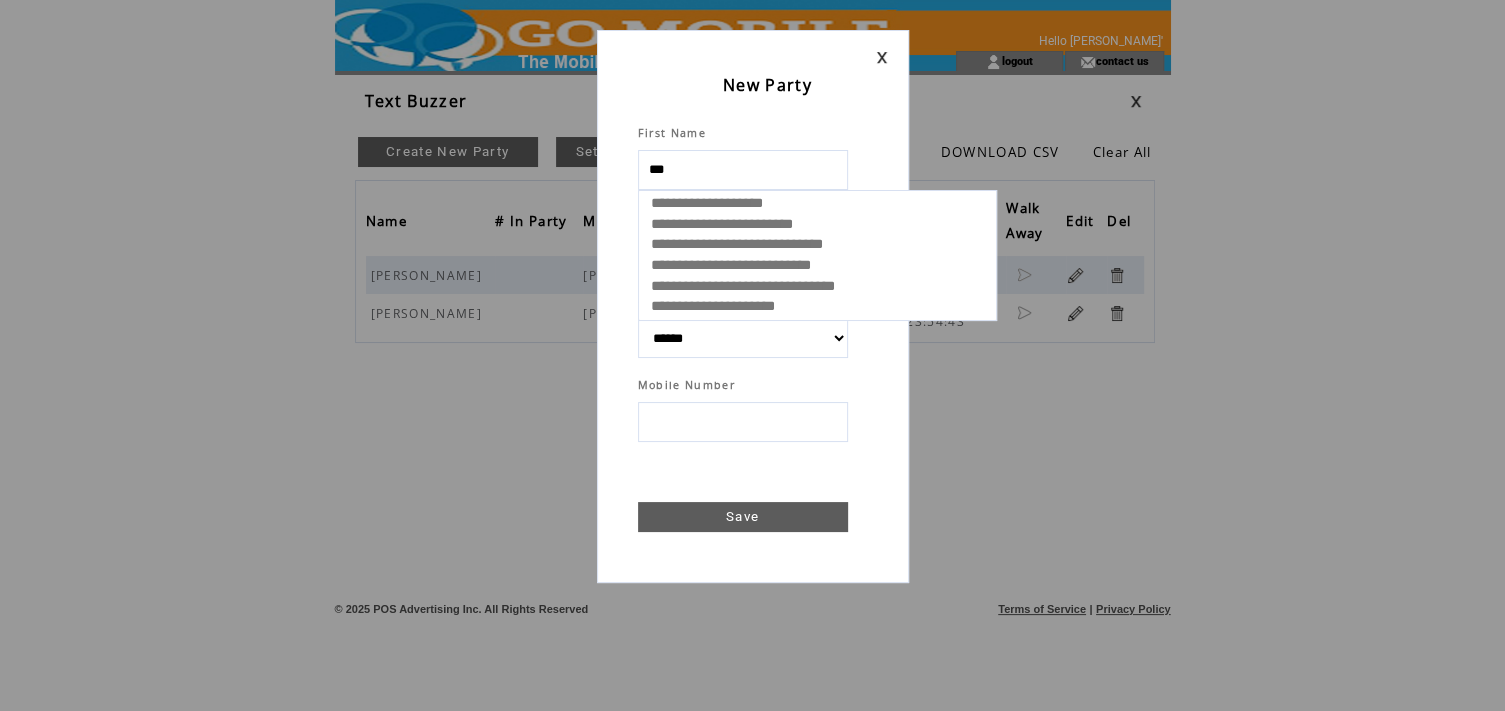 select 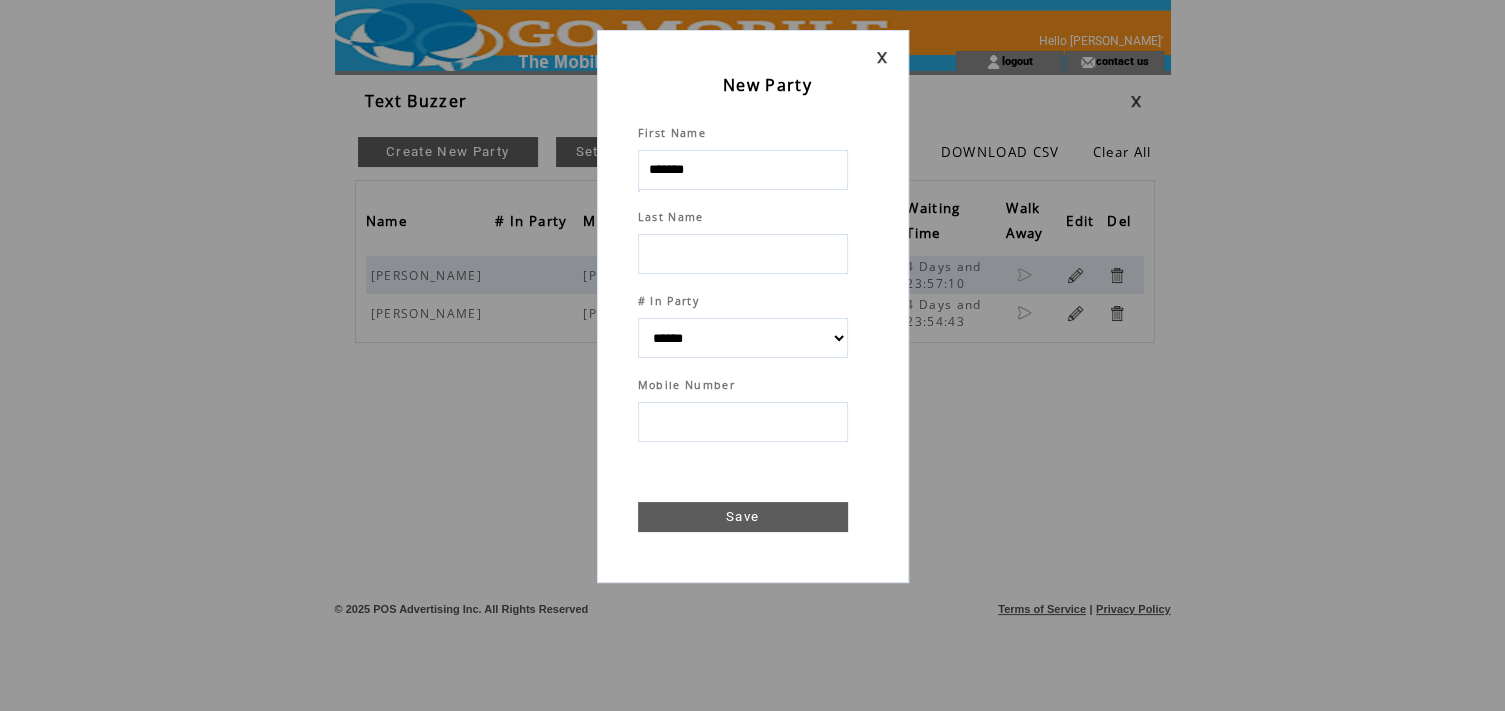 type on "*******" 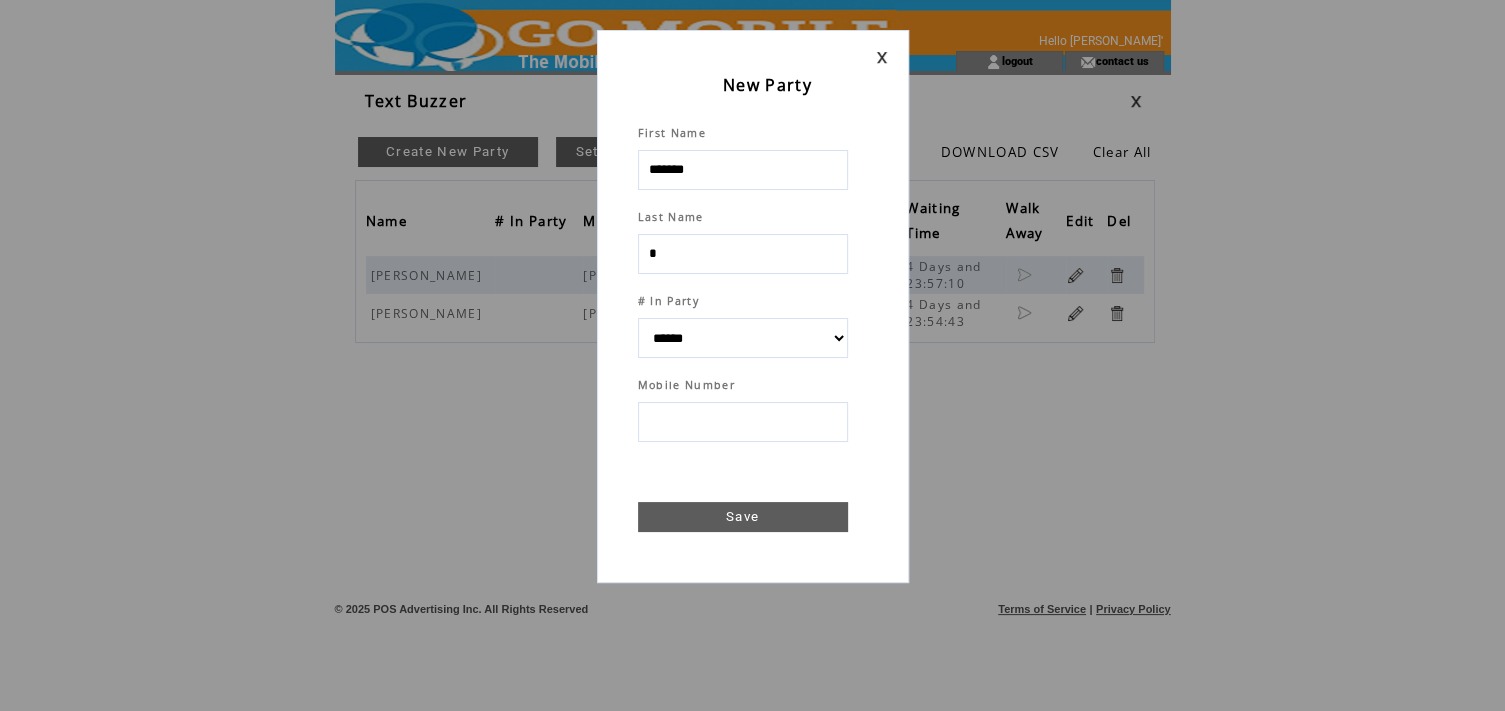 type on "**" 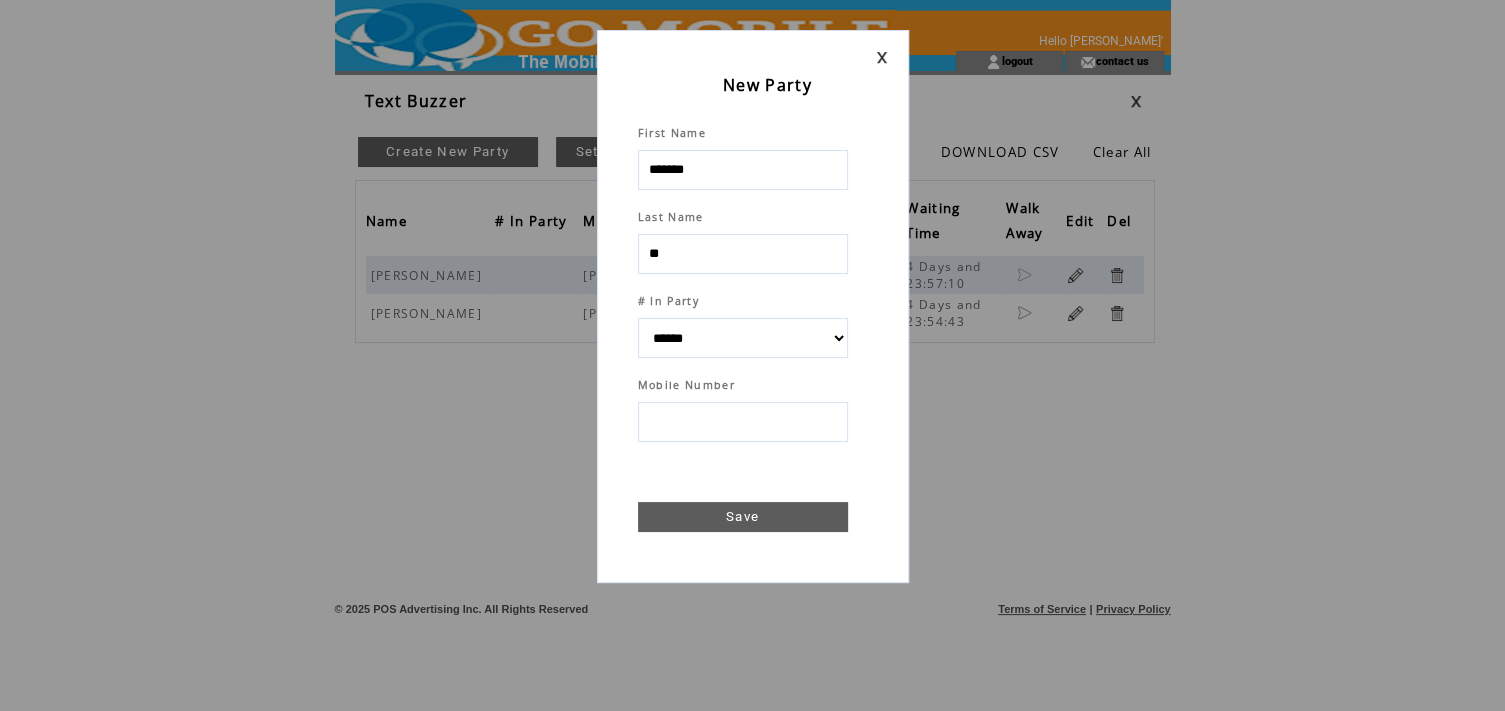 select 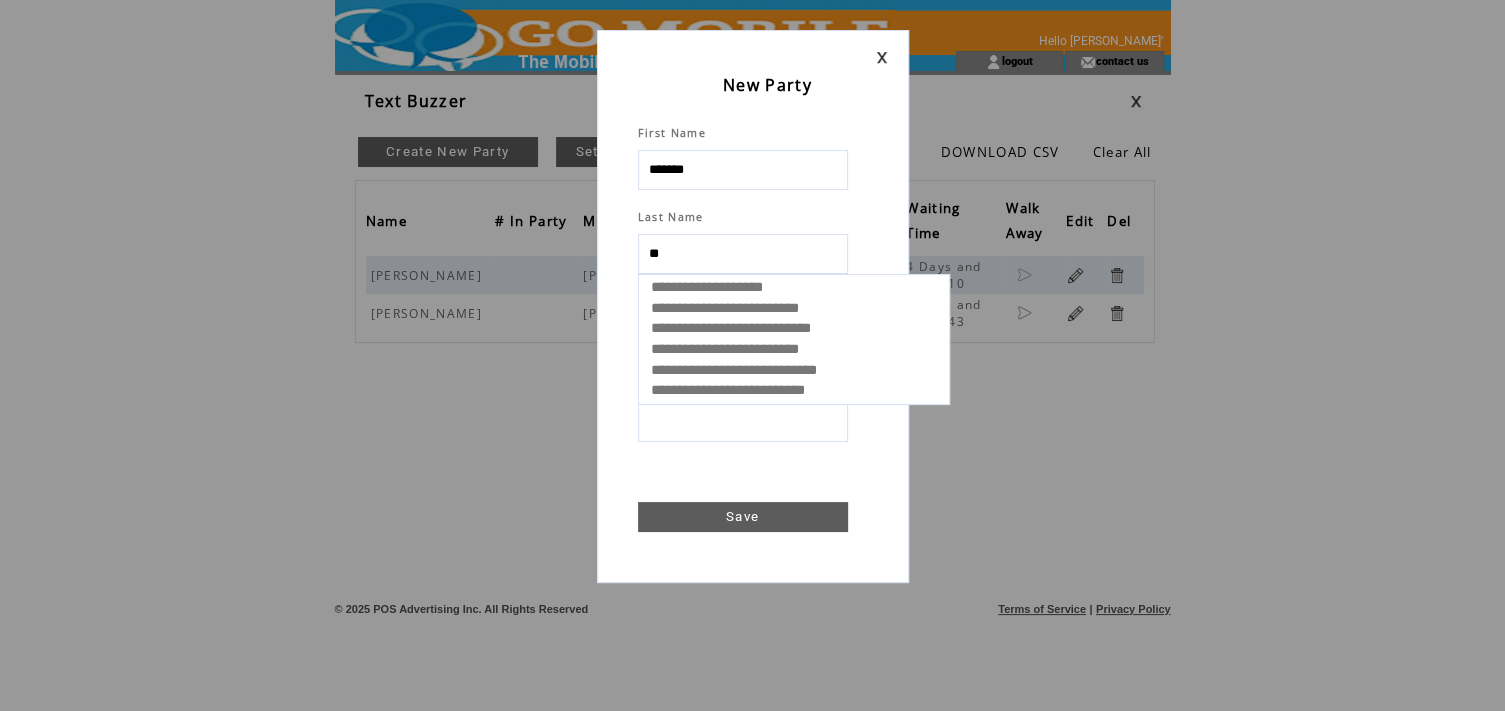 type on "***" 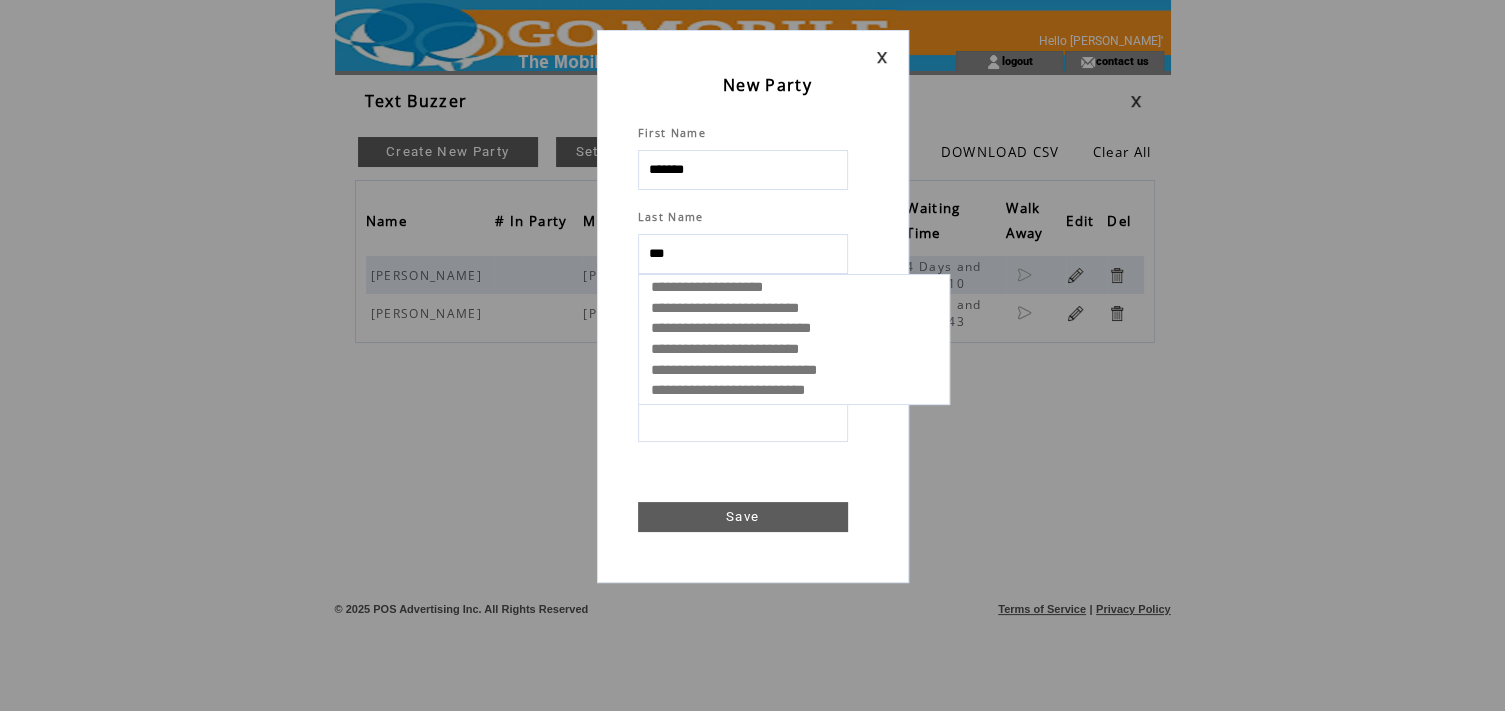 select 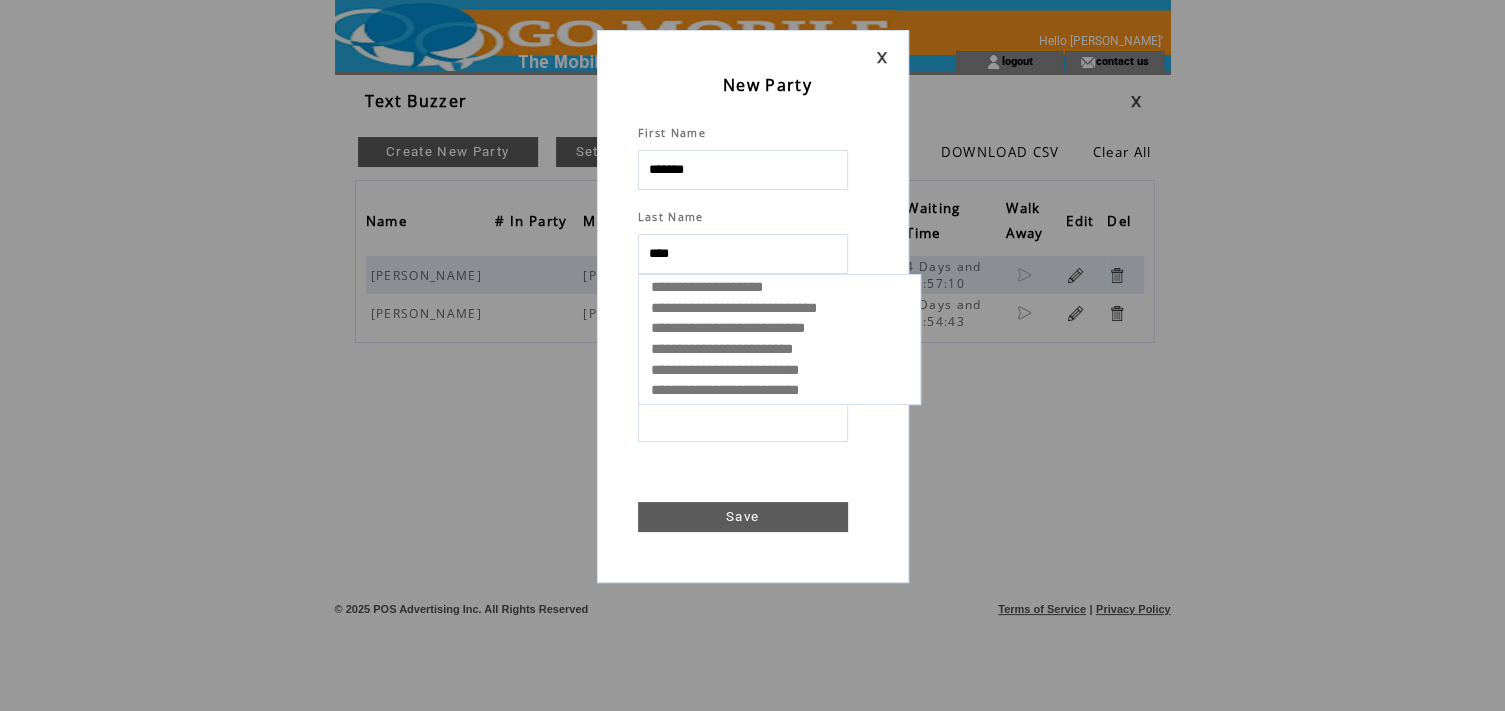 type on "*****" 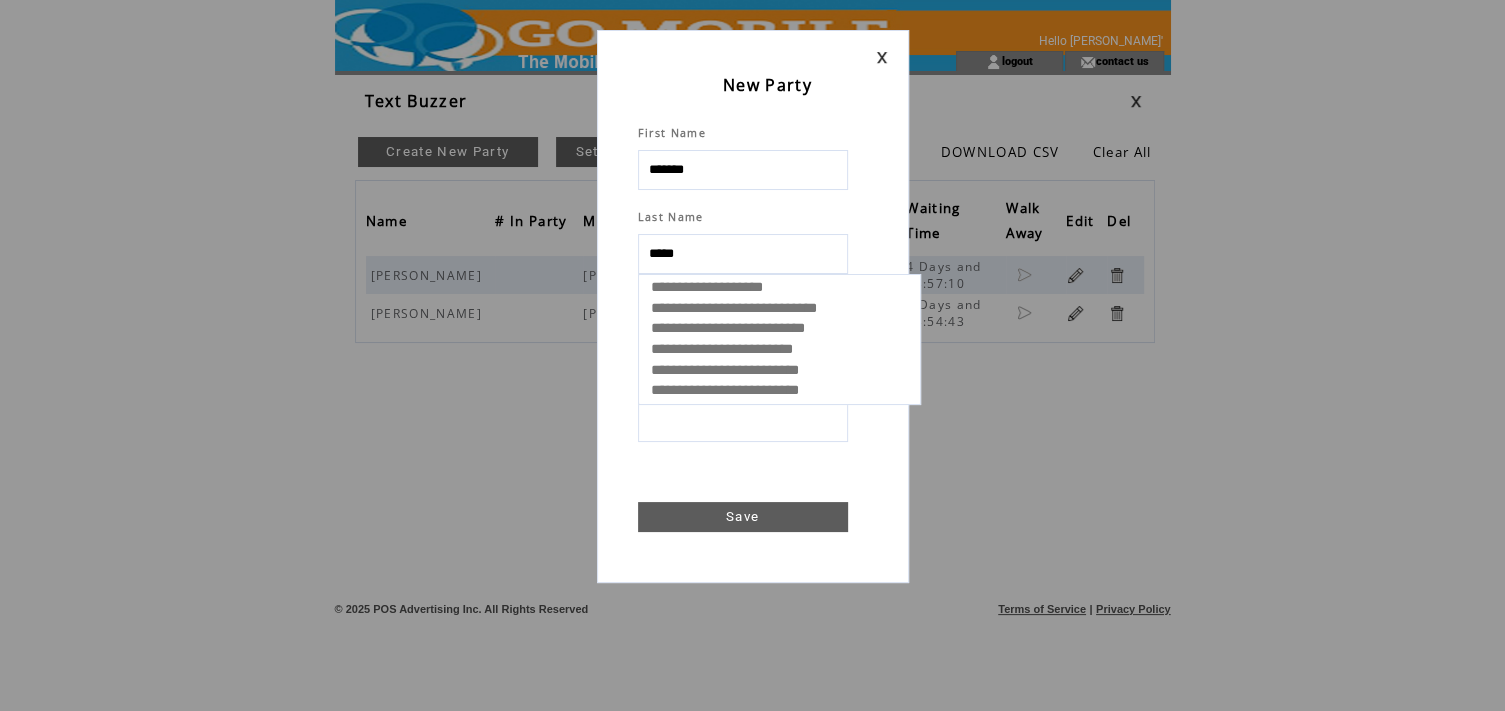 select 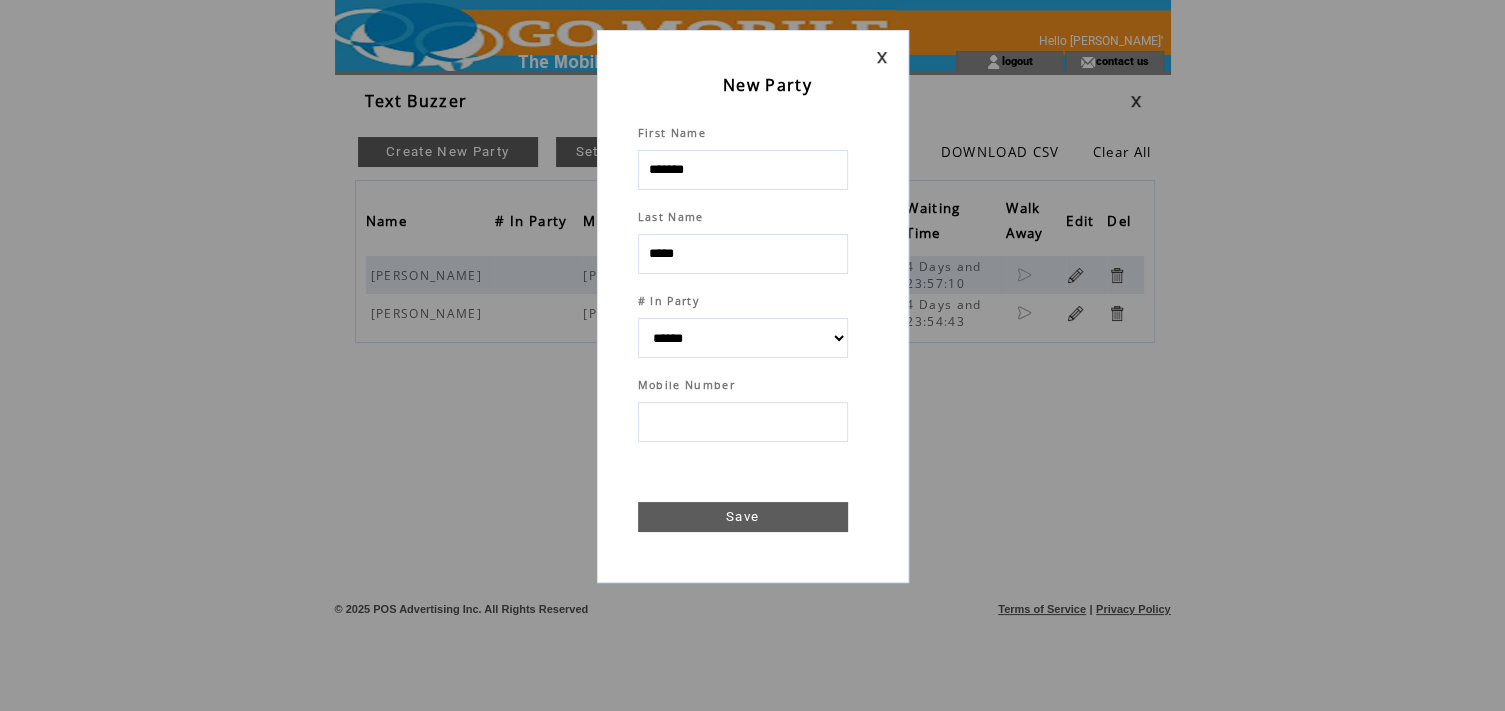 click at bounding box center (743, 422) 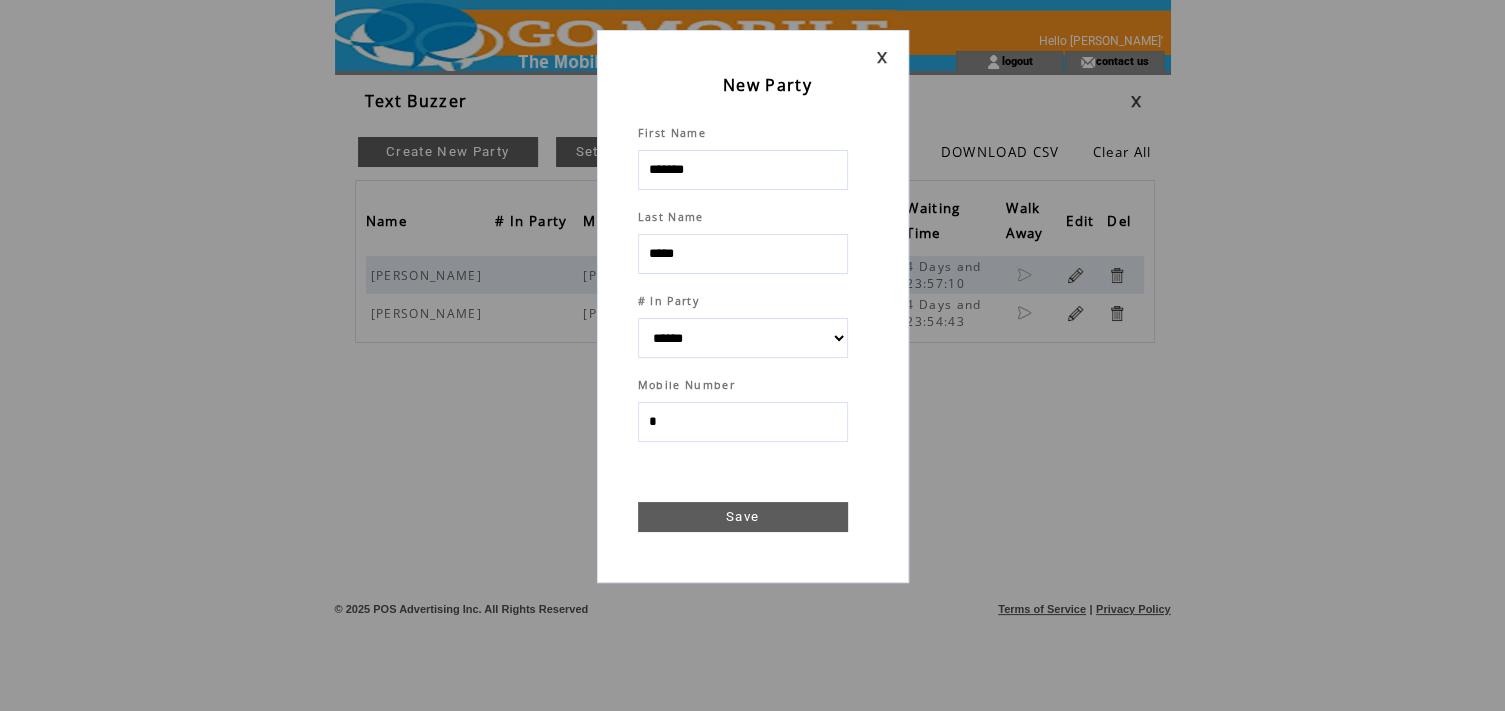 type on "**" 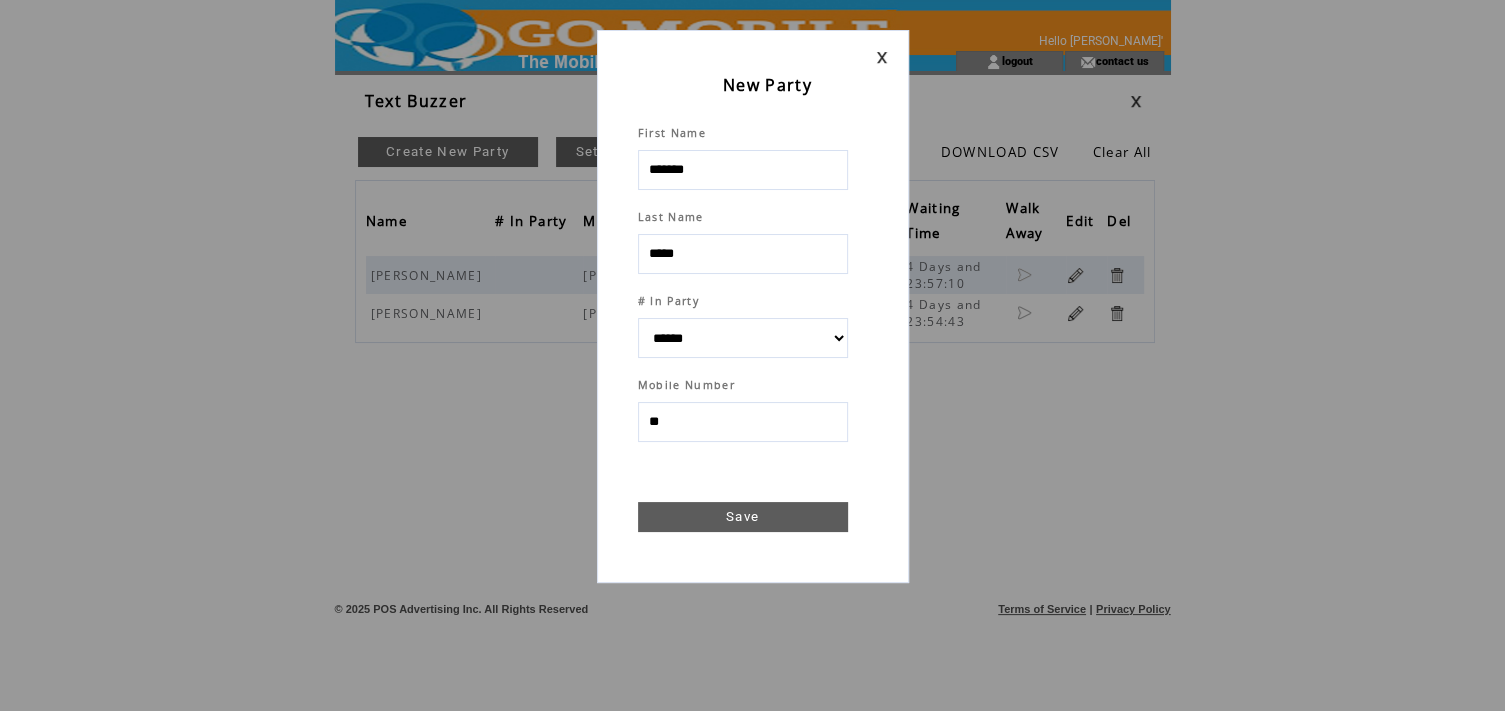 select 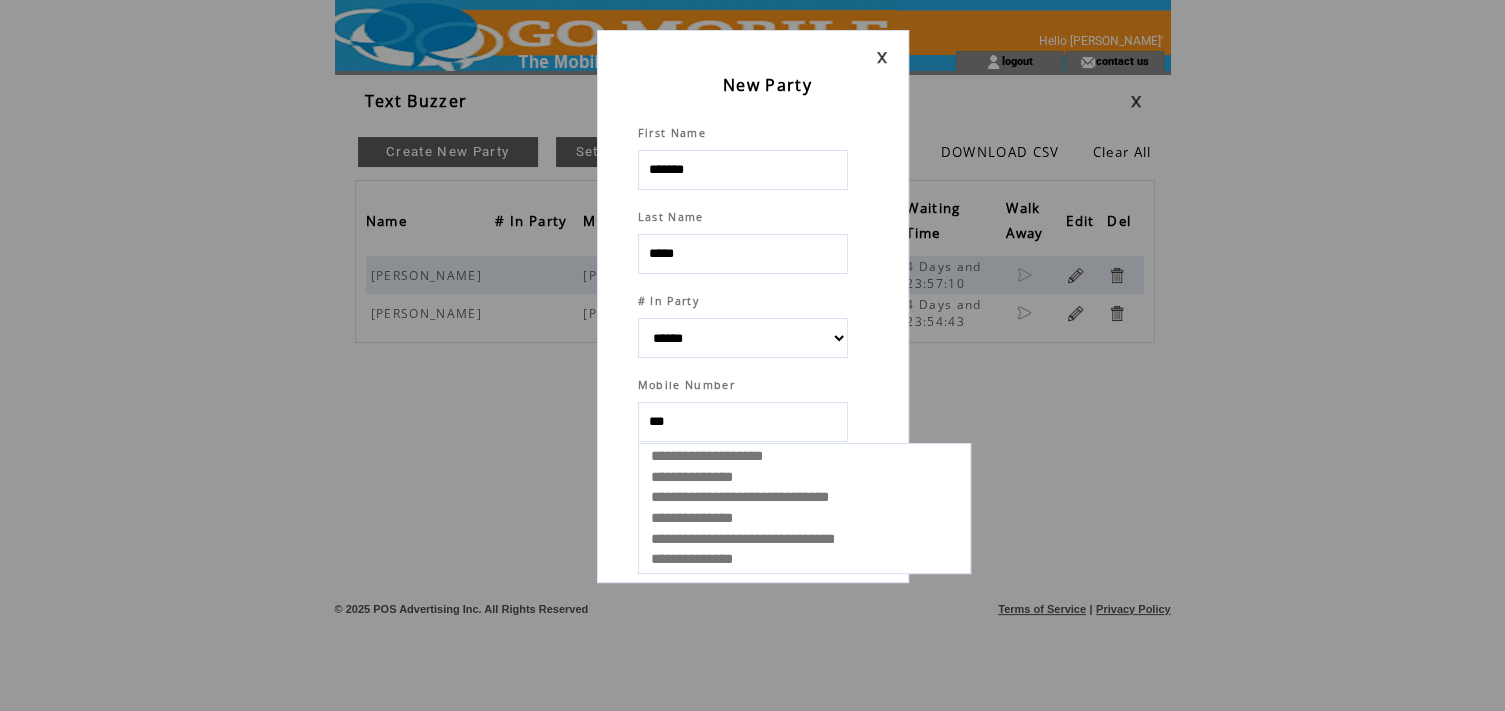 type on "****" 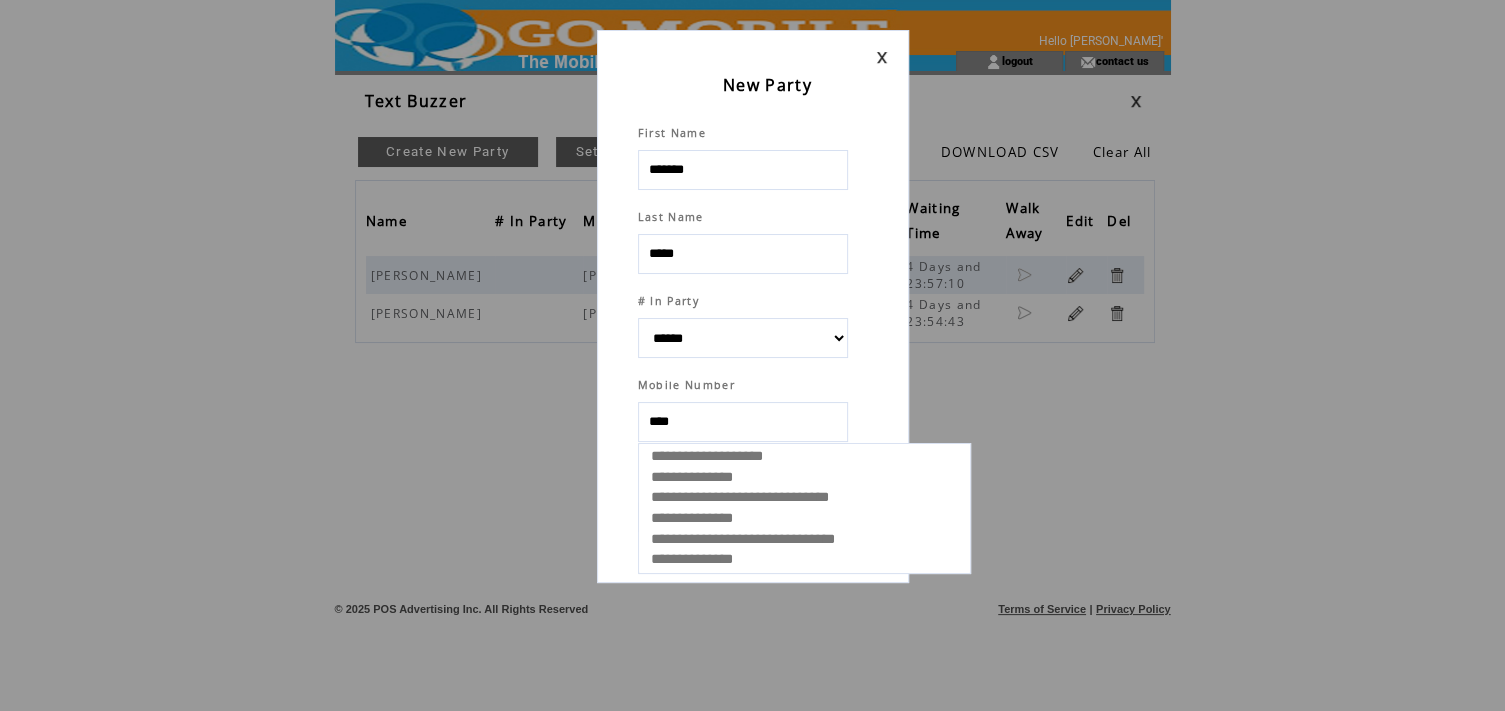 select 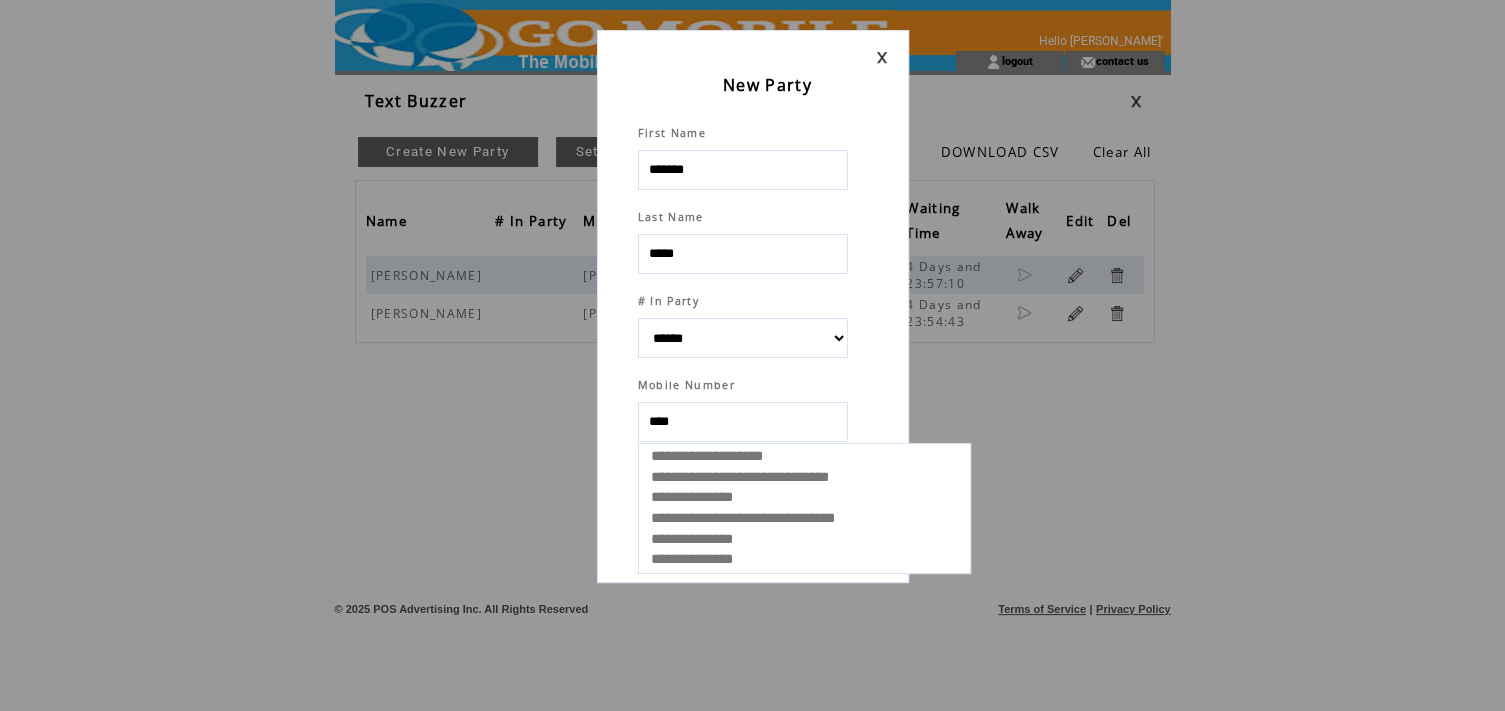select 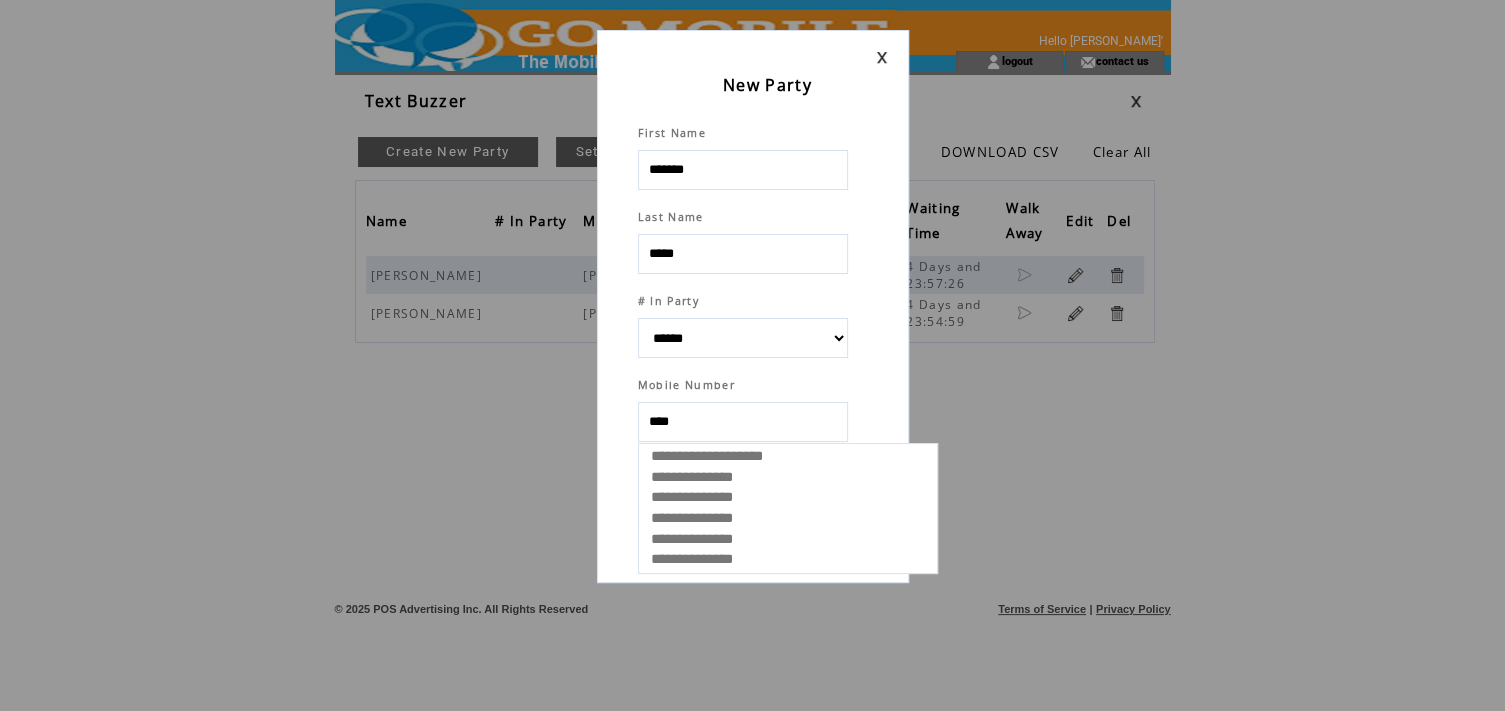 type on "*****" 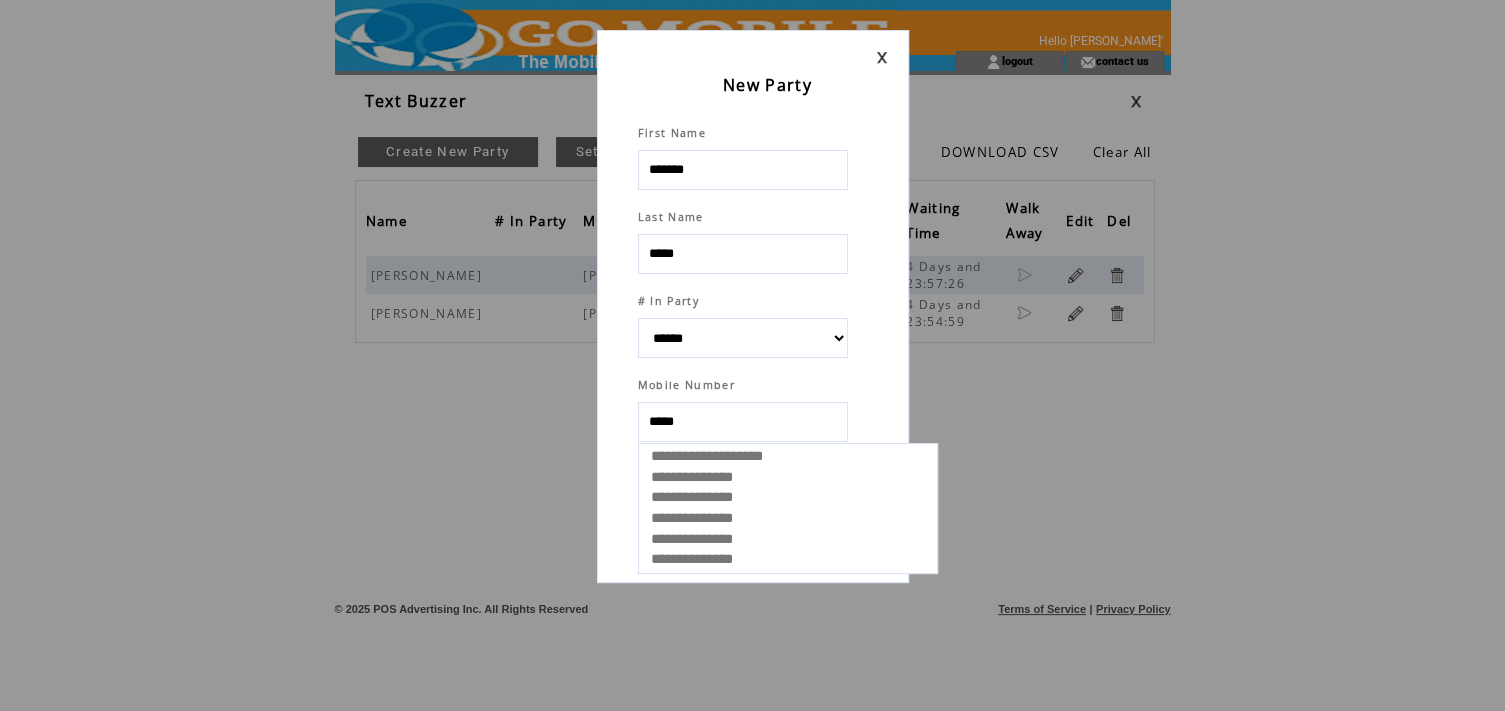 select 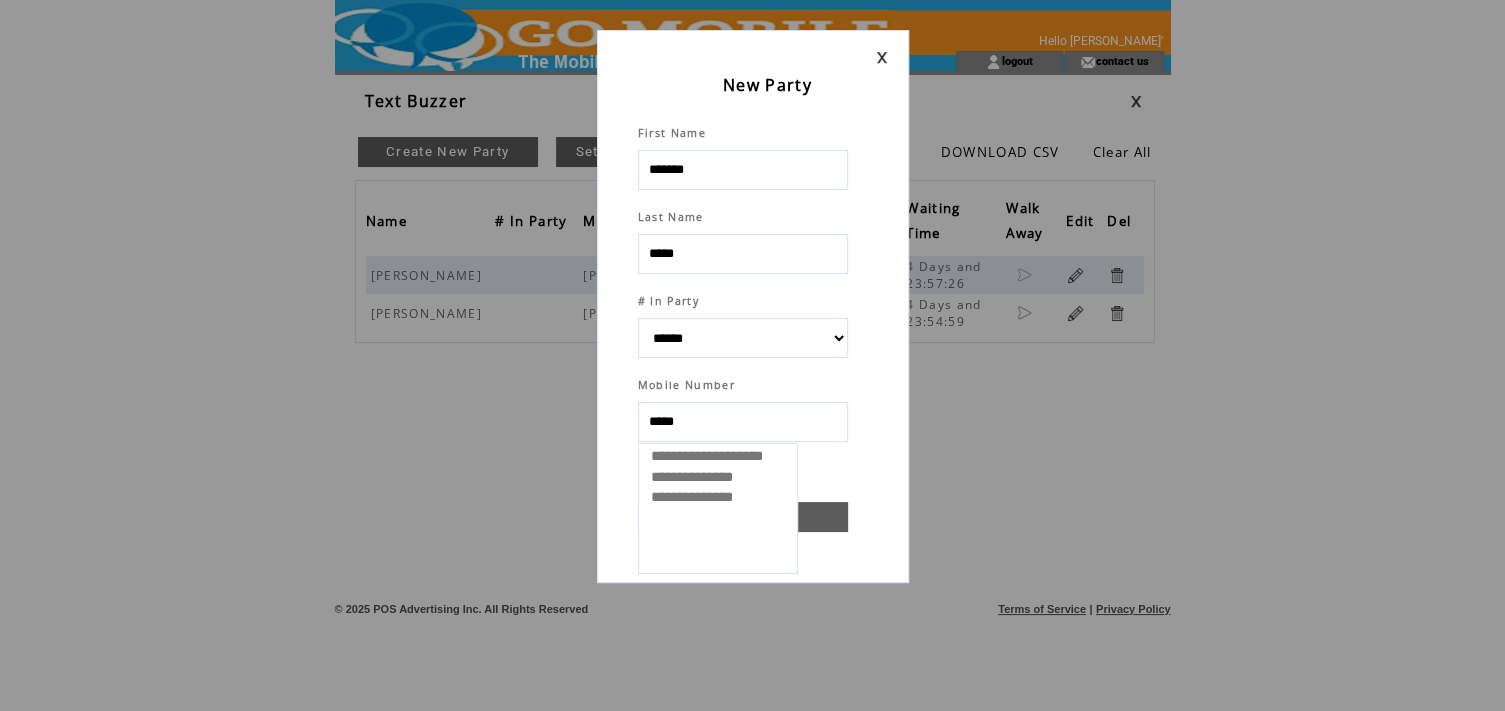 type on "******" 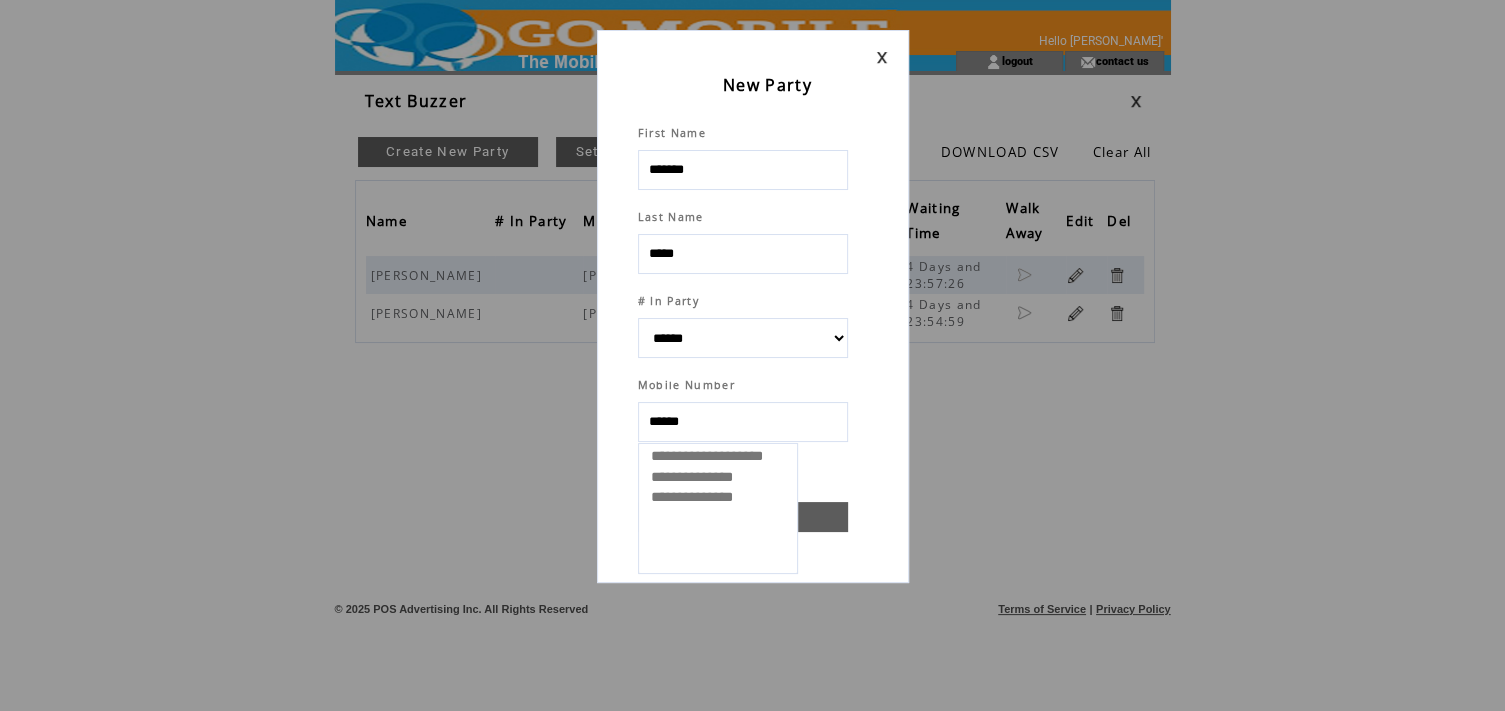 select 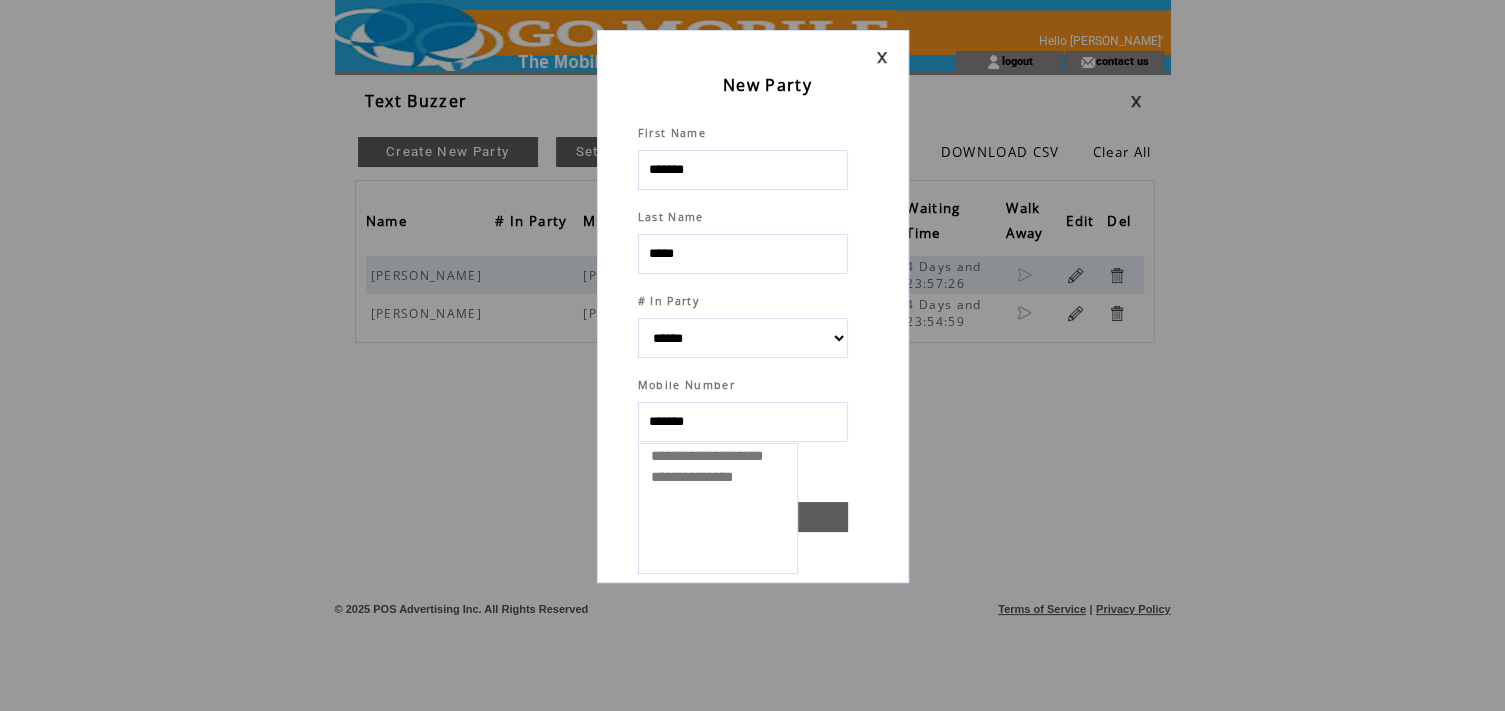 type on "********" 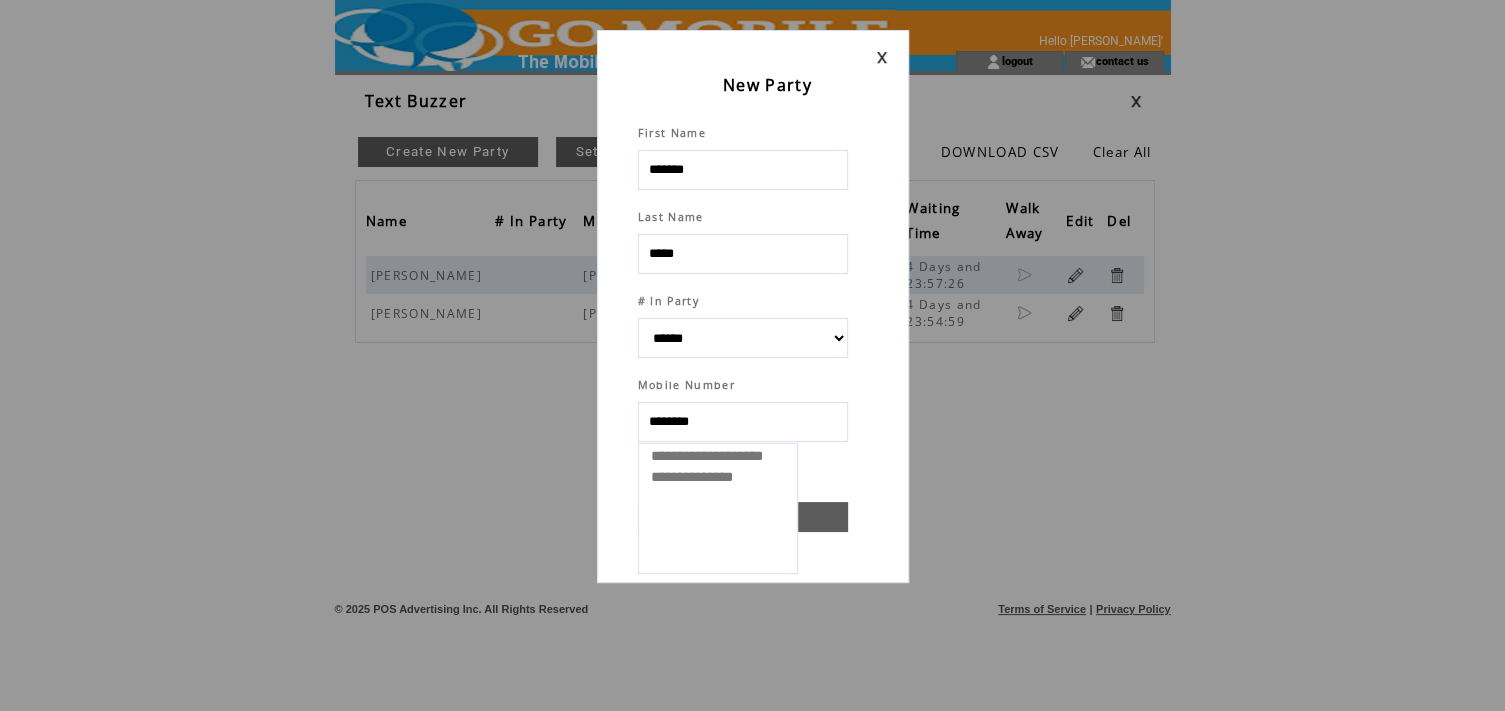 select 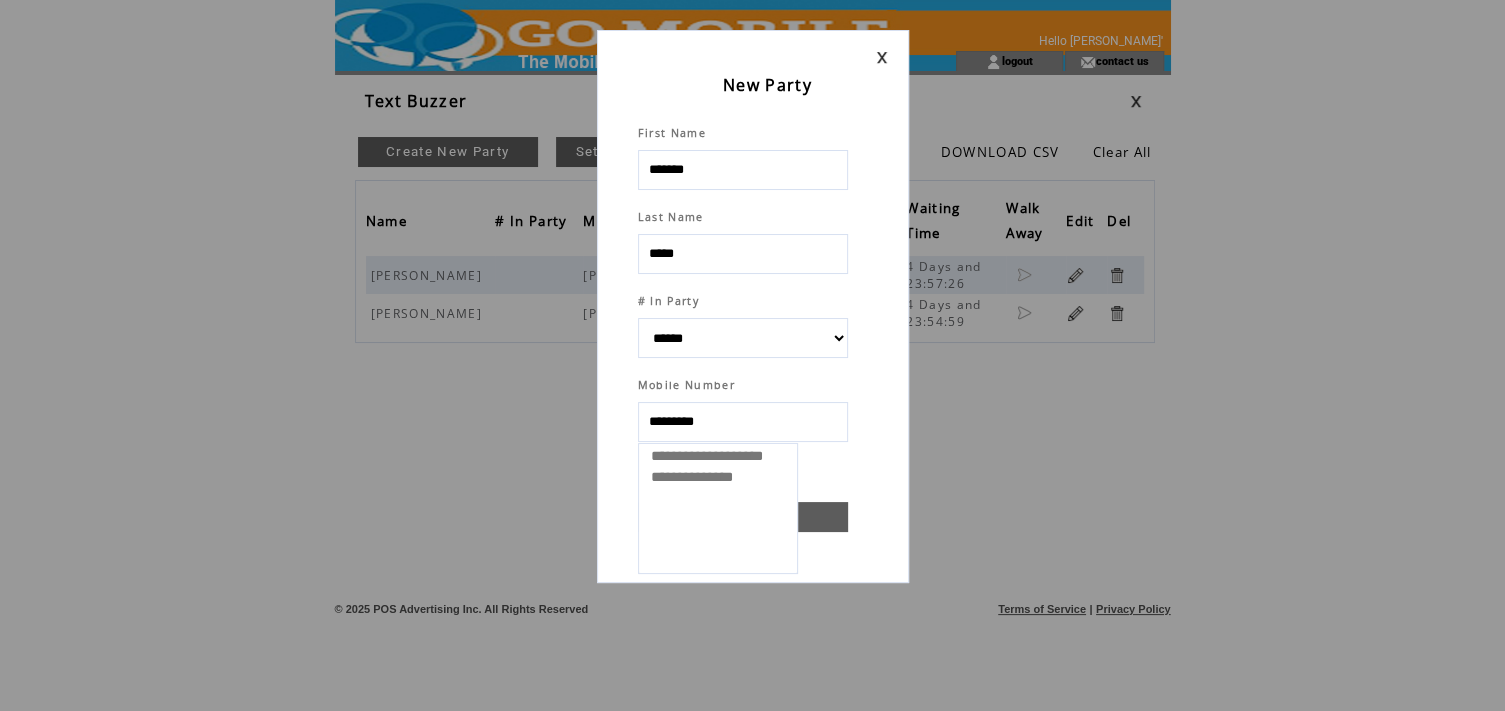 select 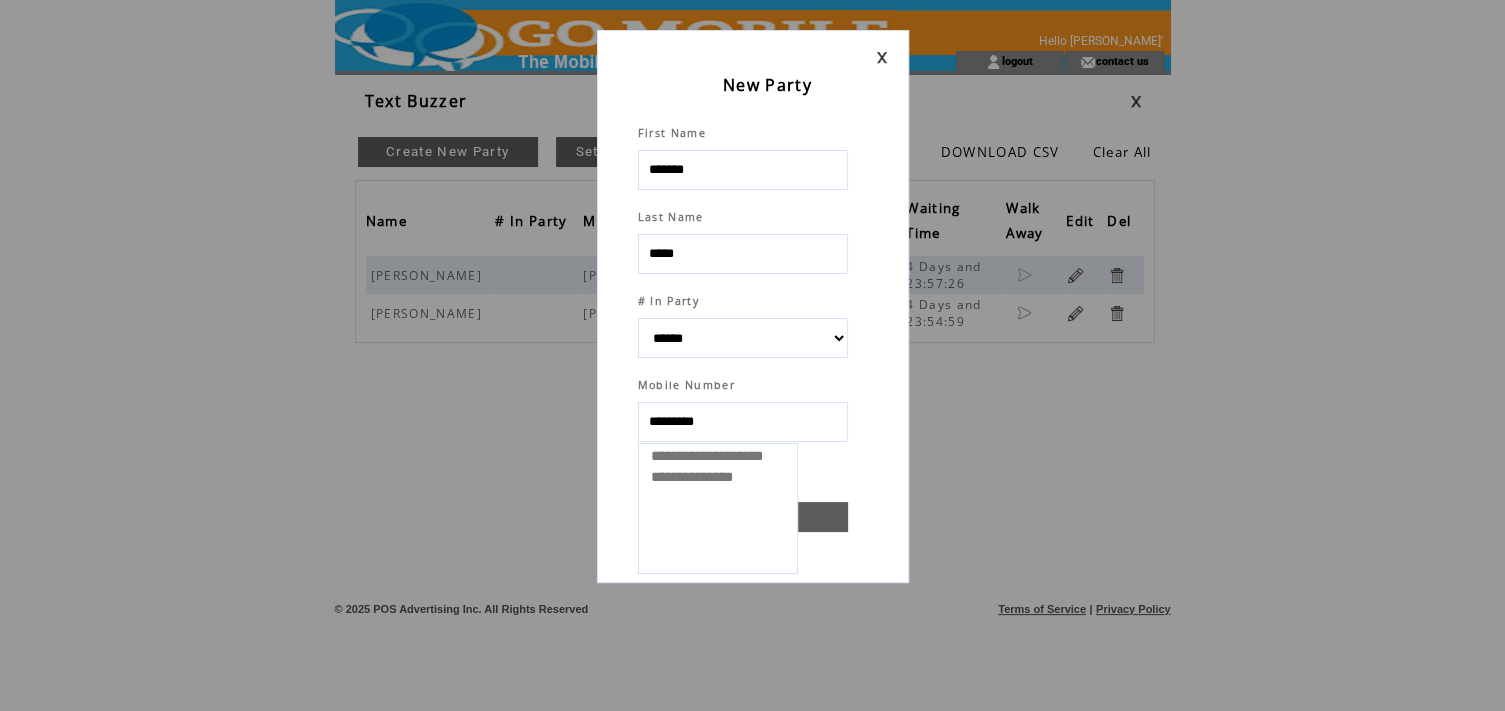 type on "**********" 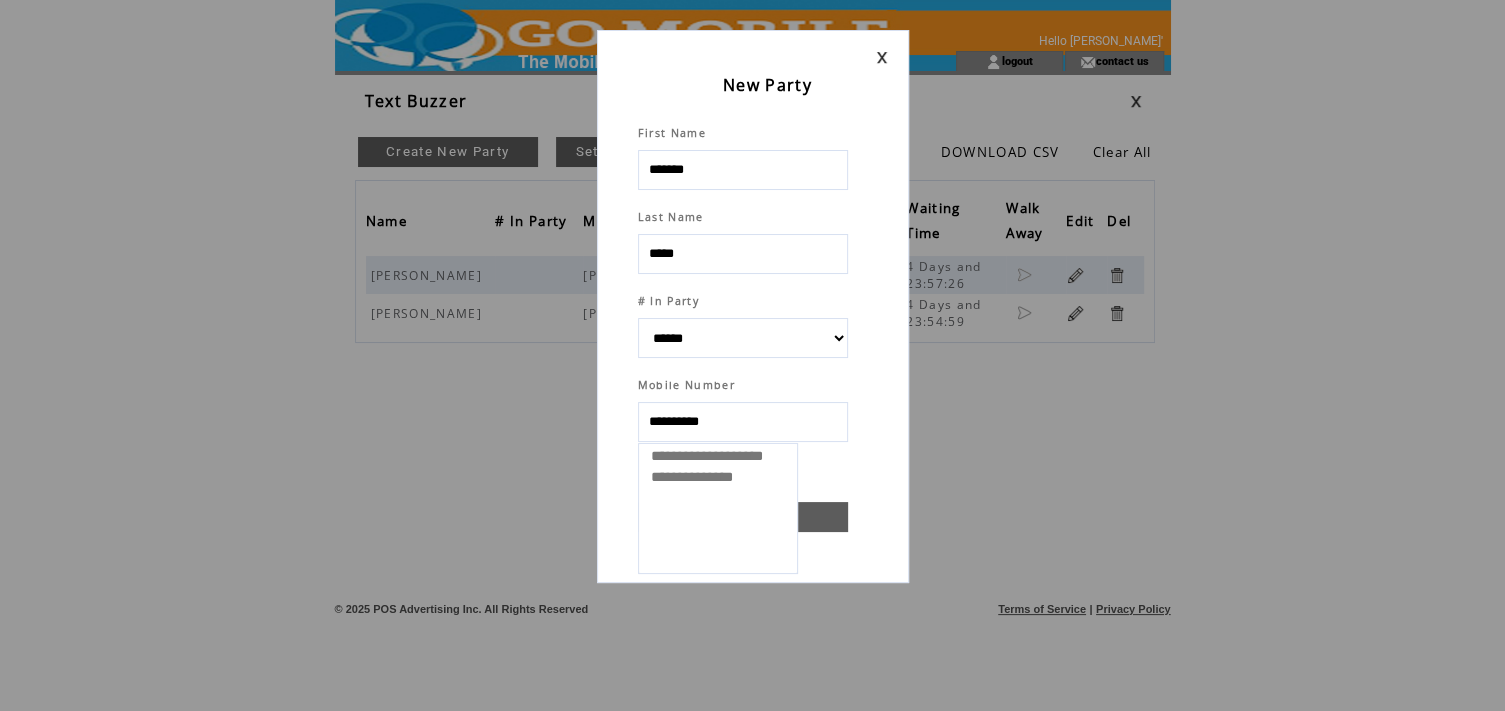 select 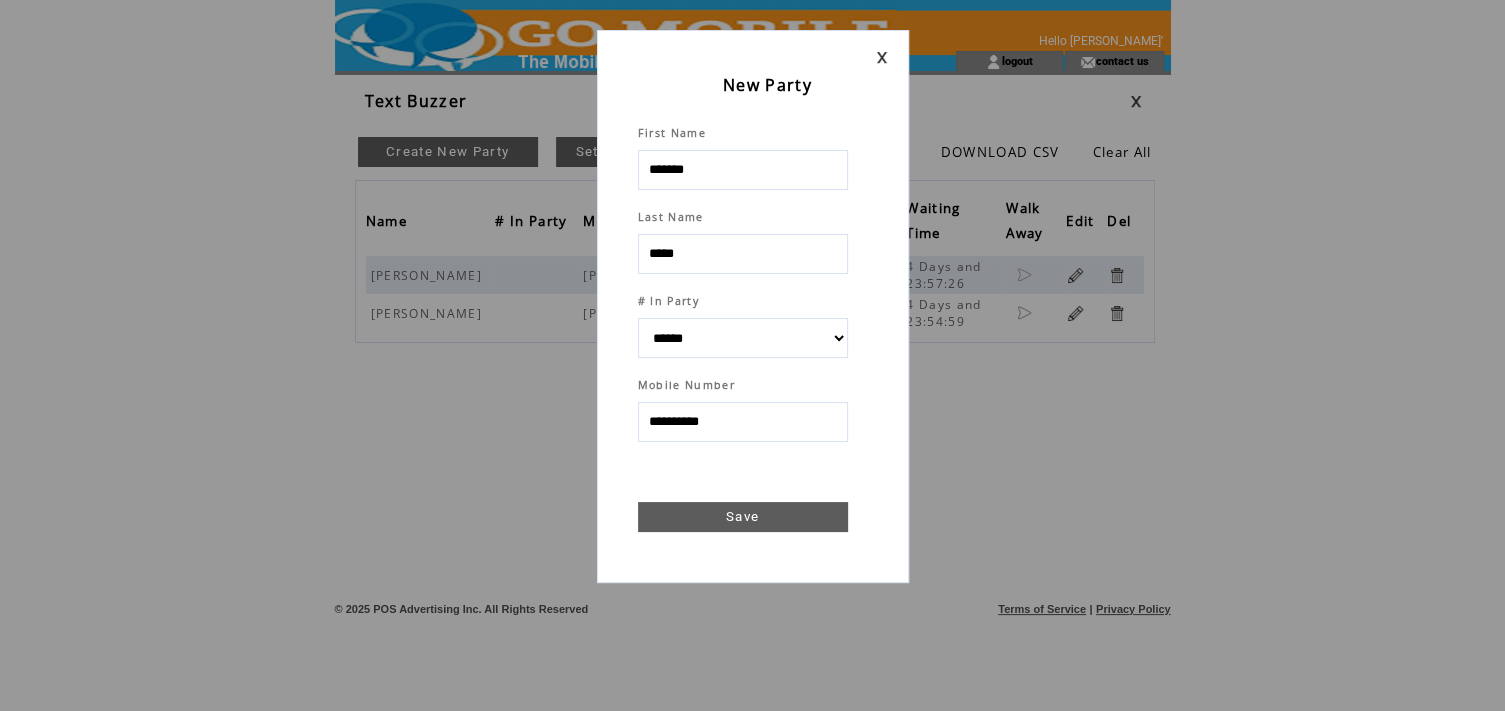 click on "Save" at bounding box center (743, 517) 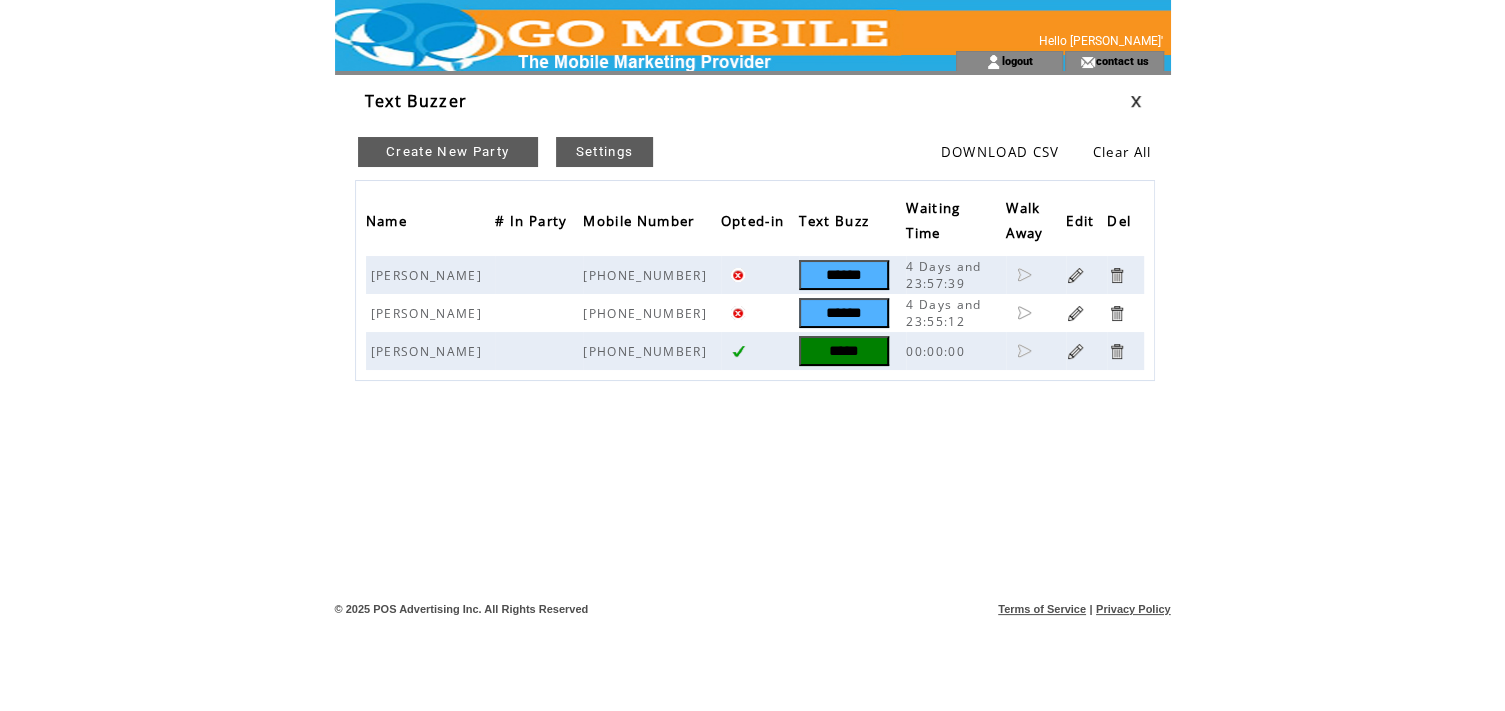 click on "*****" at bounding box center [844, 351] 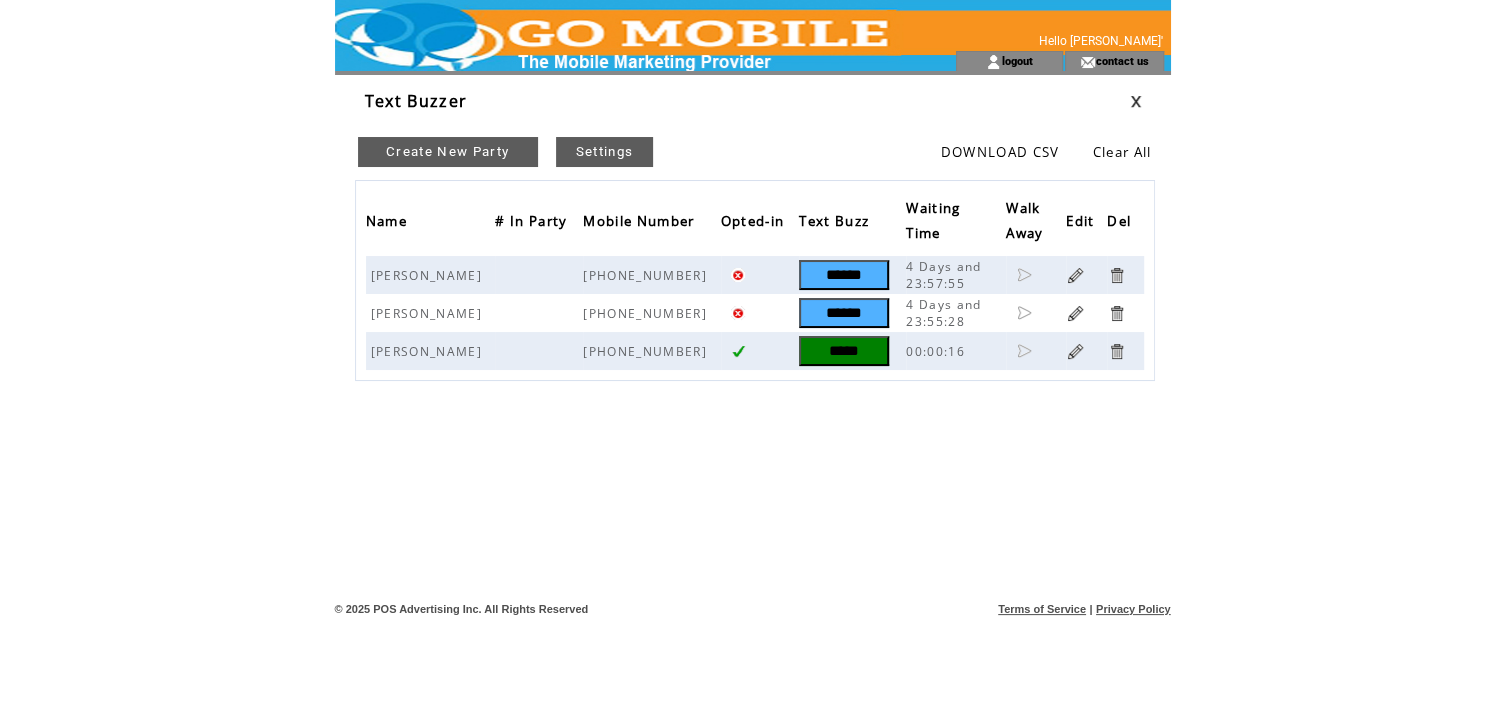 click on "*****" at bounding box center [844, 351] 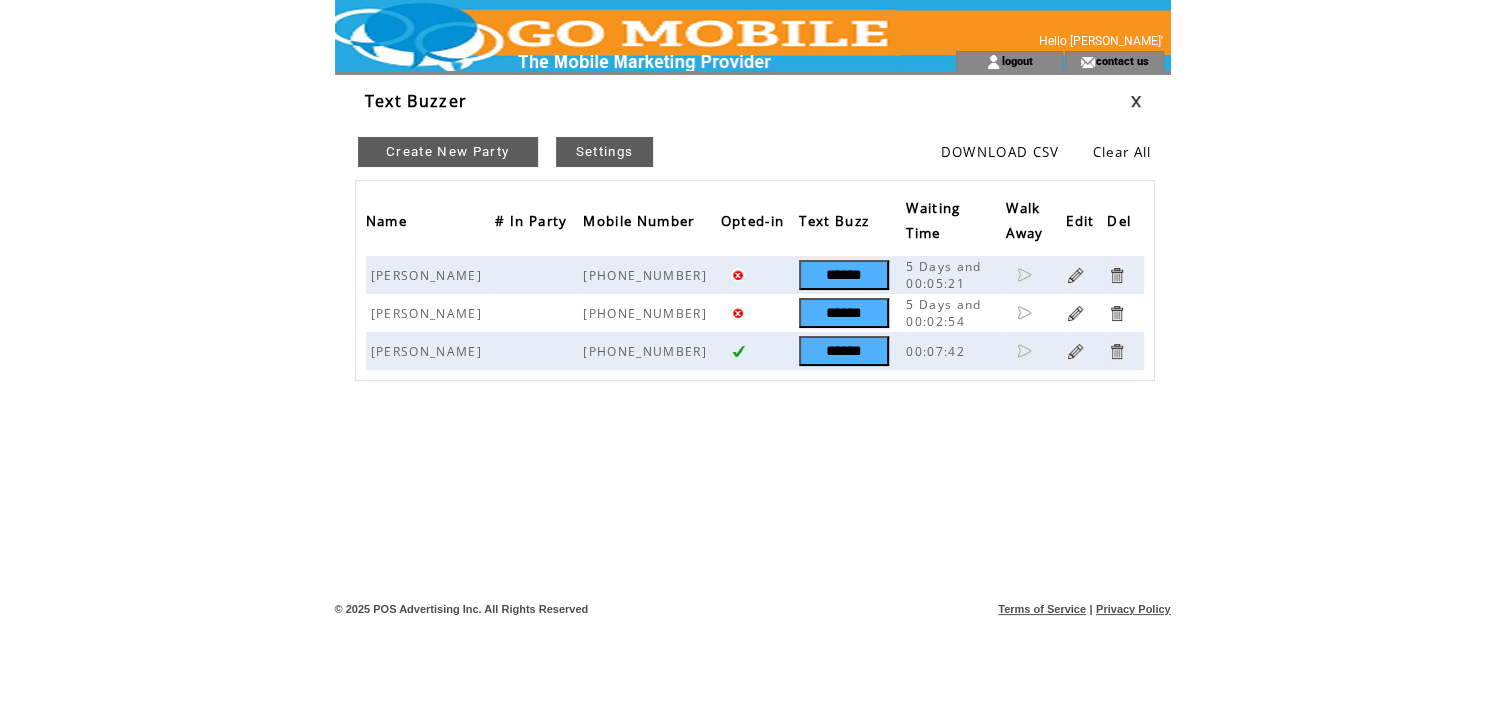 click on "Create New Party" at bounding box center [448, 152] 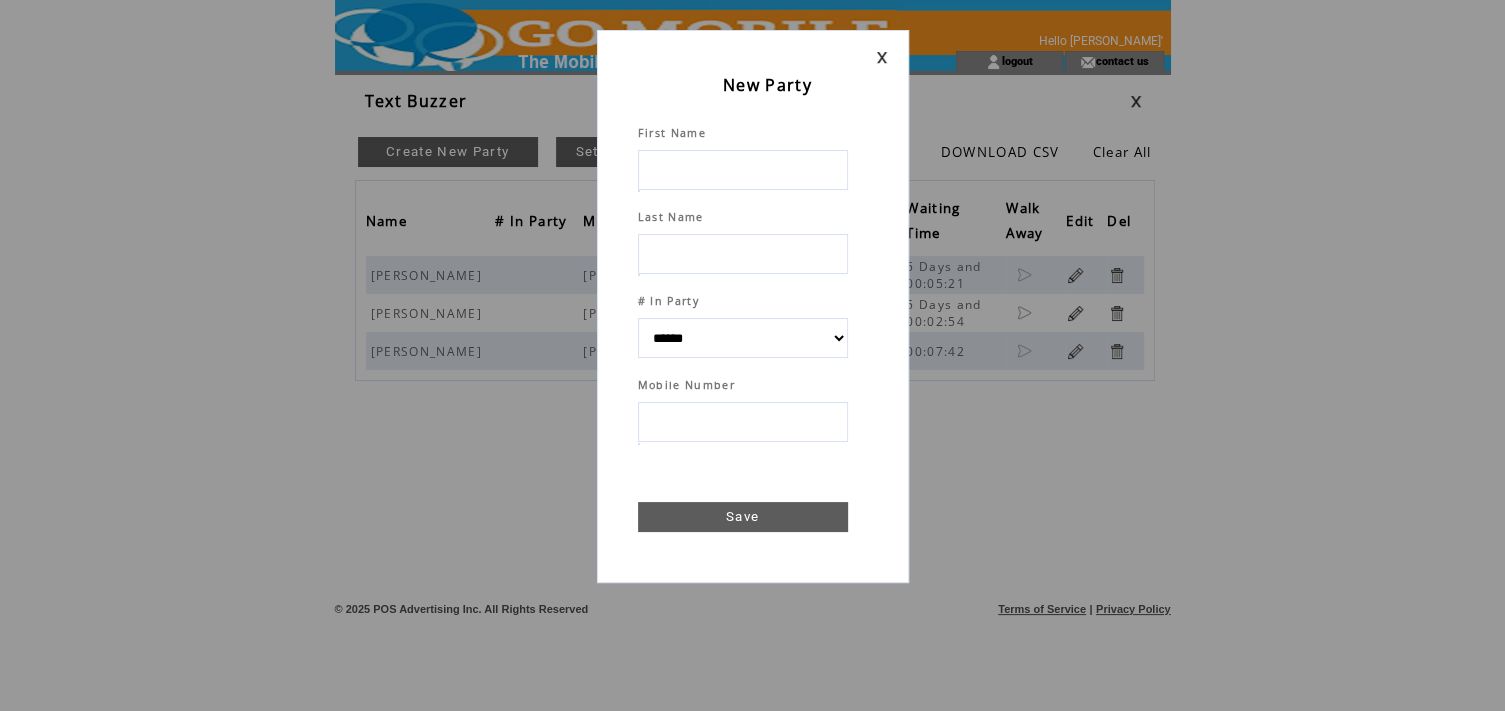 click at bounding box center (743, 170) 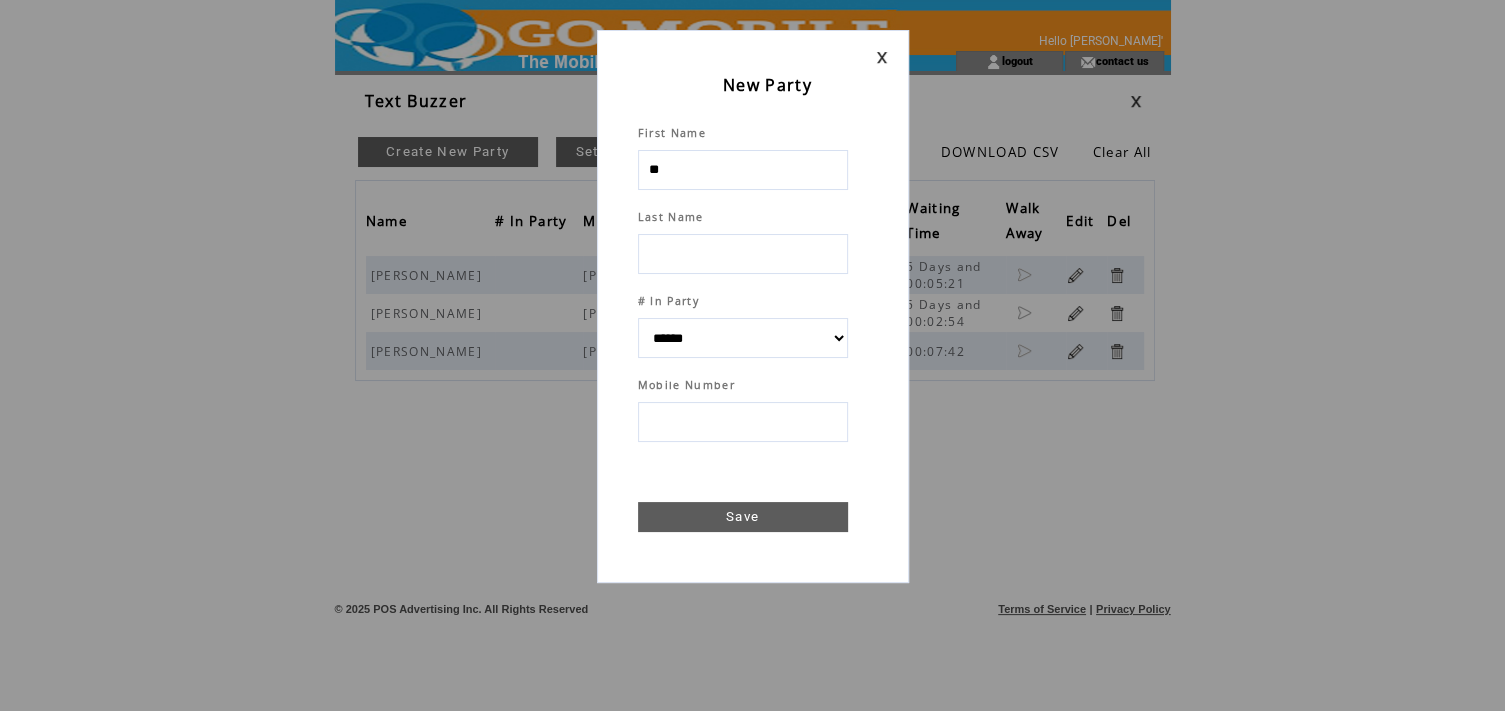 type on "***" 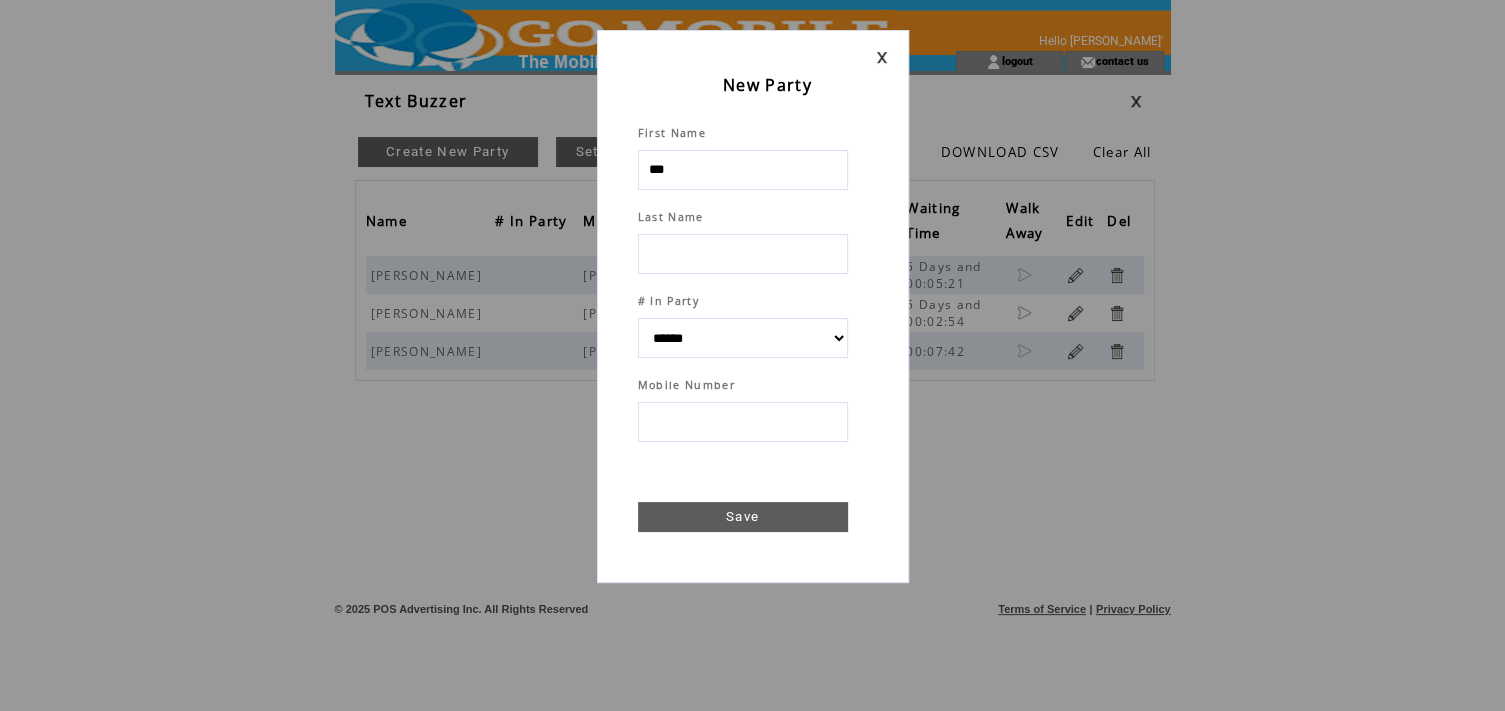 select 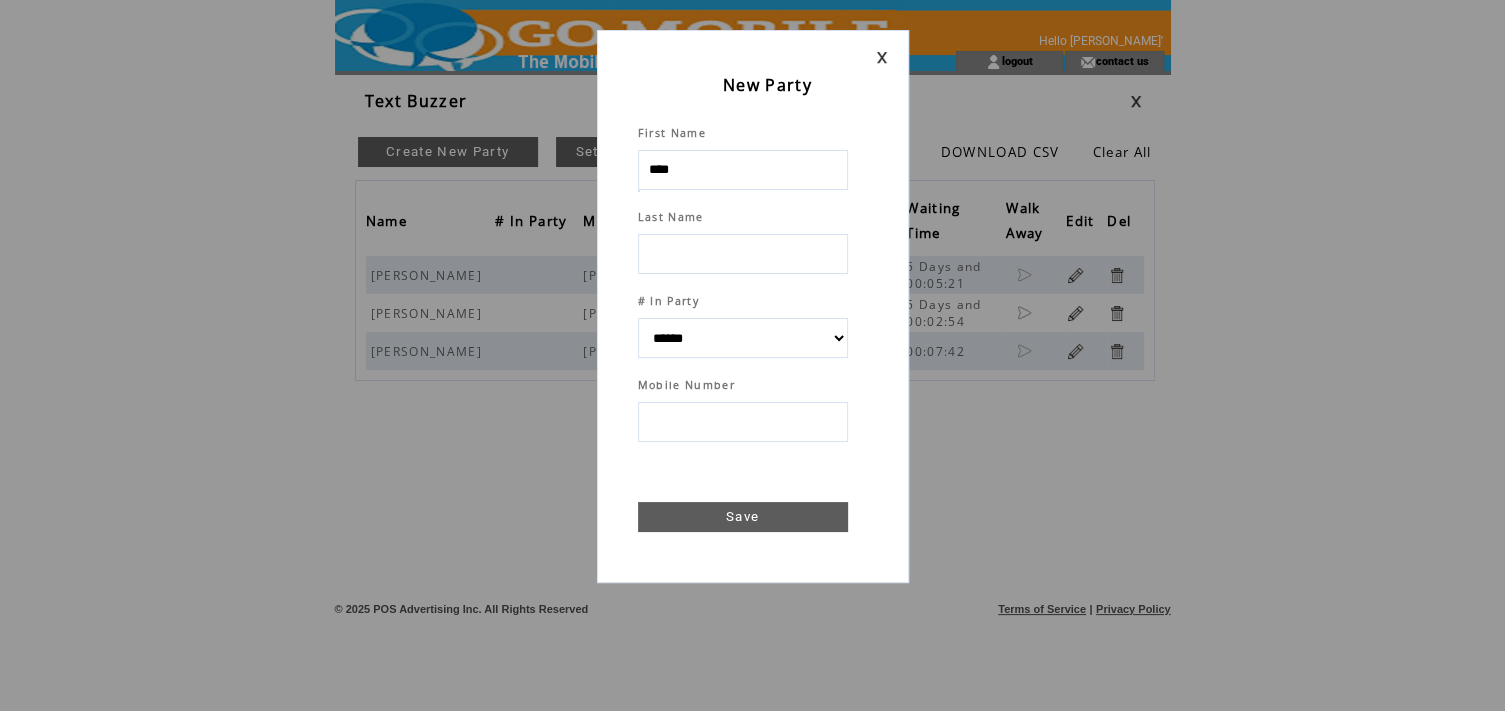 type on "****" 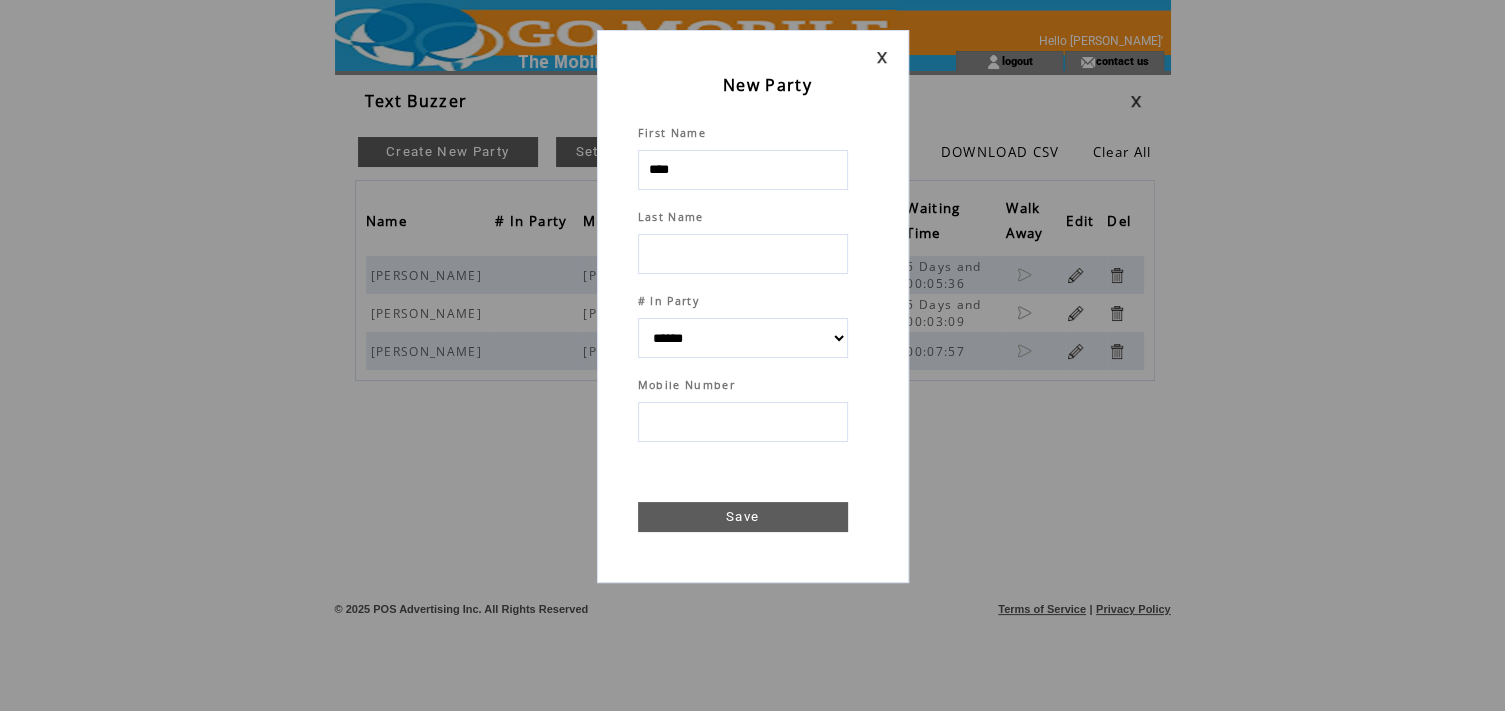 type on "*" 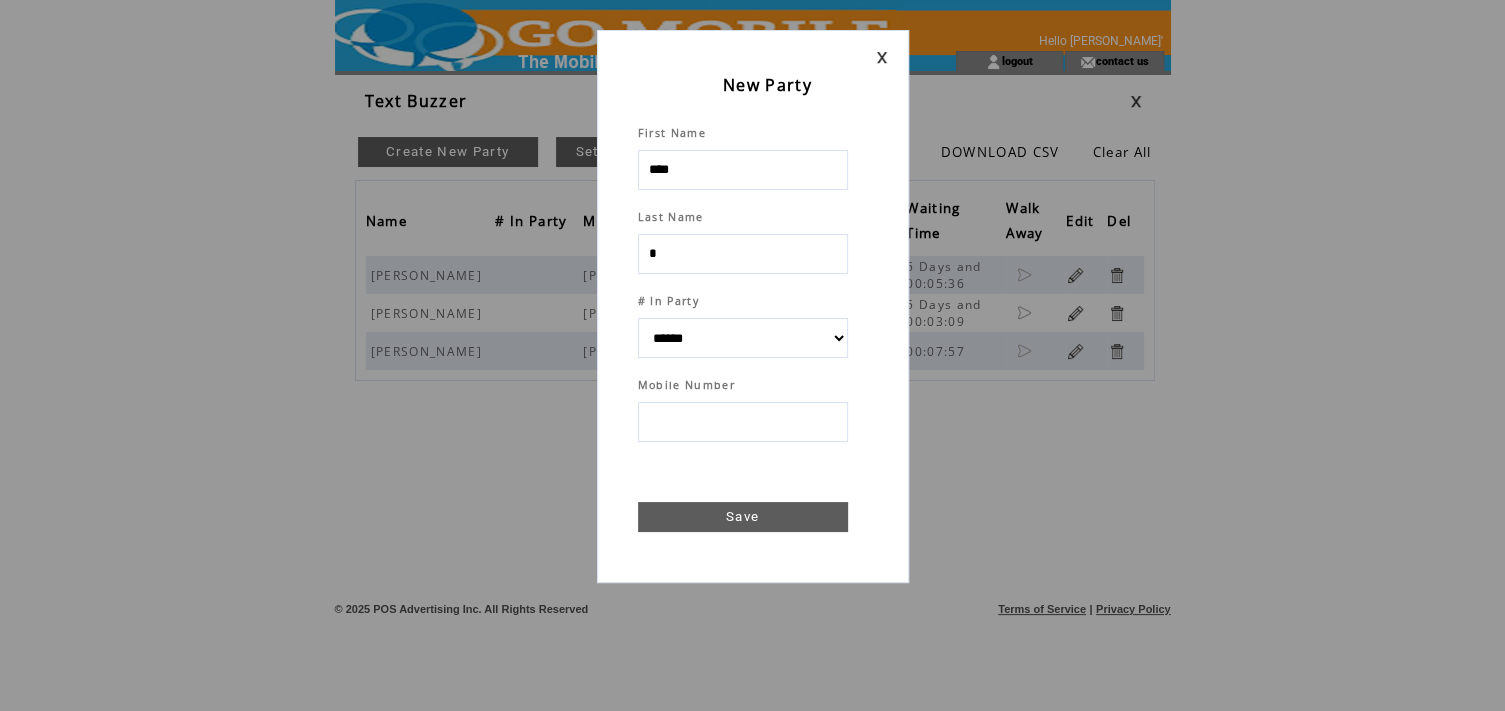 select 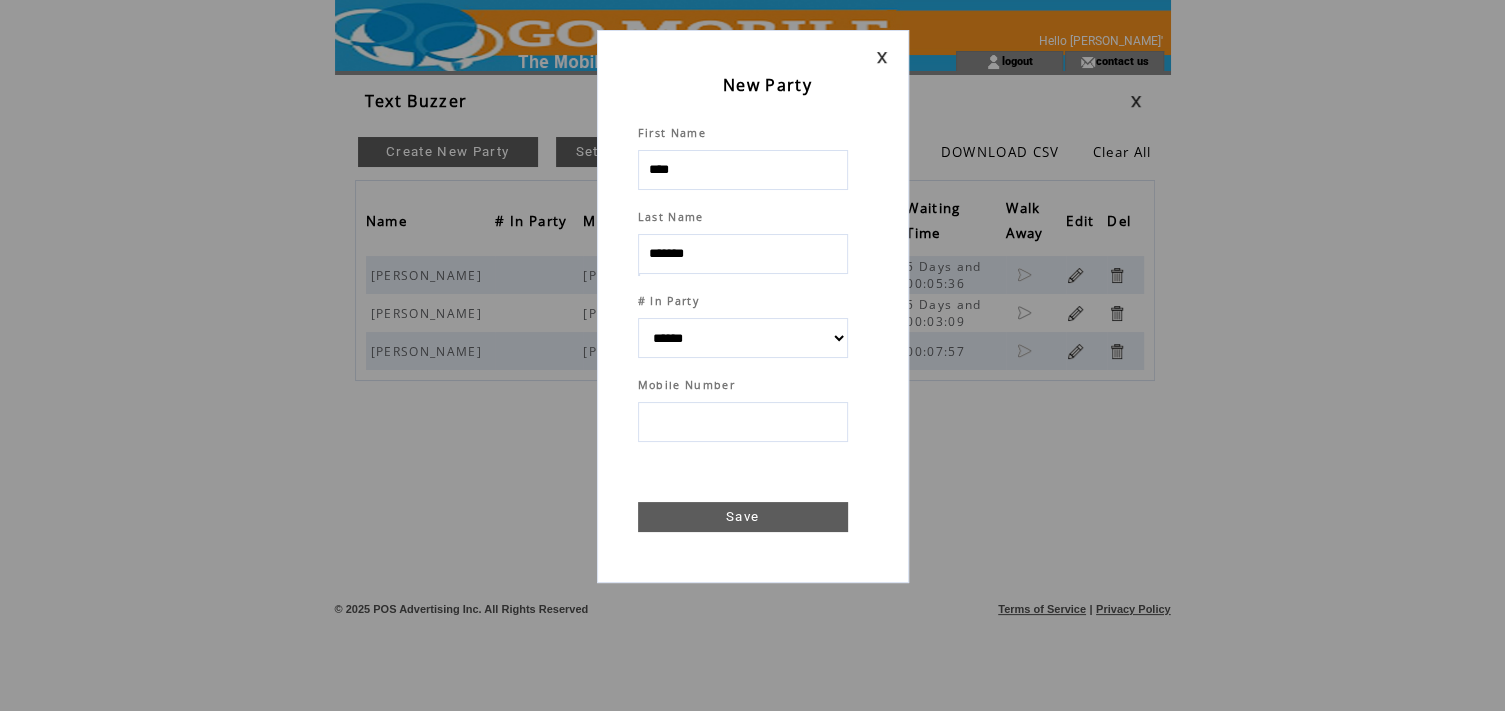 type on "*******" 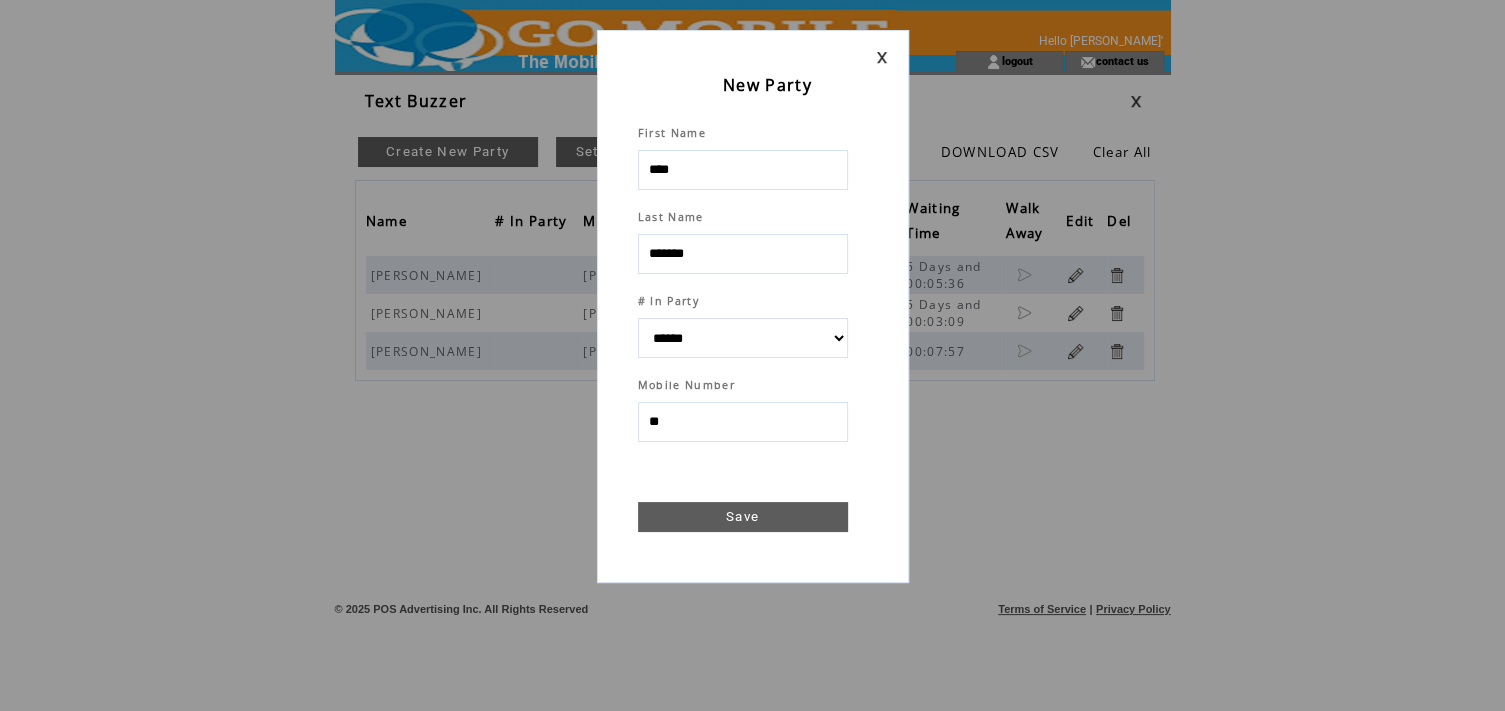 type on "***" 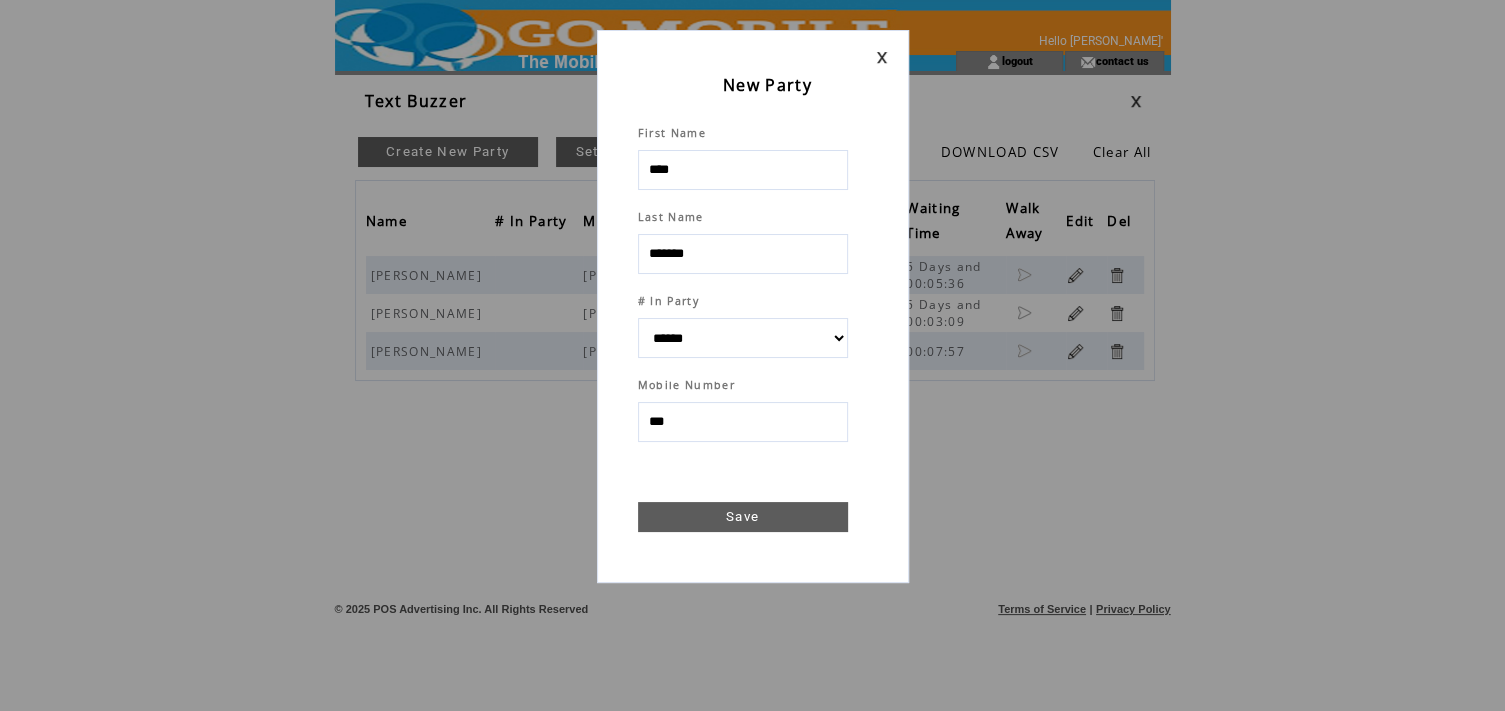 select 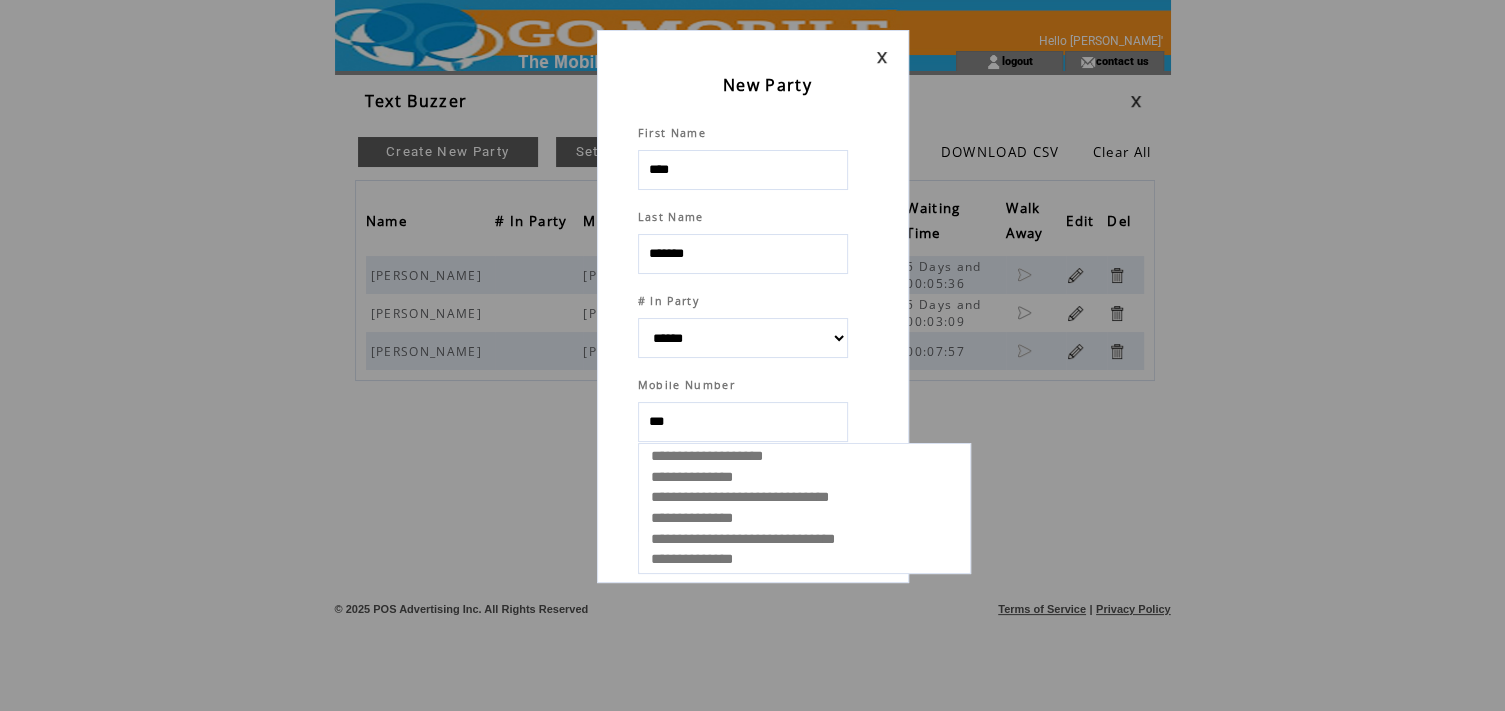 select 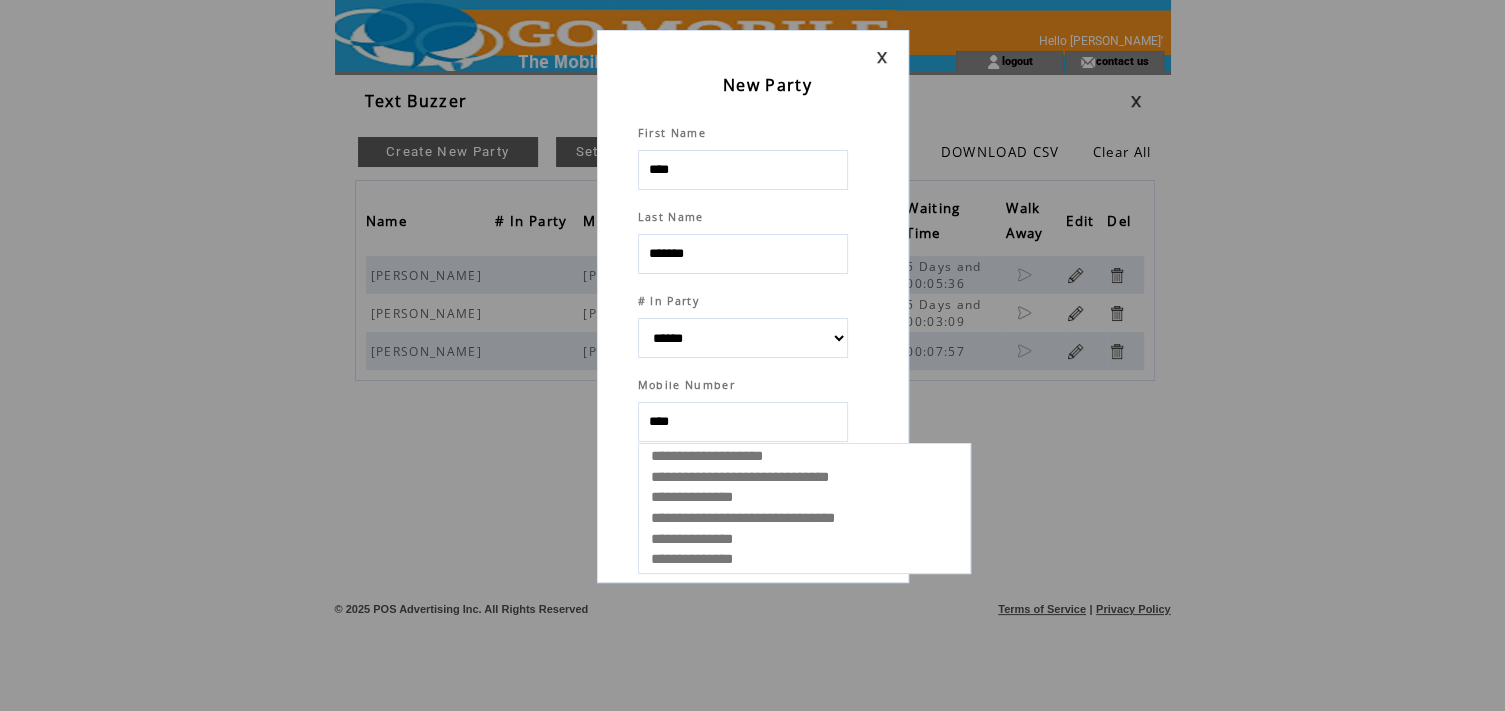 type on "*****" 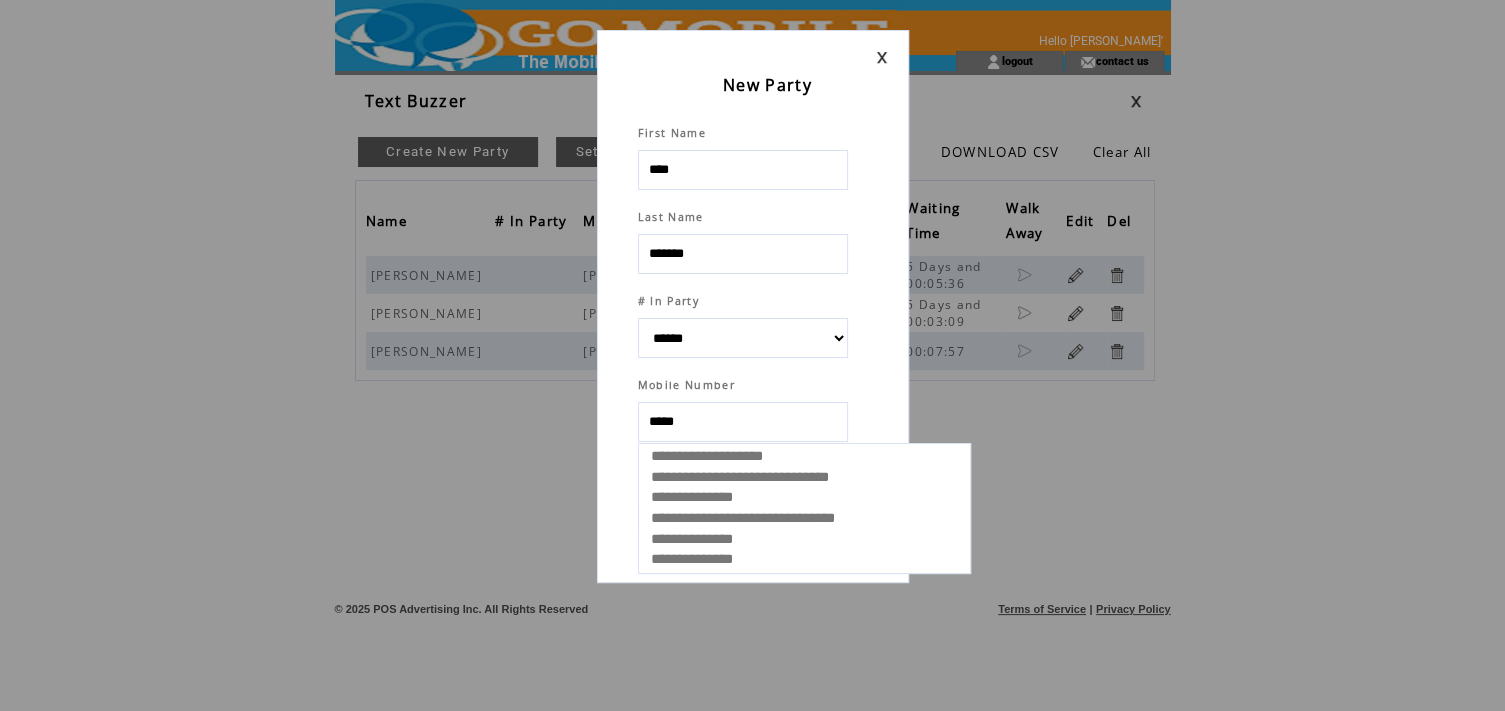 select 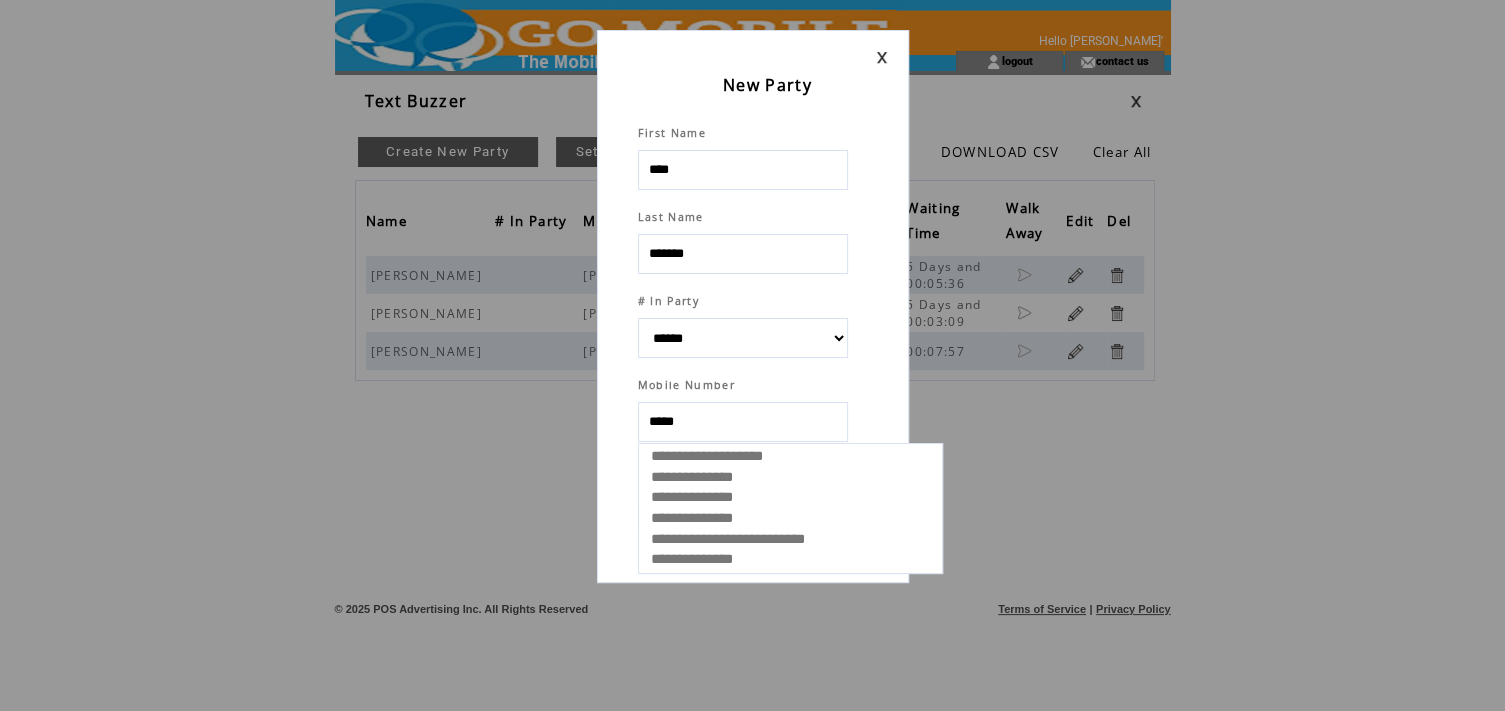 select 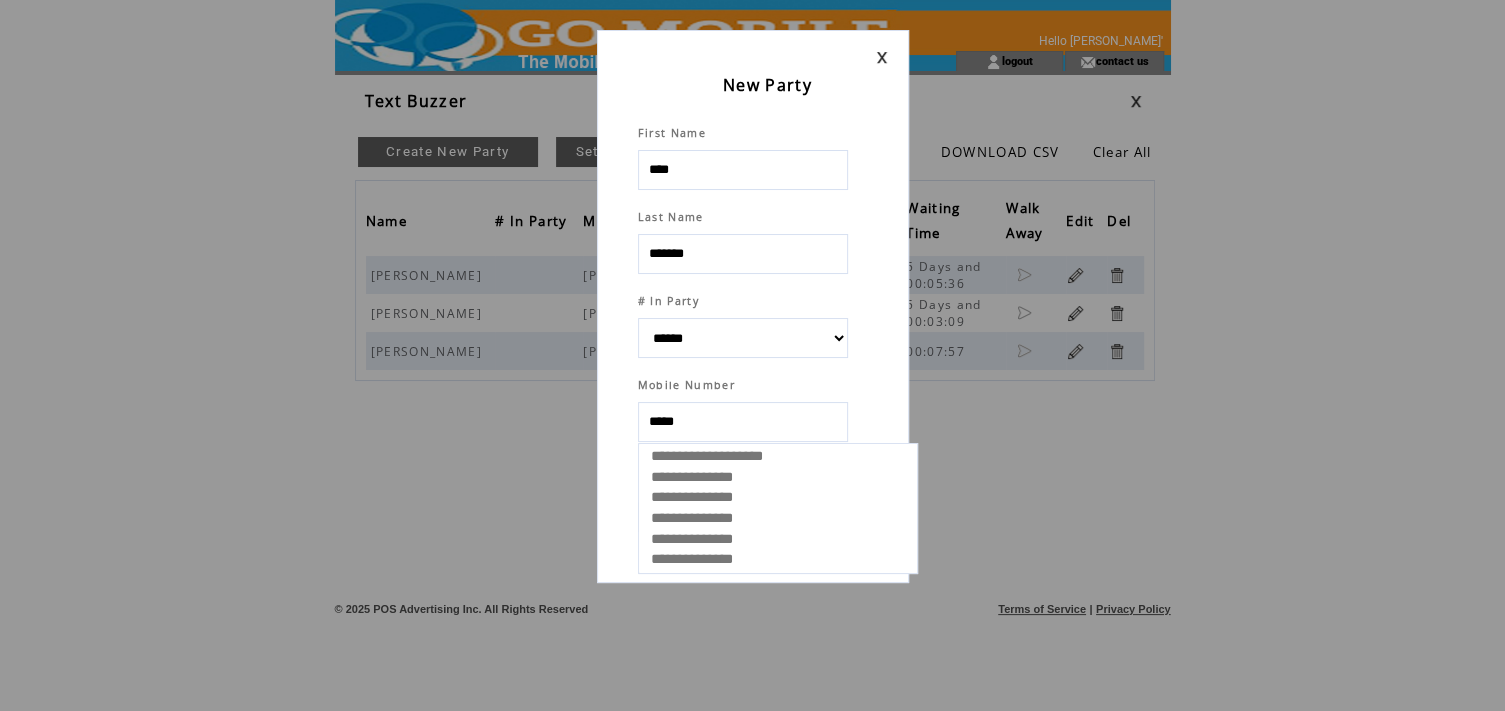 type on "******" 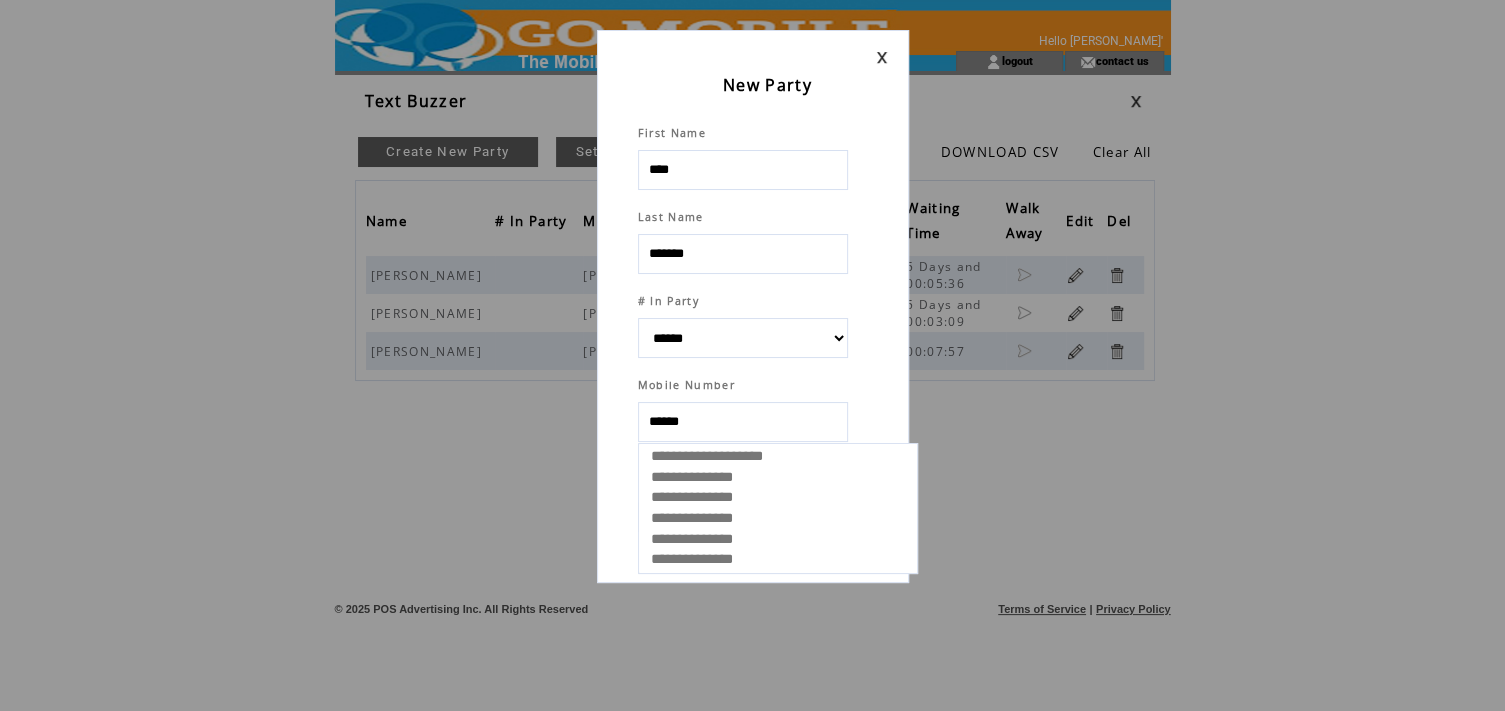 select 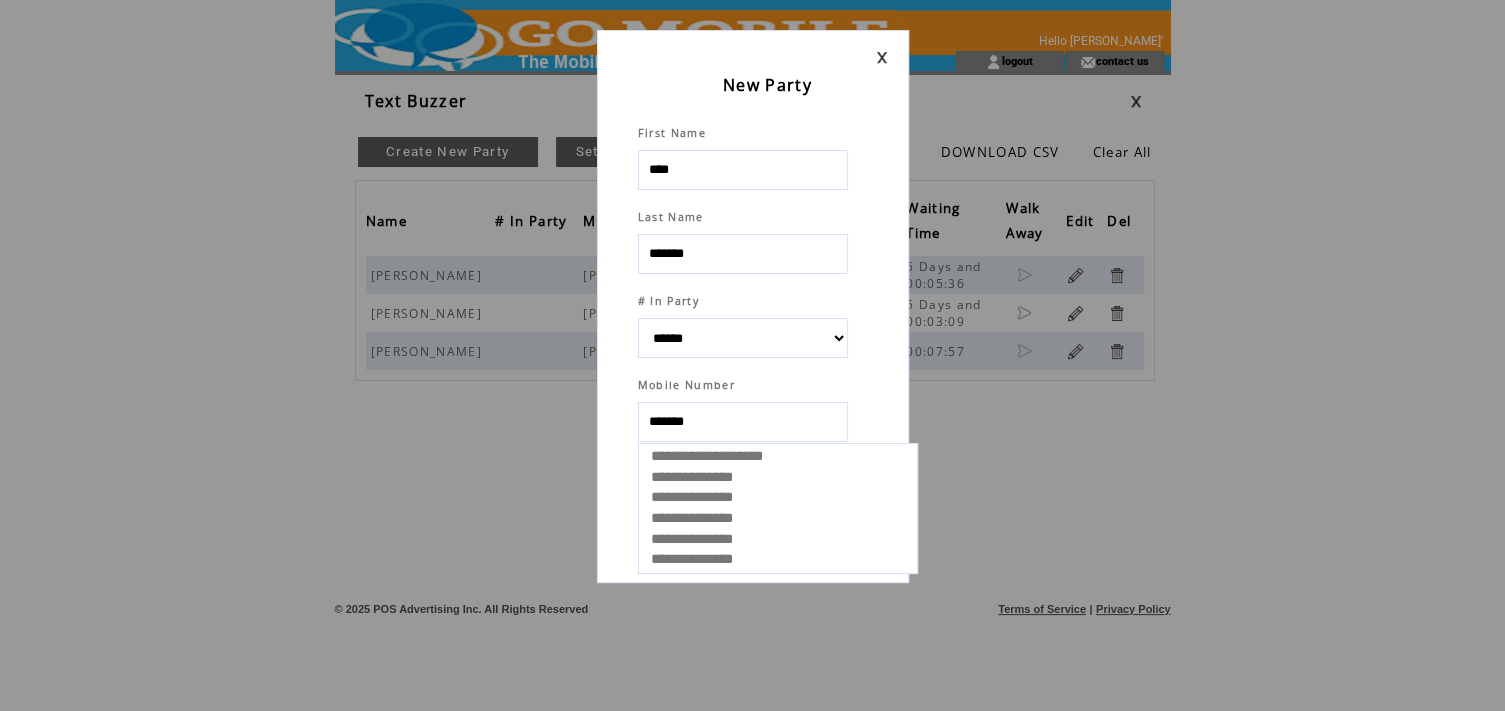 select 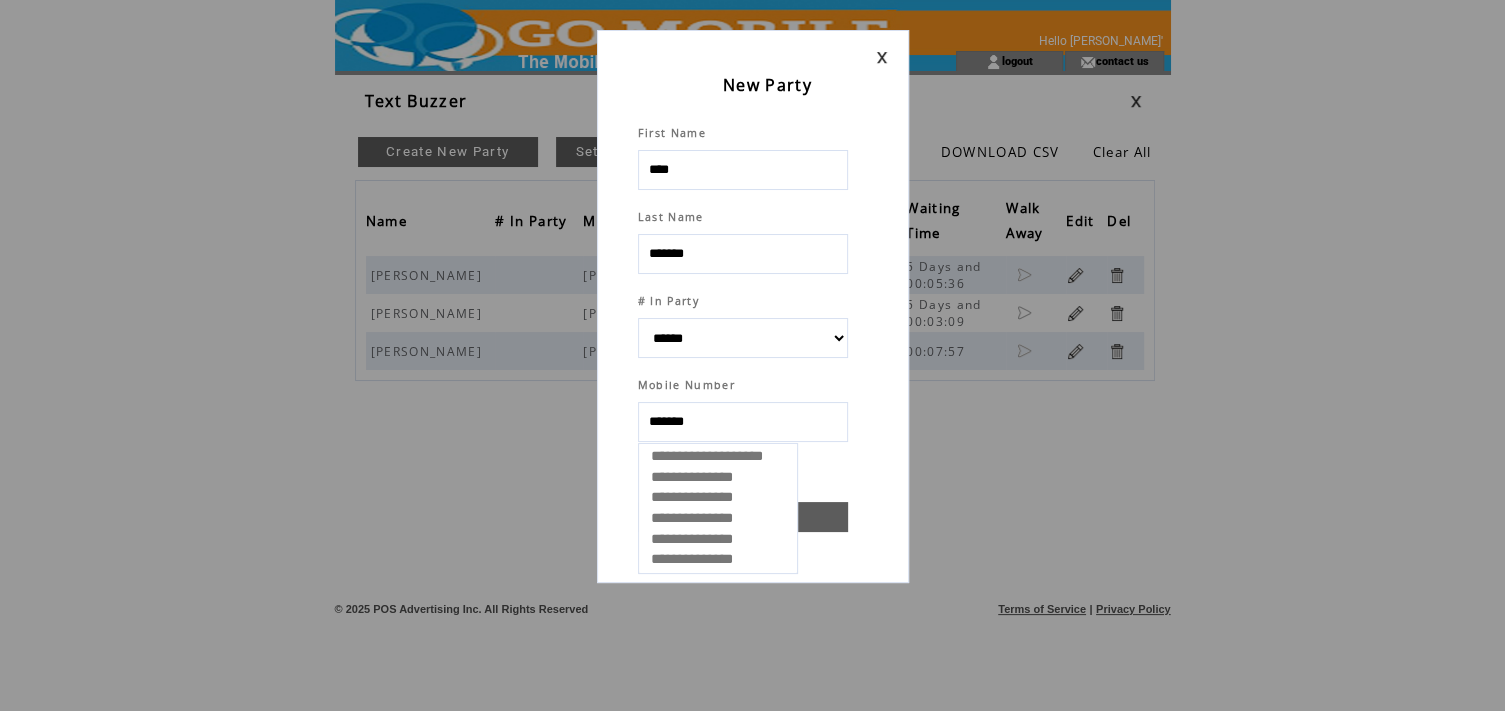 type on "********" 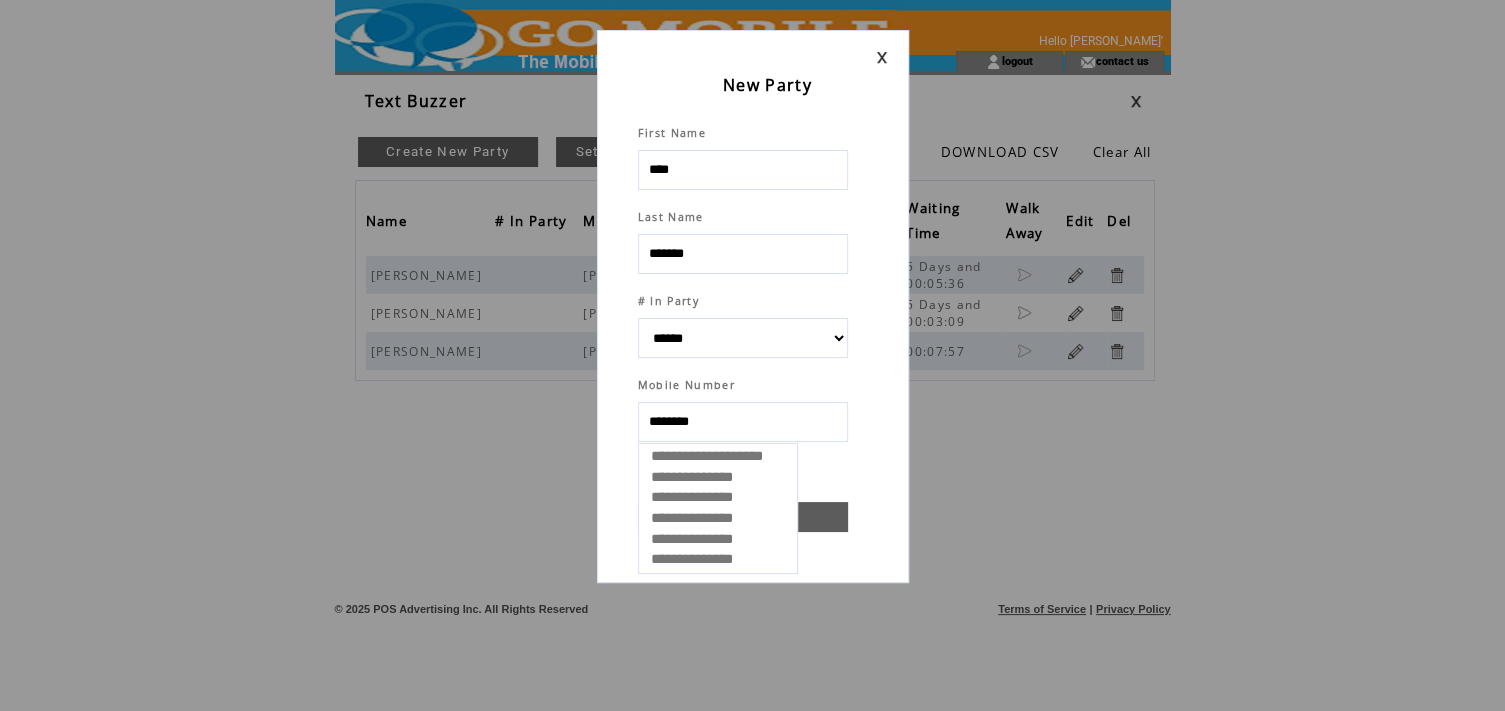 select 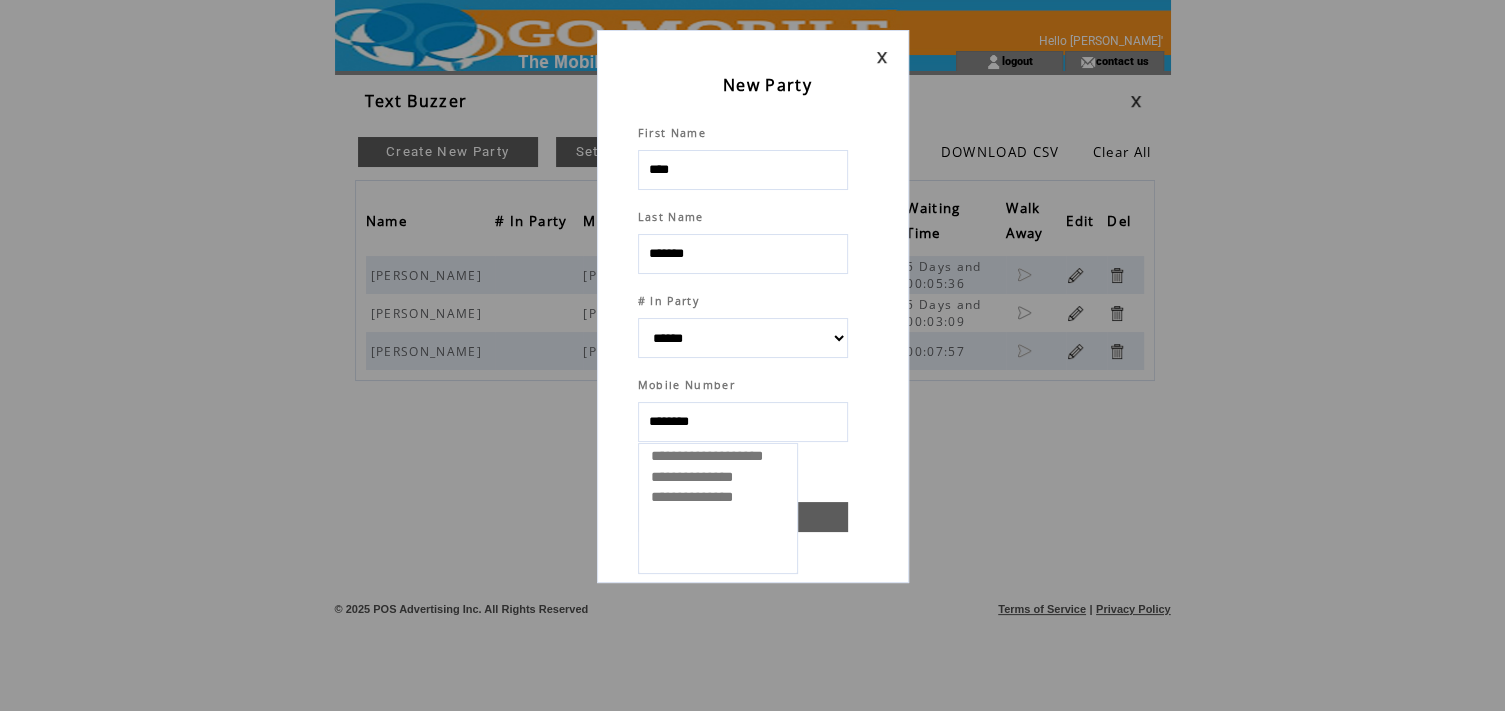 type on "*********" 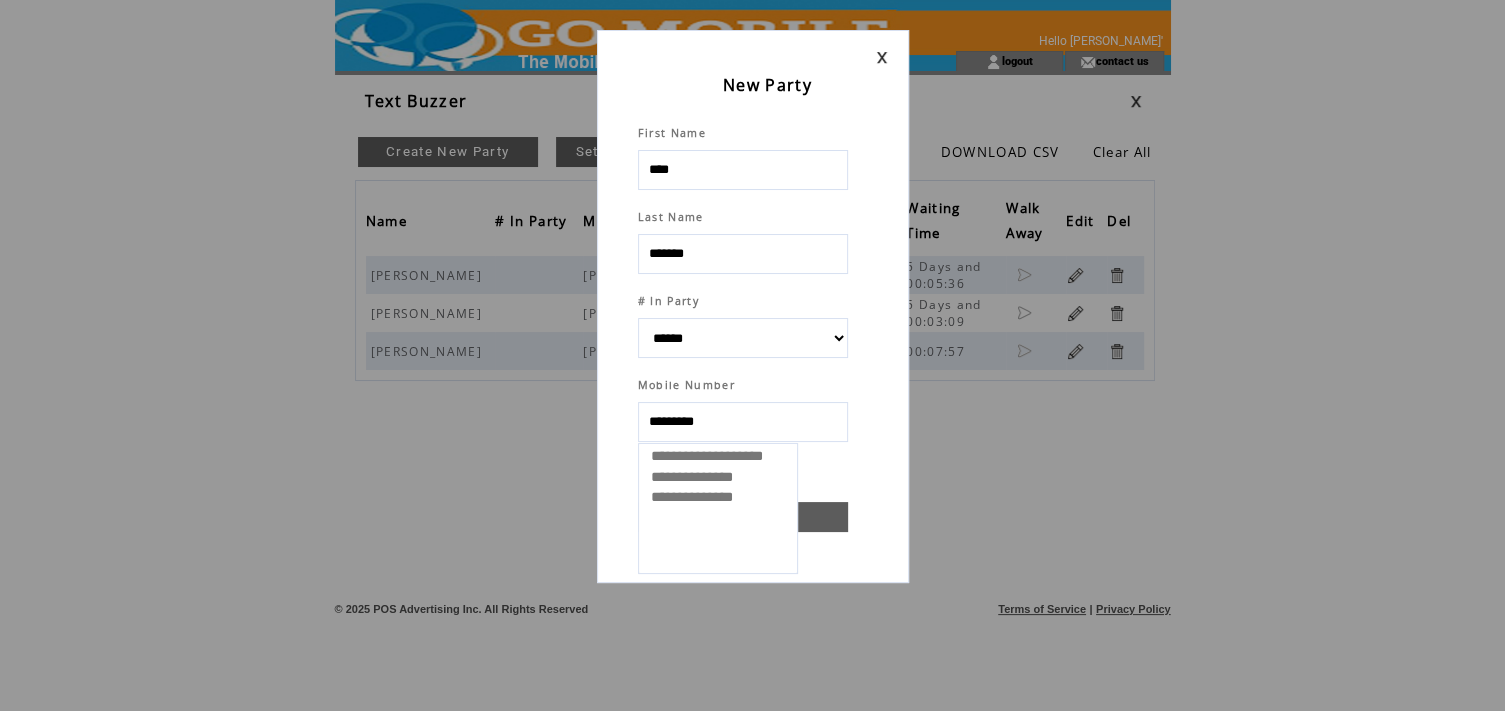 select 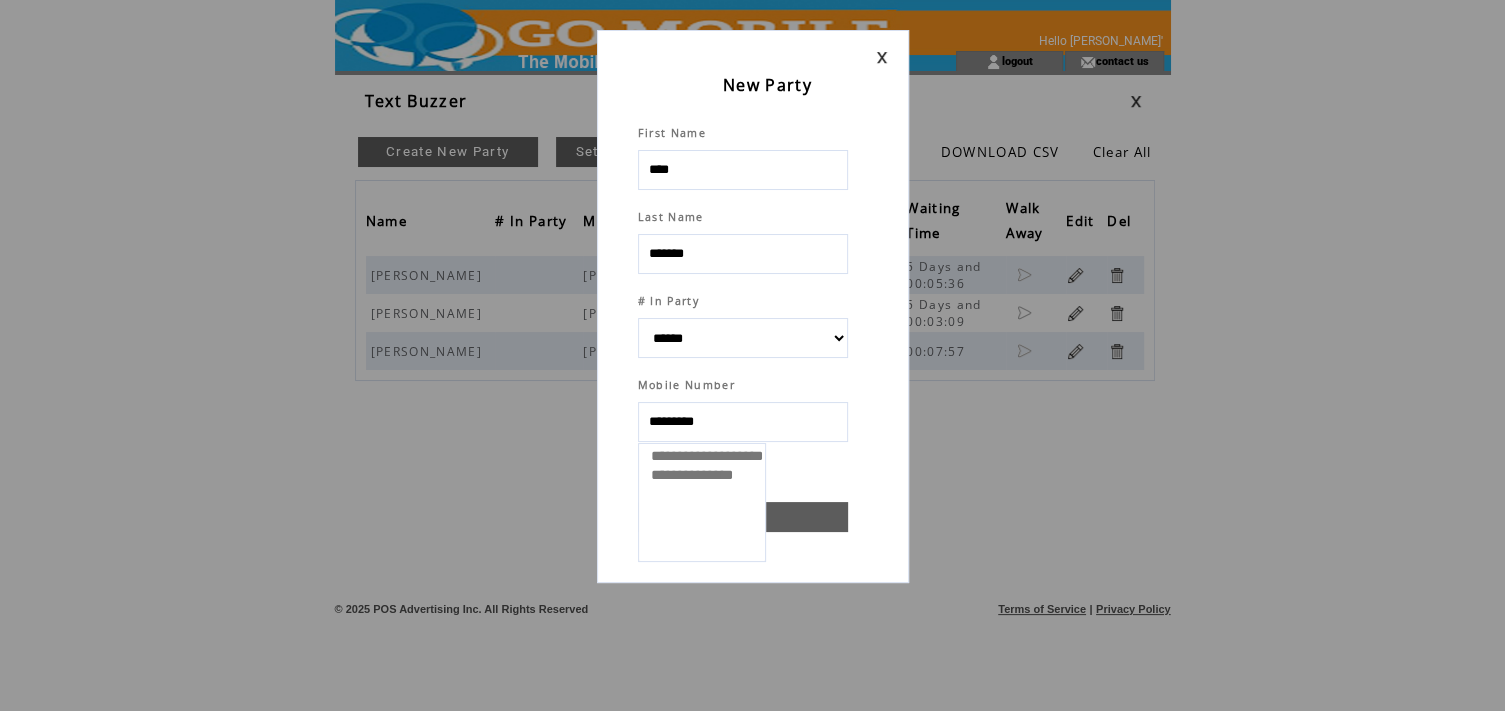 type on "**********" 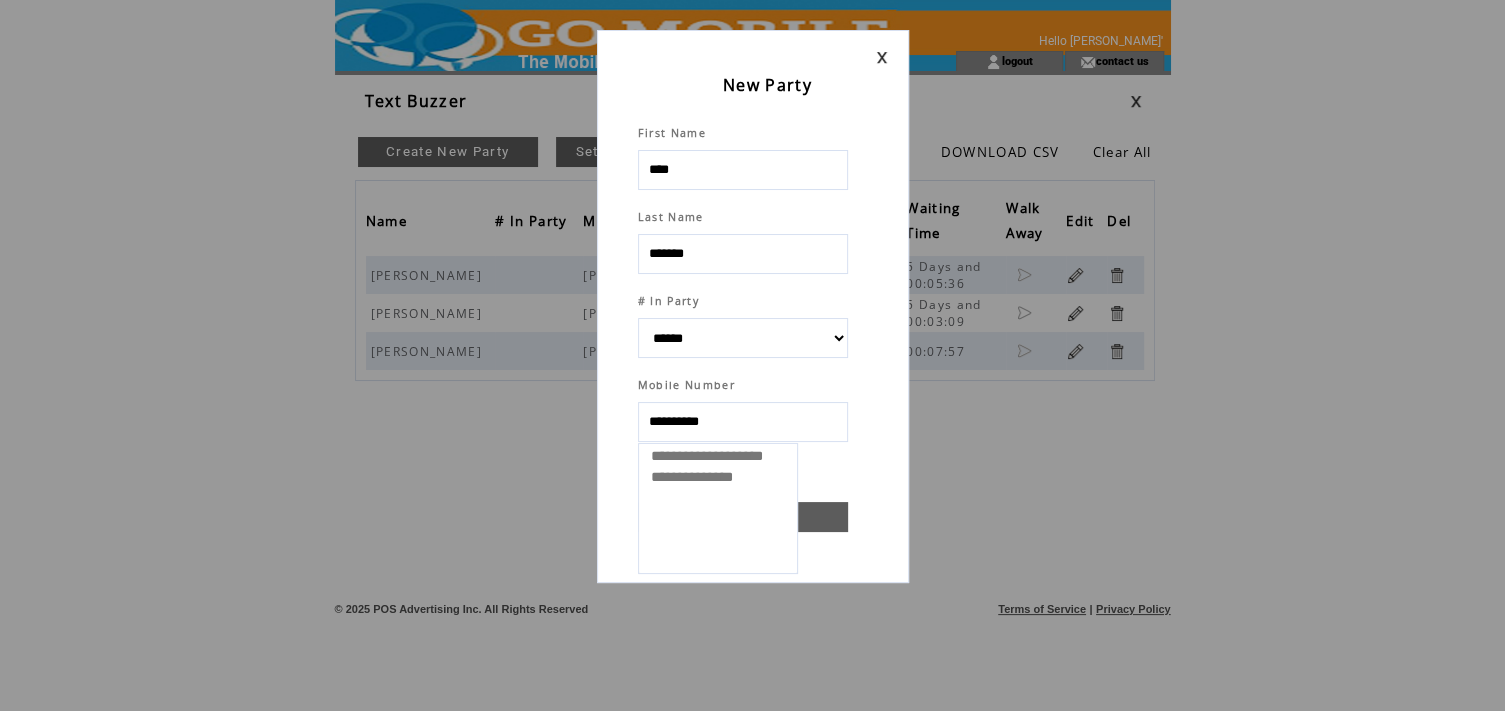 select 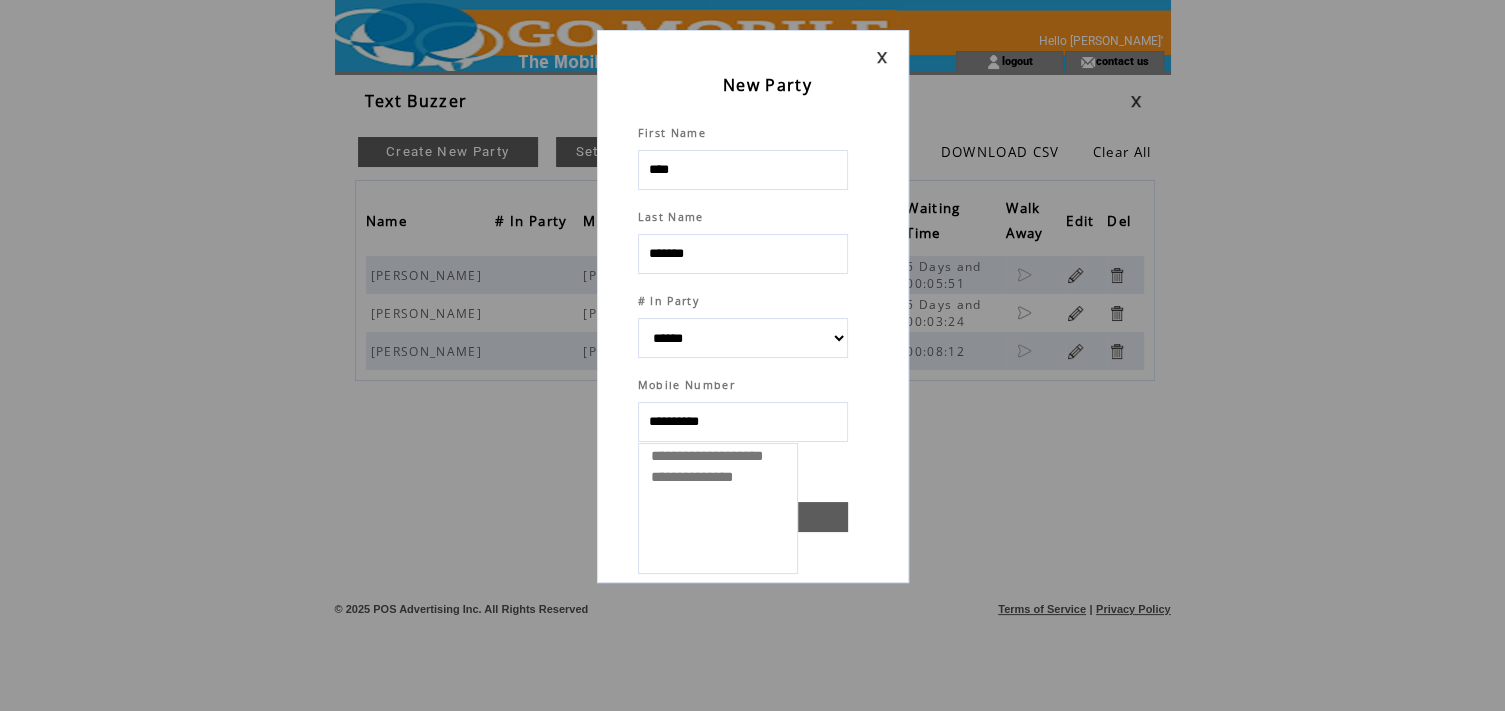 type on "**********" 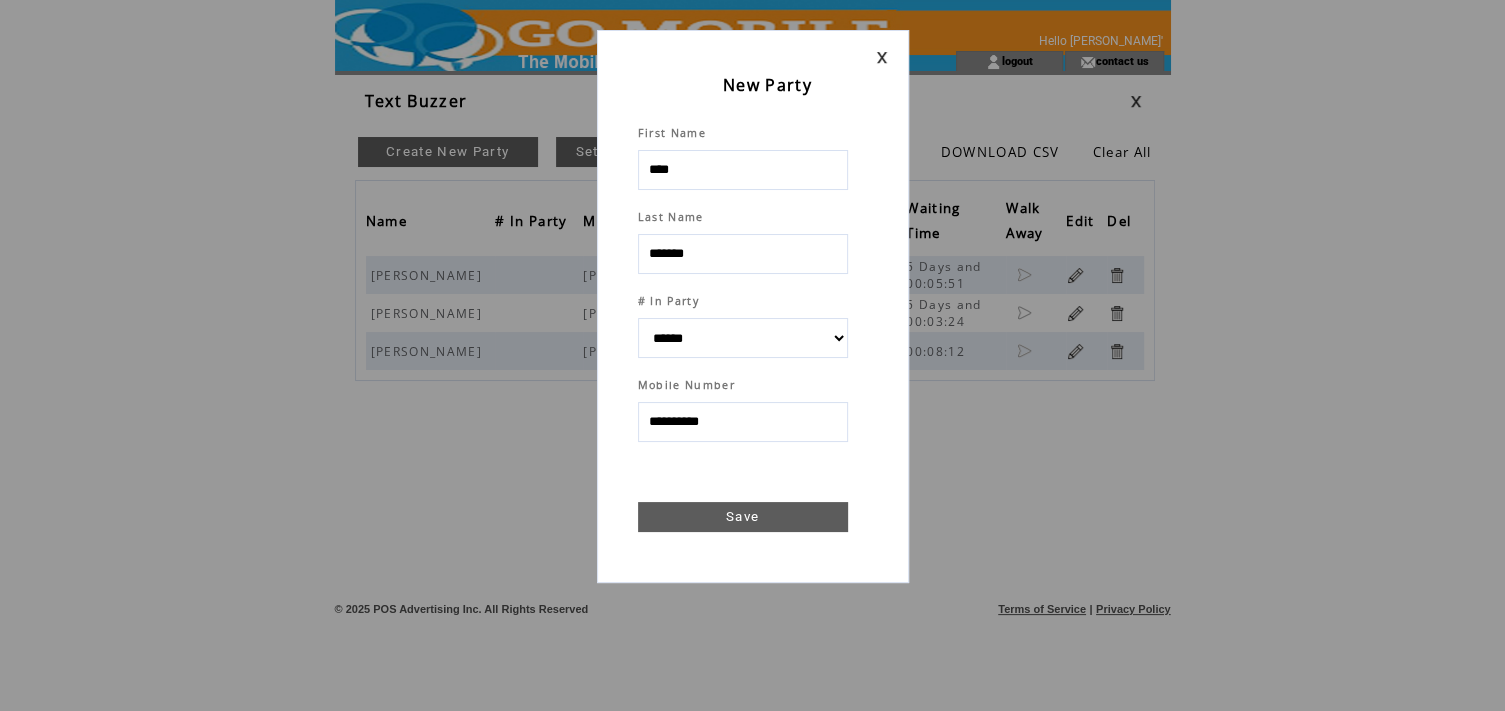 click on "Save" at bounding box center (743, 517) 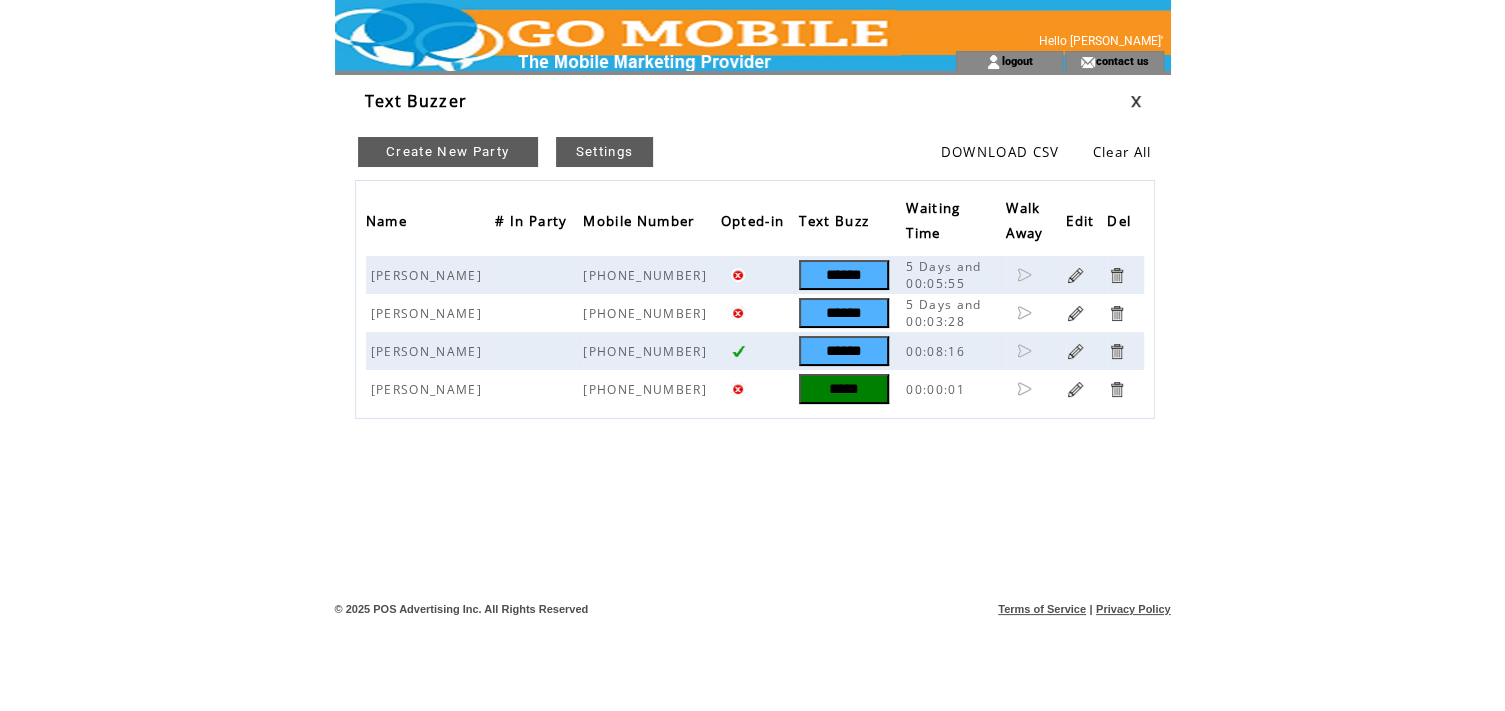 click on "*****" at bounding box center [844, 389] 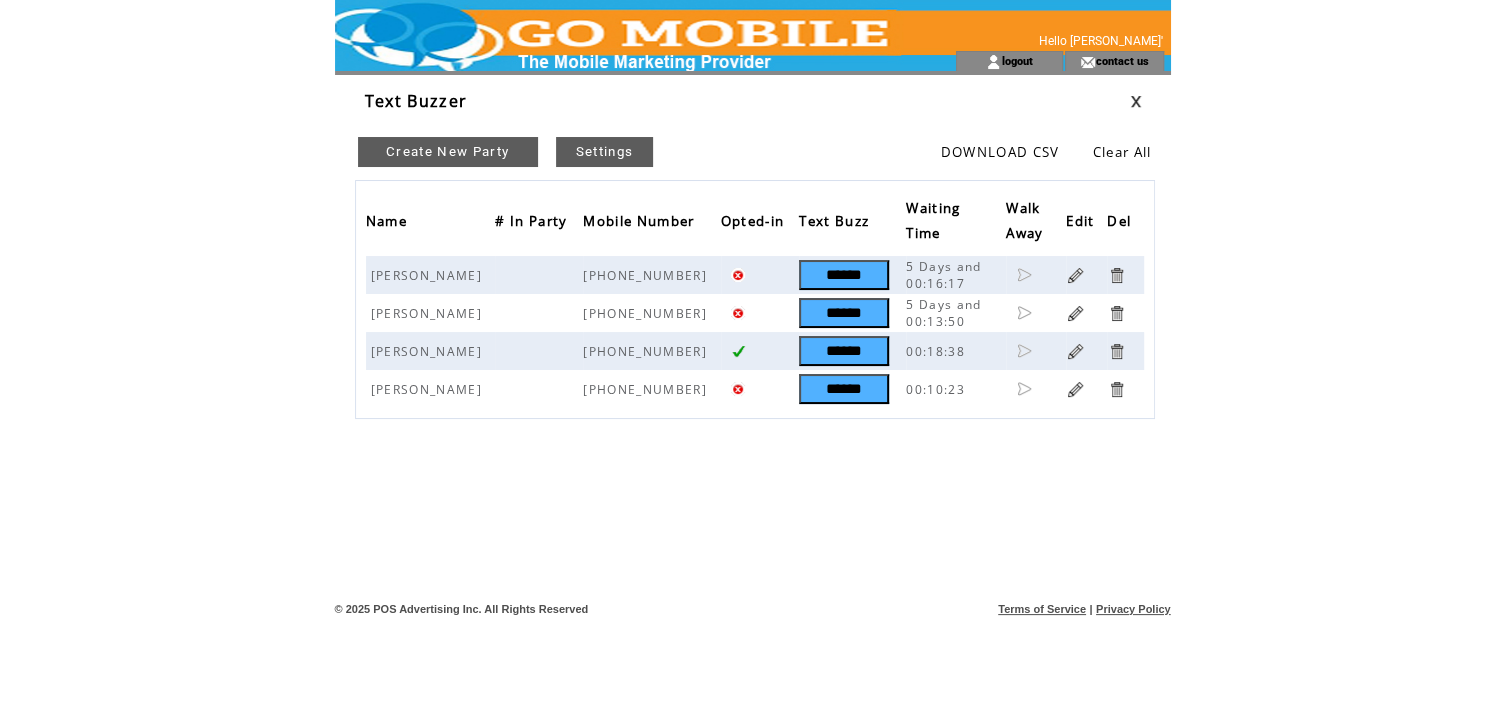 click on "Create New Party" at bounding box center (448, 152) 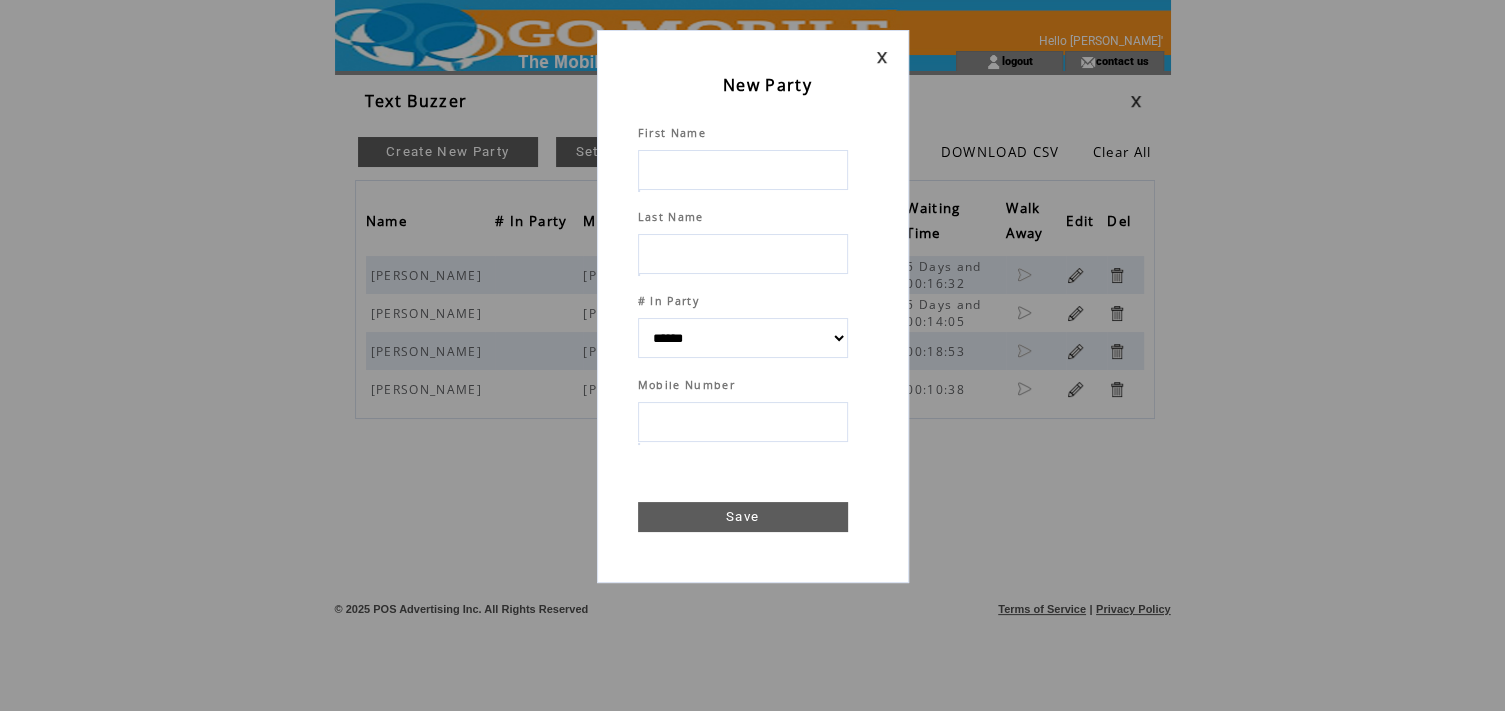 click at bounding box center (743, 170) 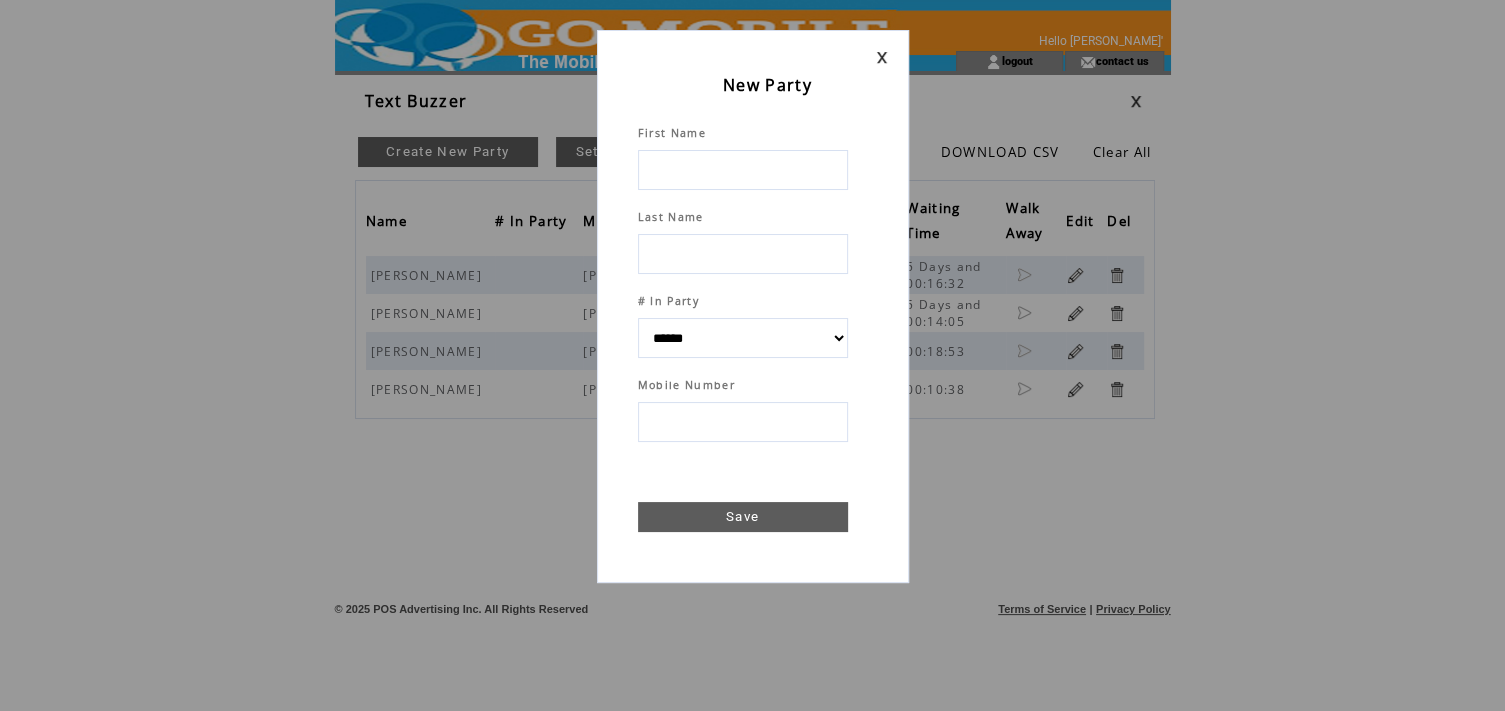 type on "*" 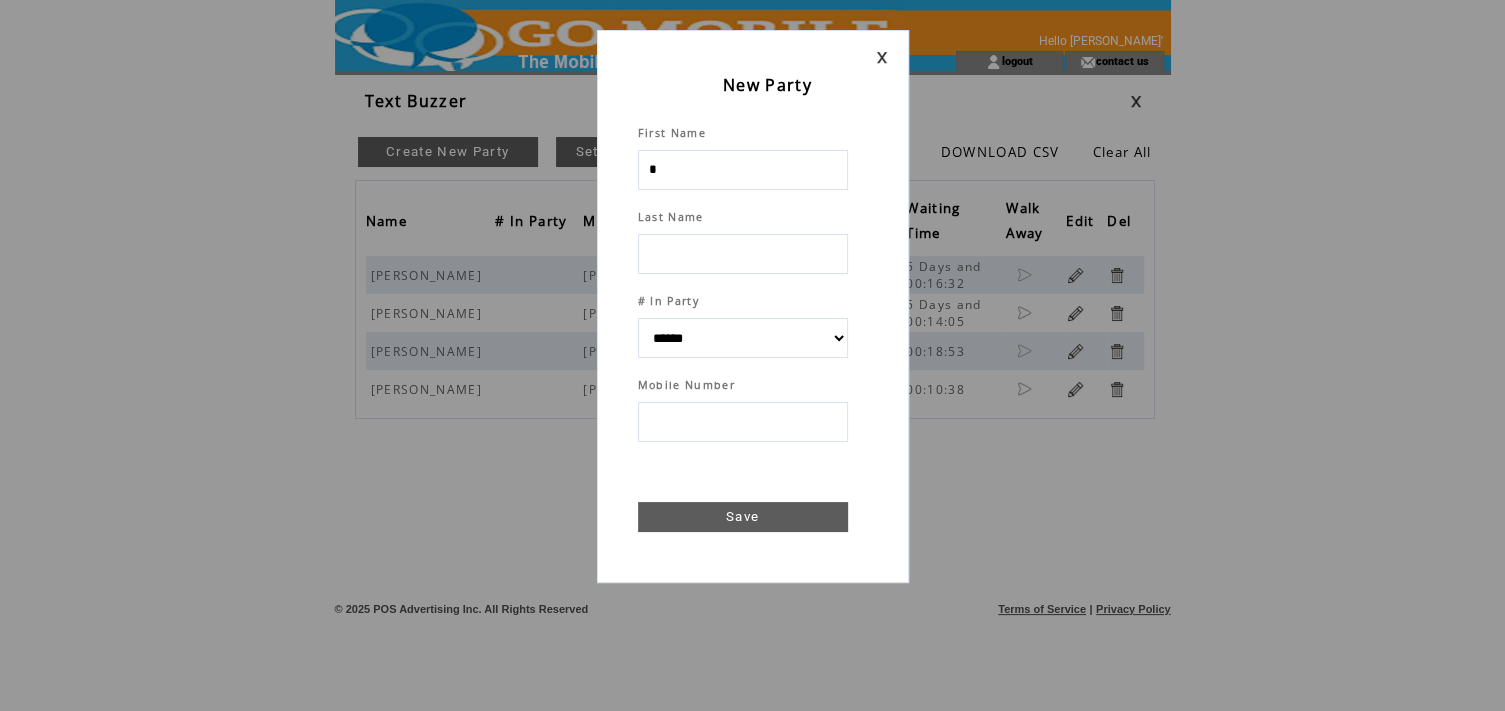 select 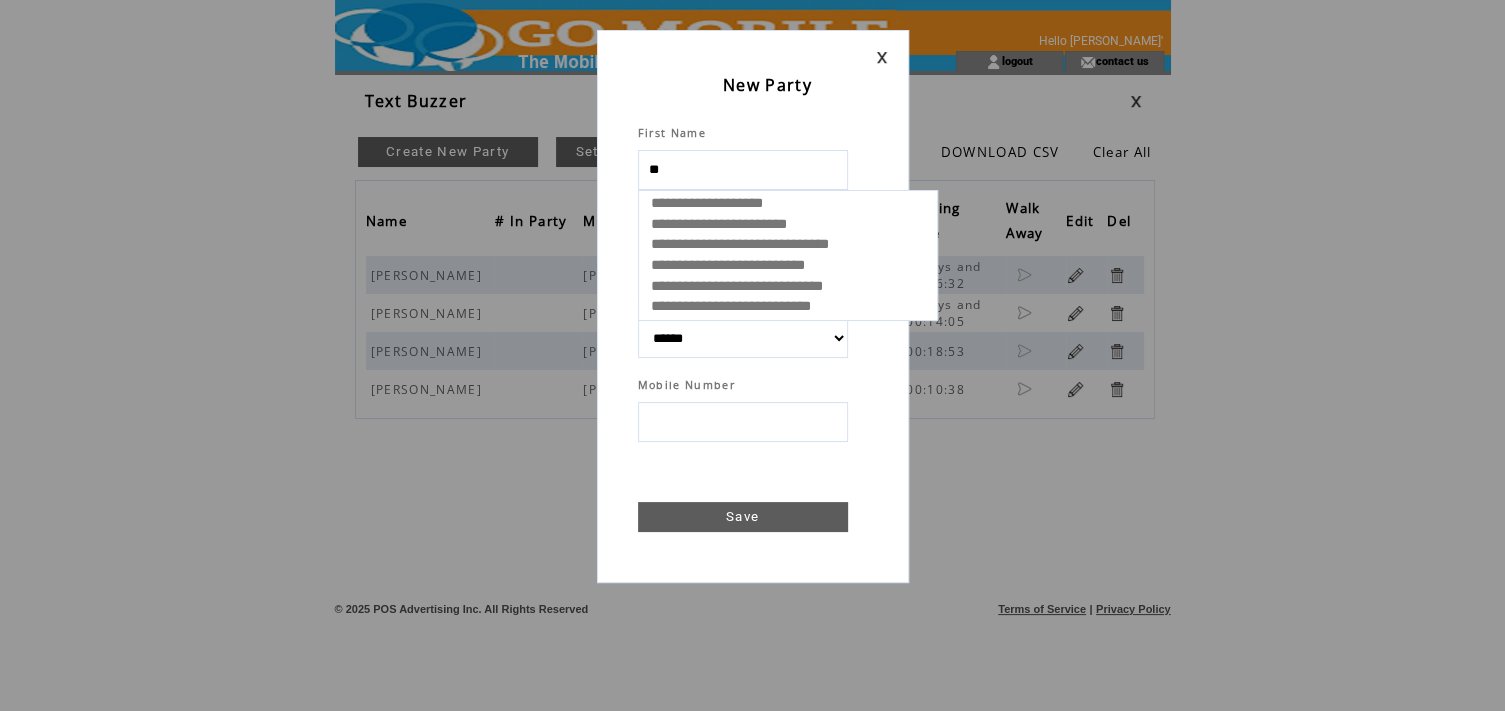 type on "***" 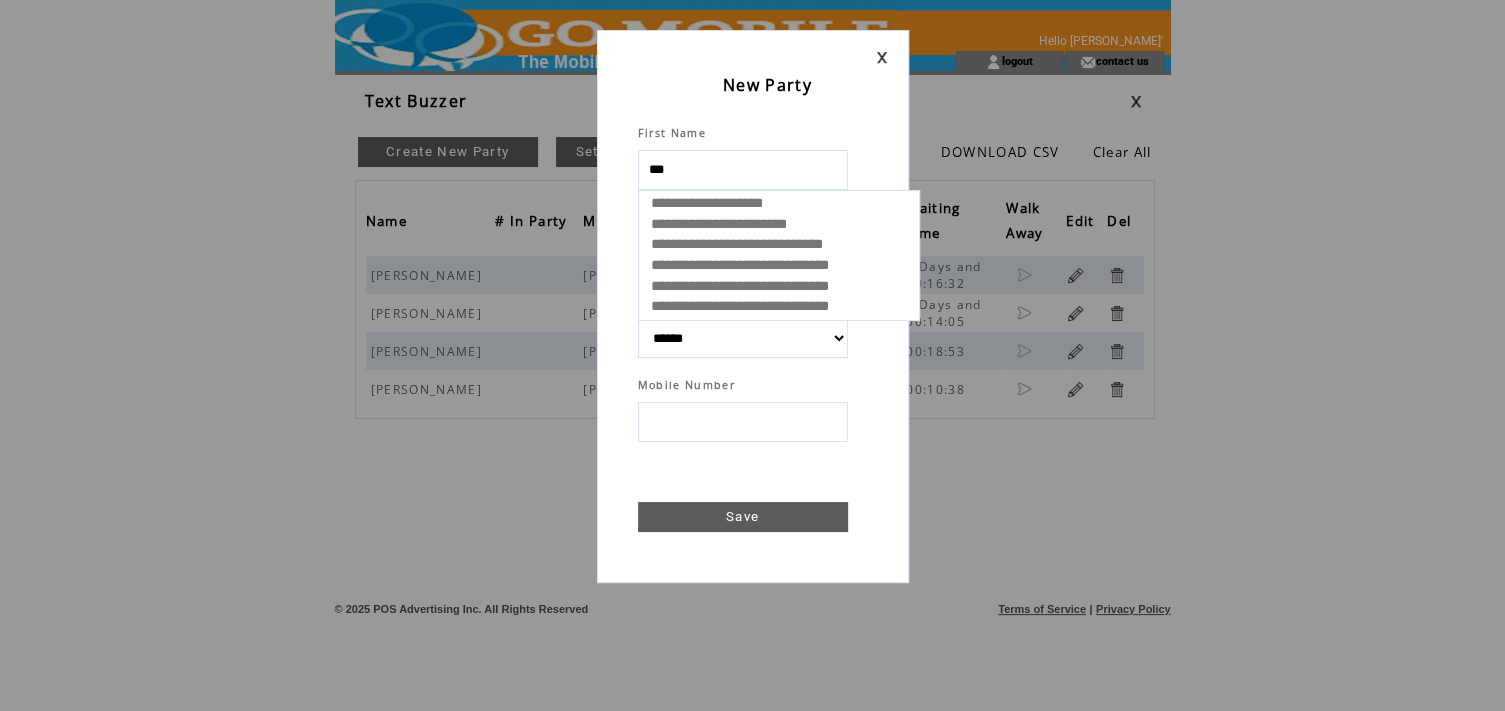 select 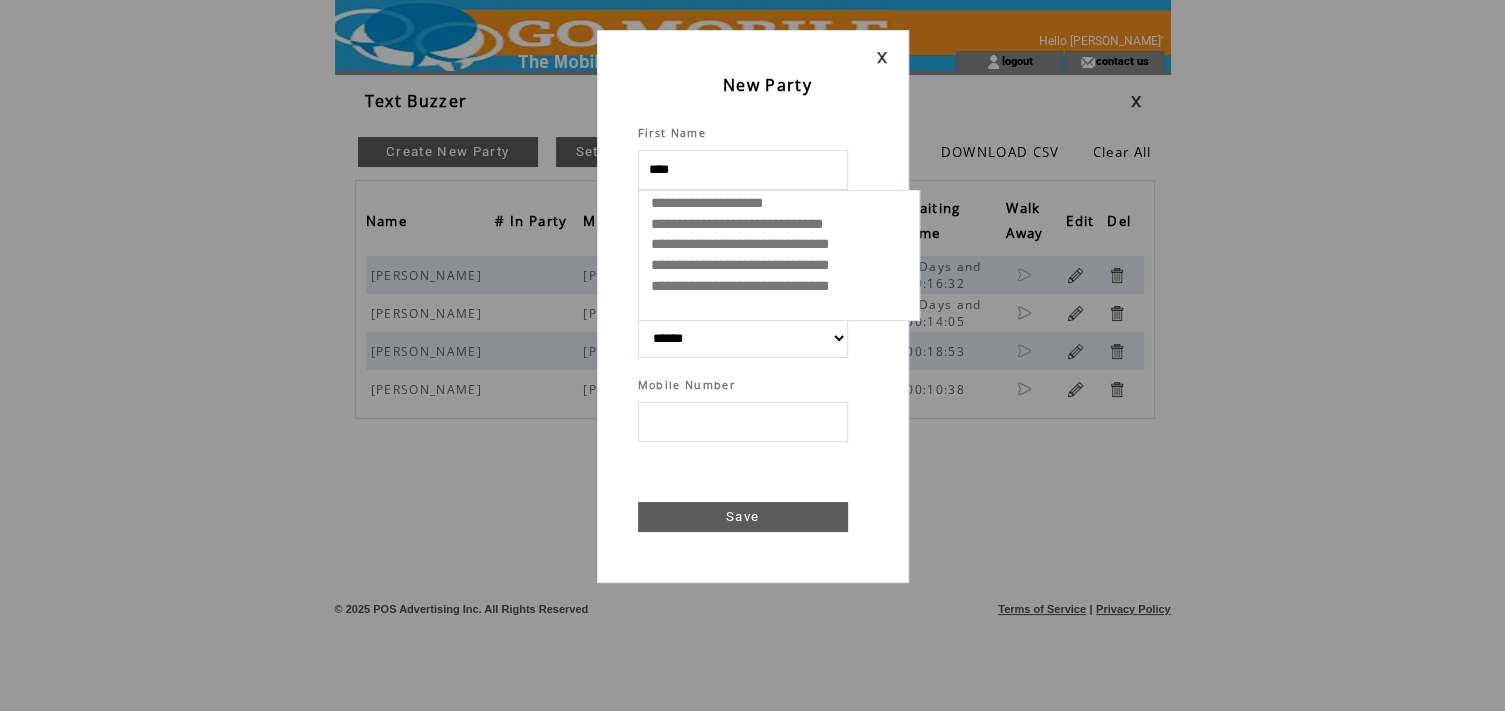 type on "*****" 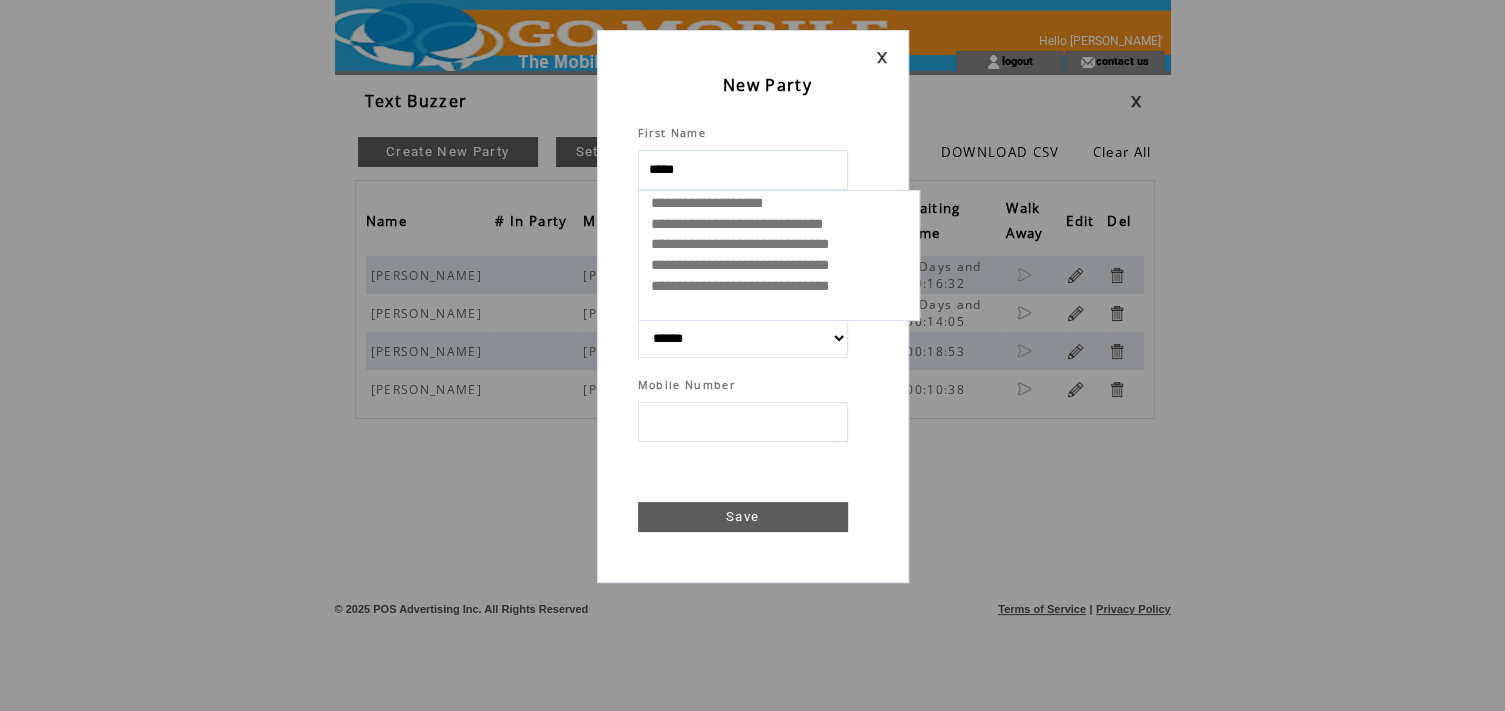 select 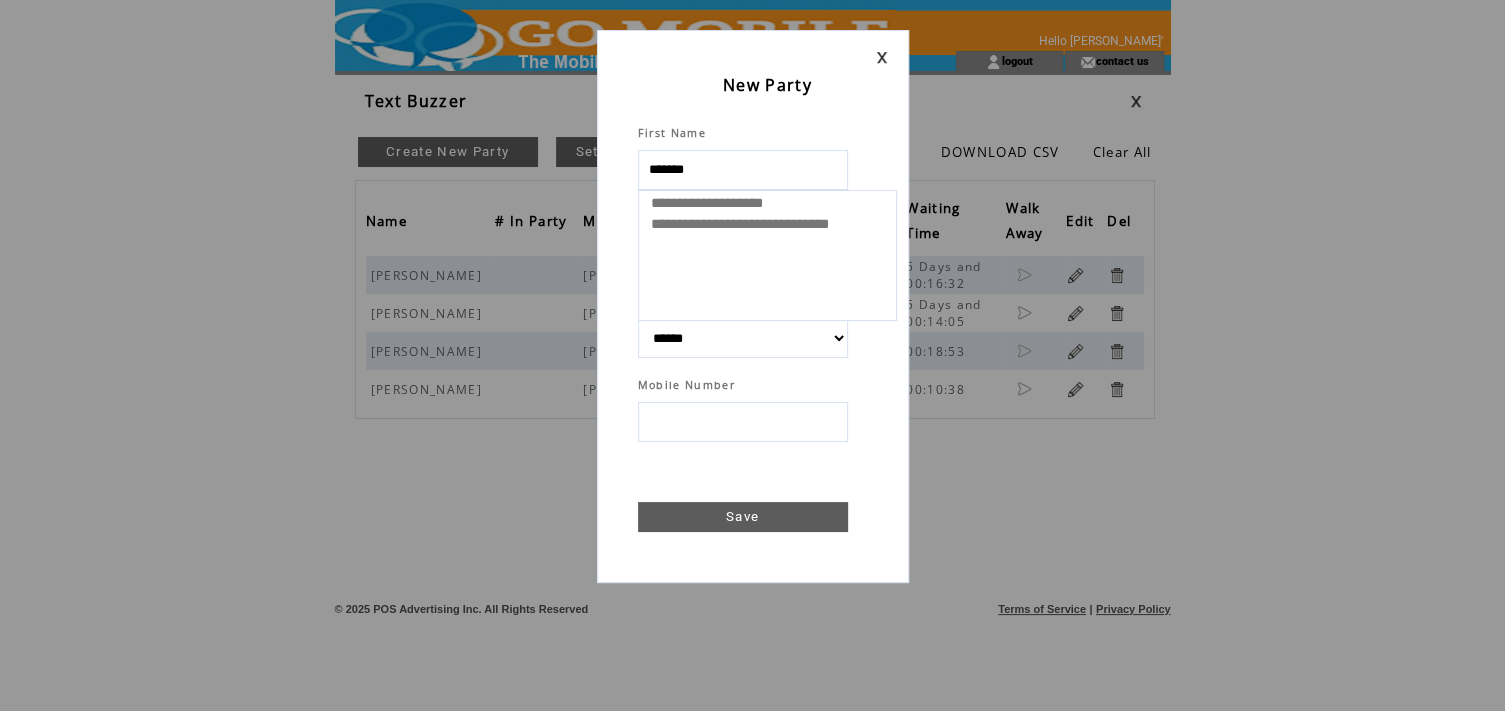 type on "********" 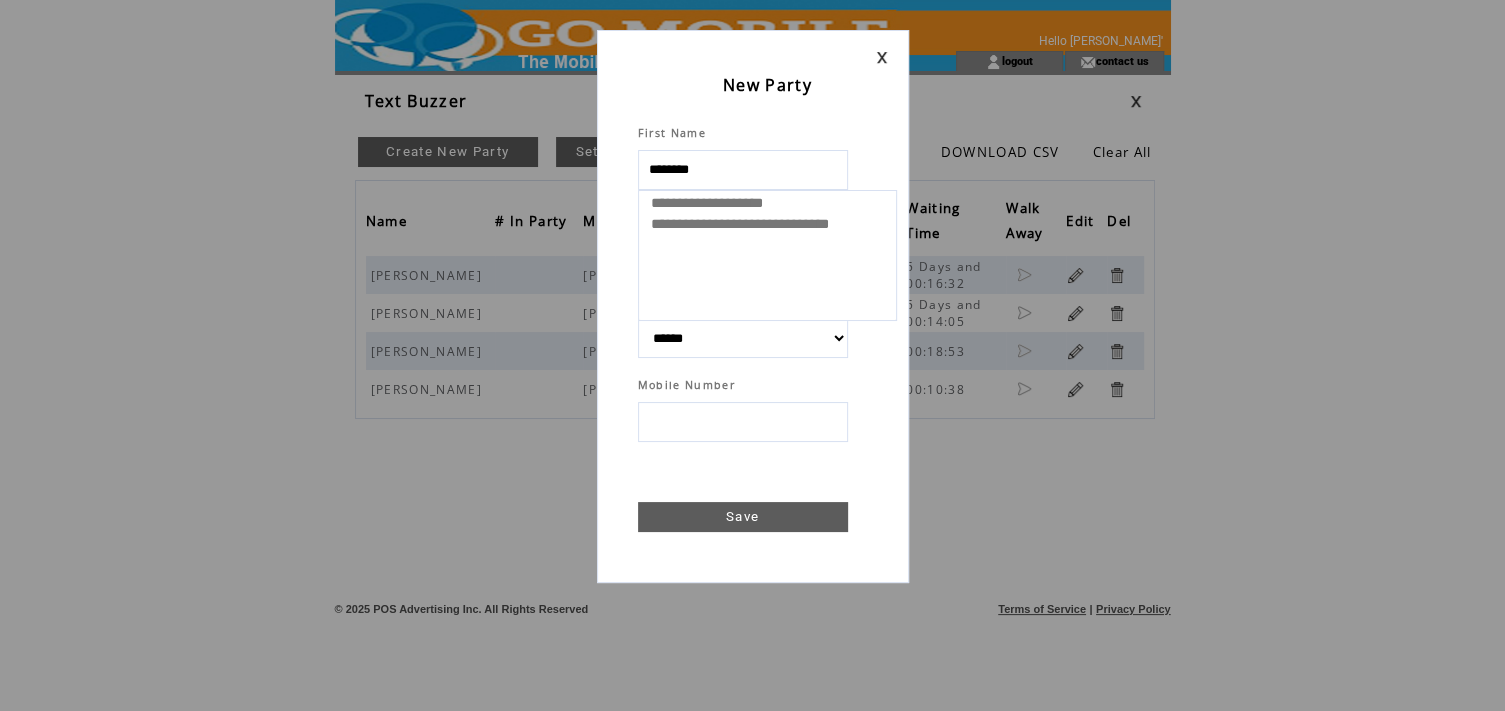 select 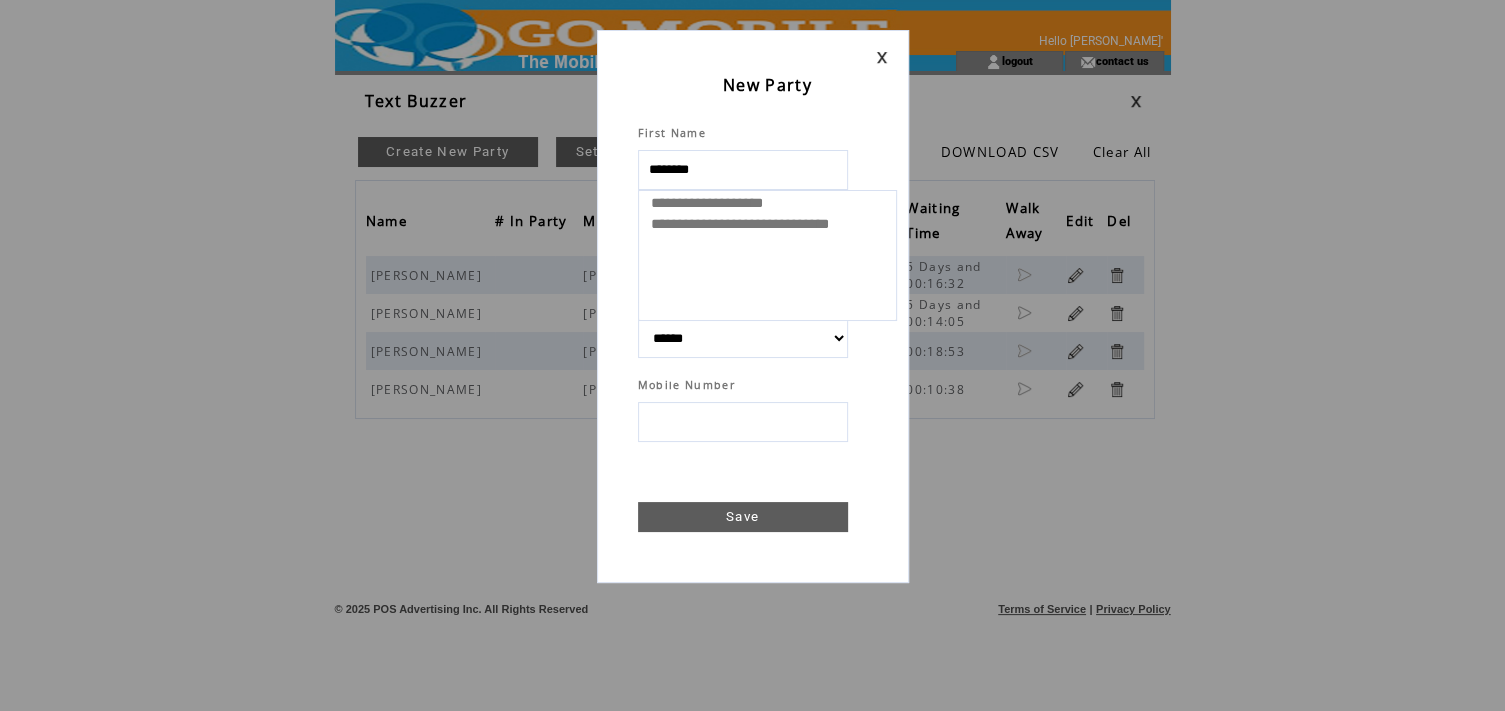 type on "********" 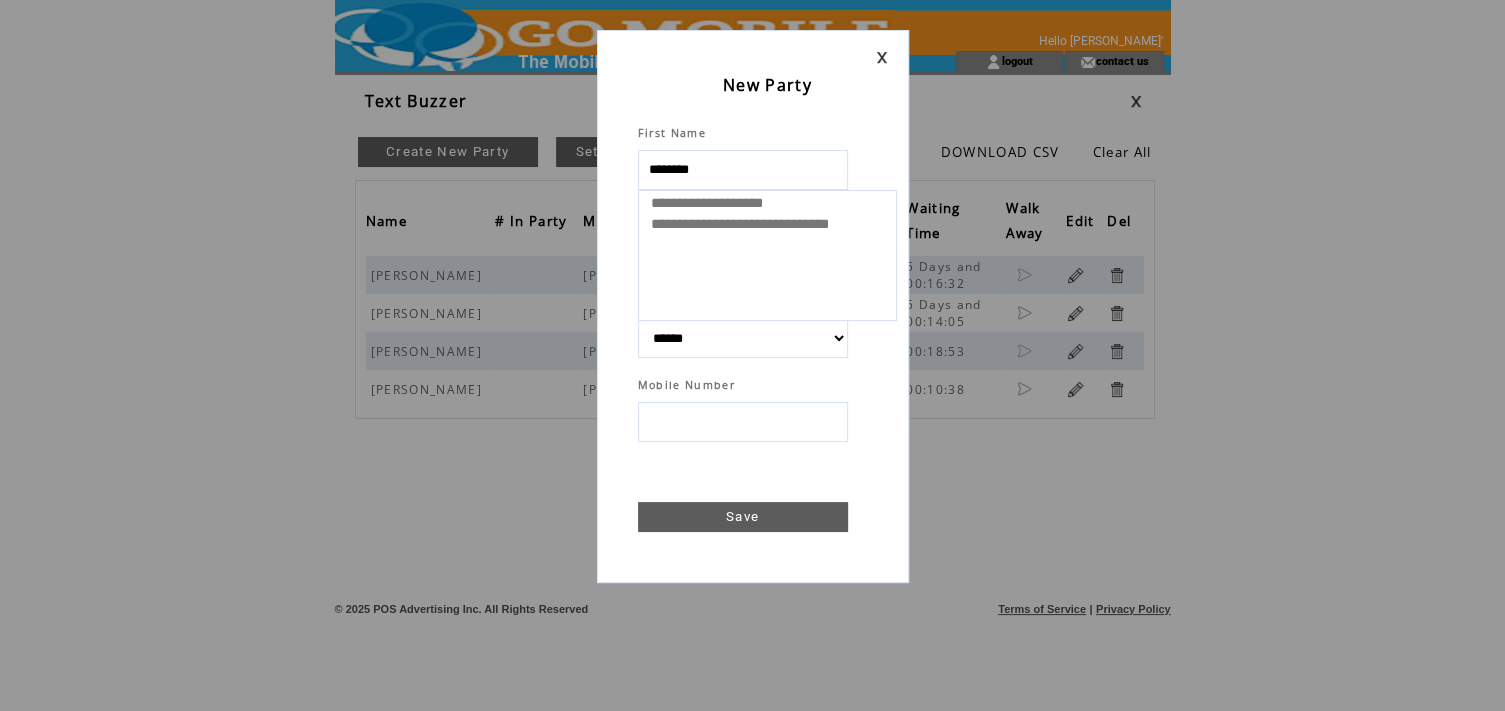 click on "**********" at bounding box center [773, 227] 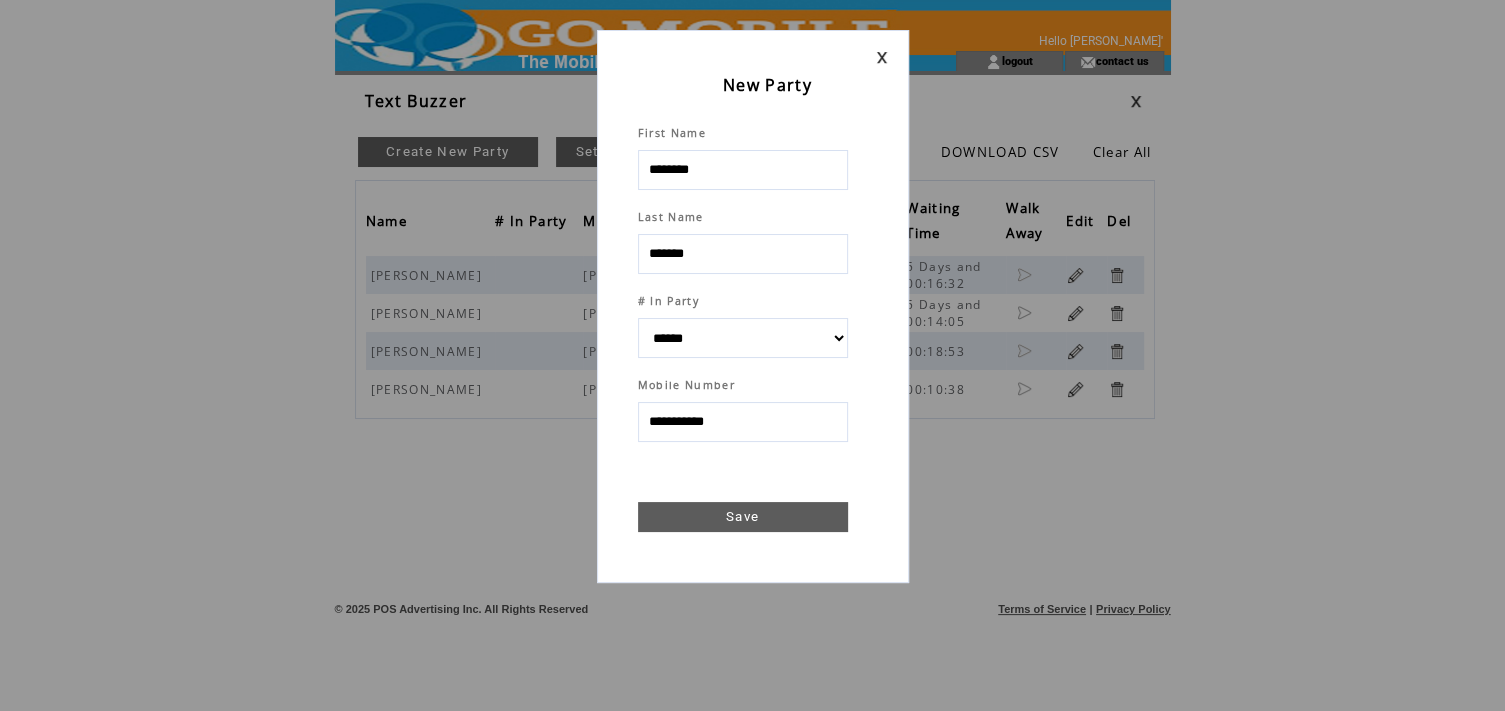 click on "Save" at bounding box center (743, 517) 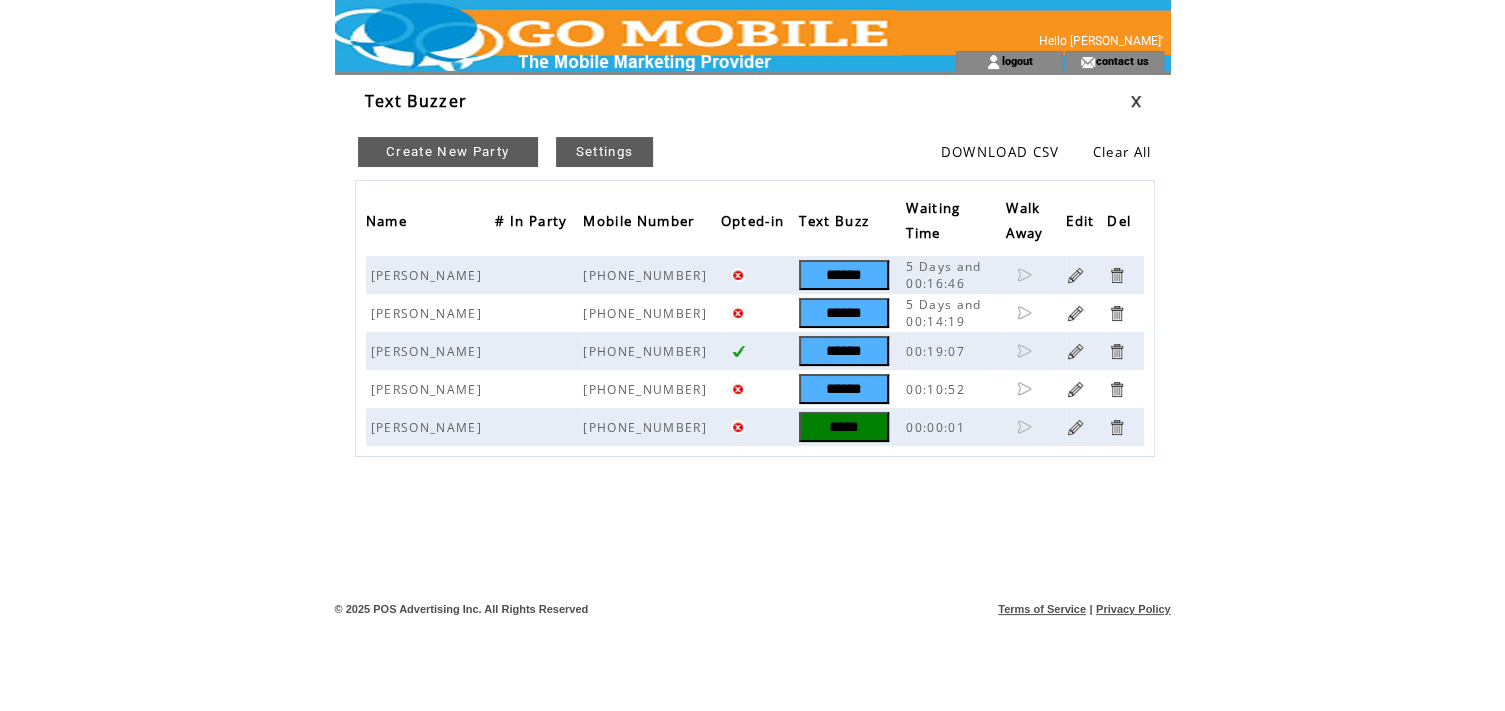 click on "*****" at bounding box center (844, 427) 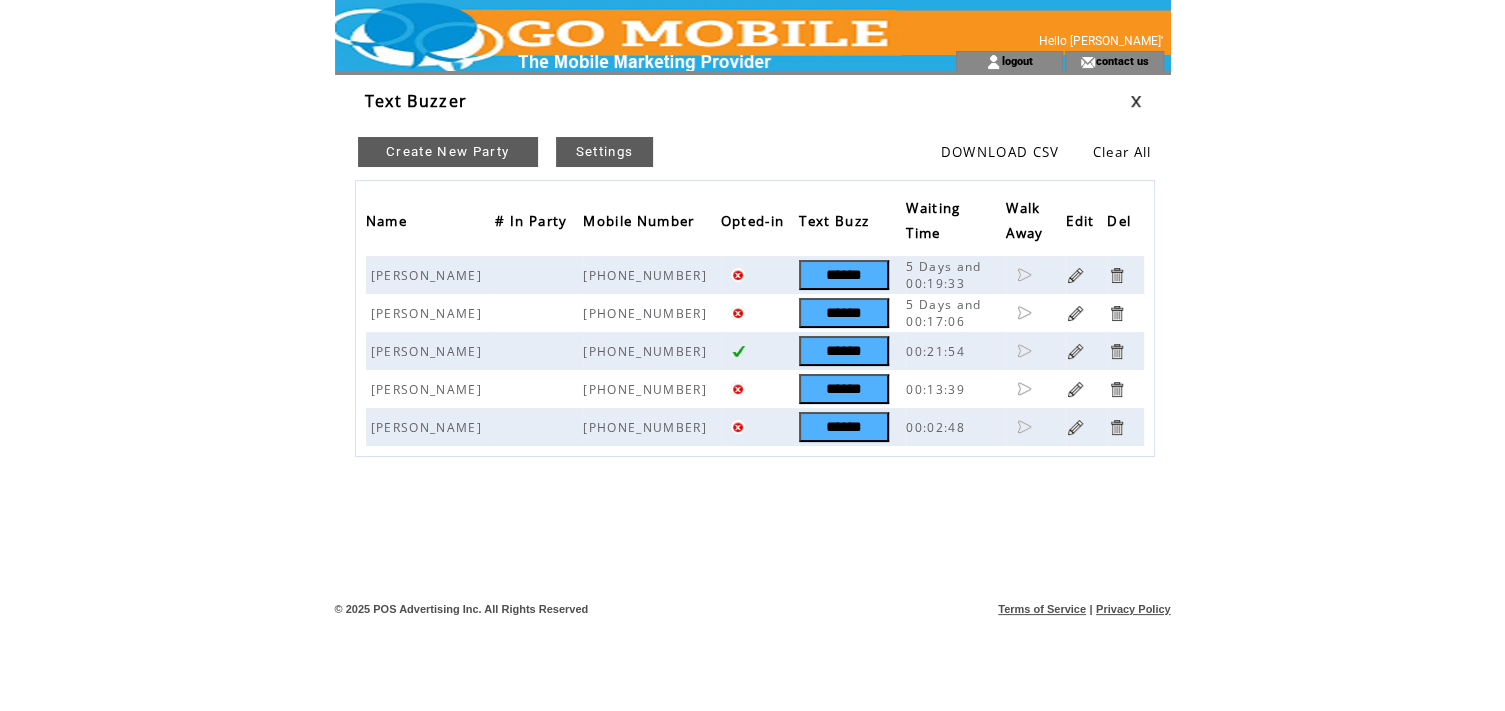 click on "Create New Party" at bounding box center [448, 152] 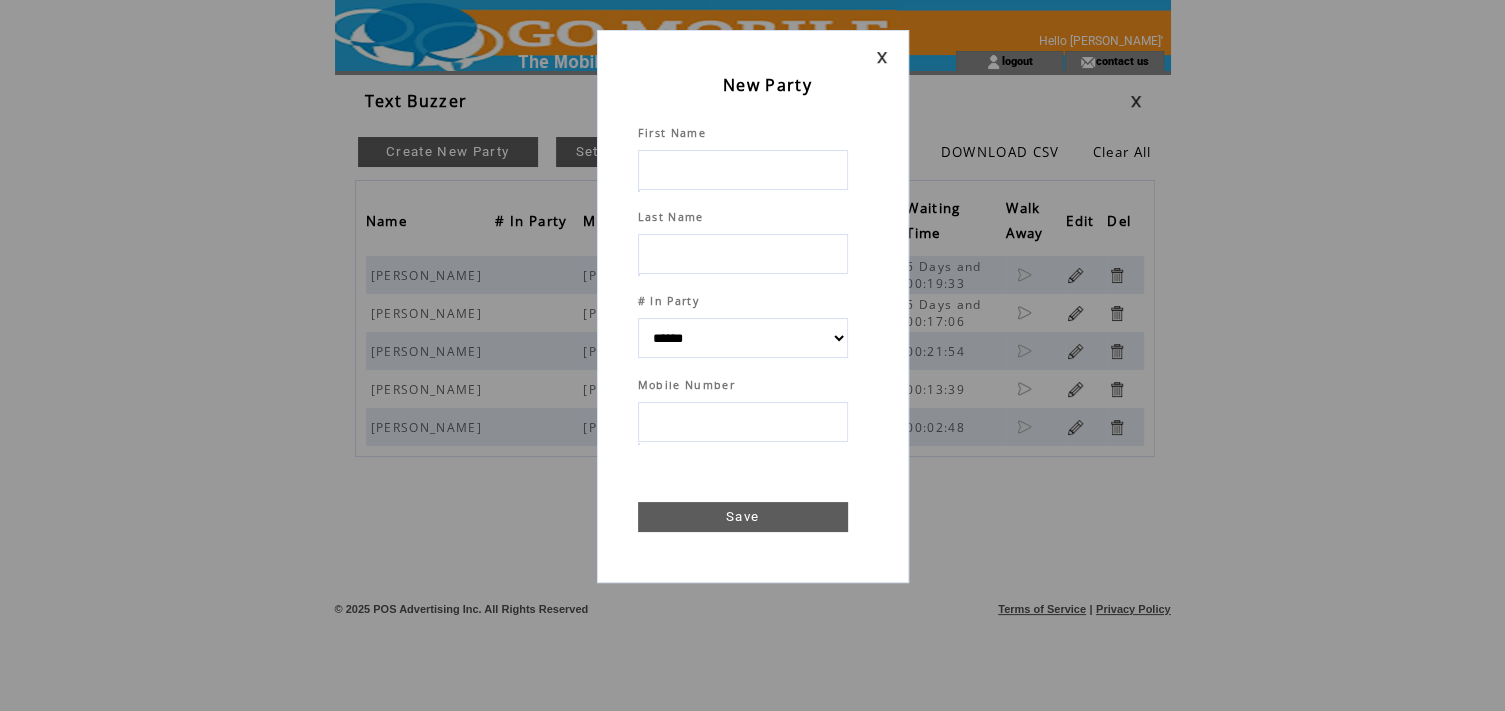 click at bounding box center (743, 170) 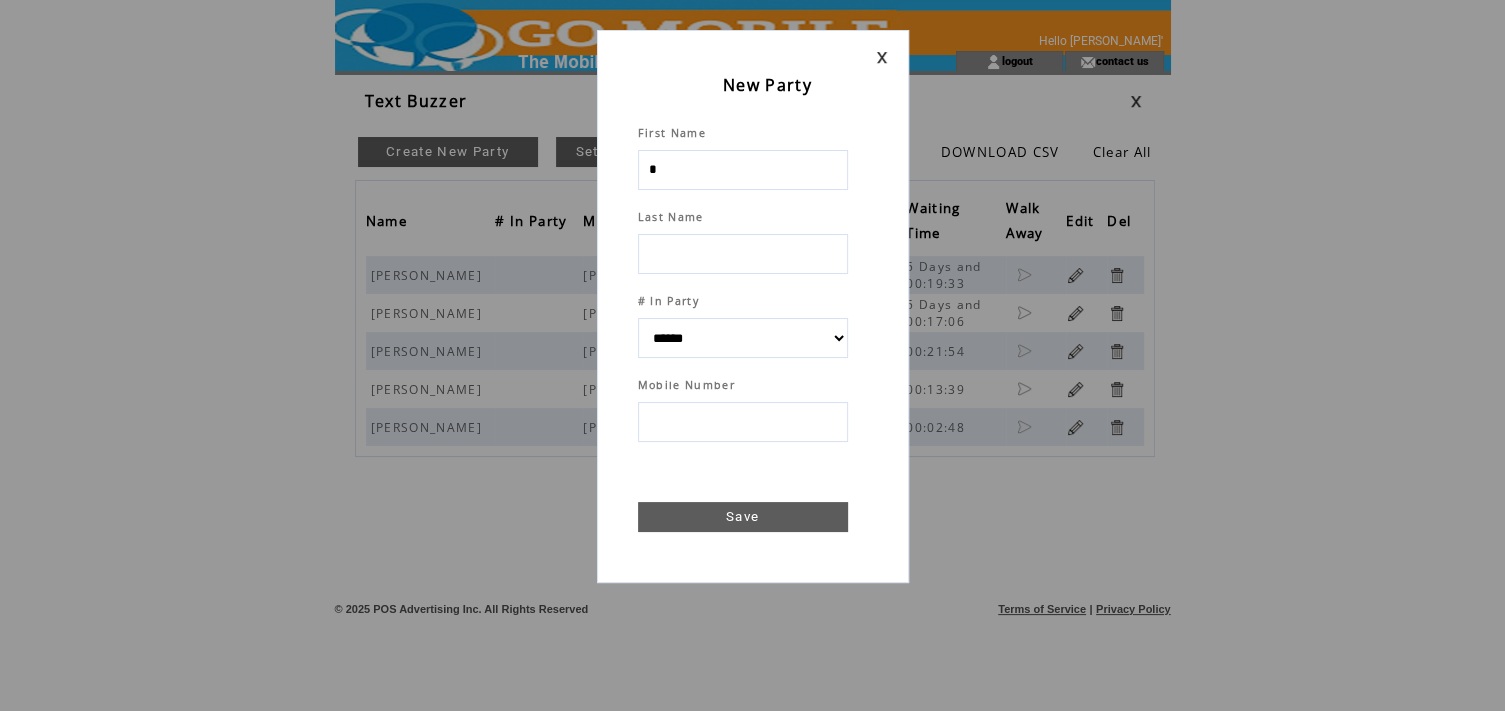 type on "**" 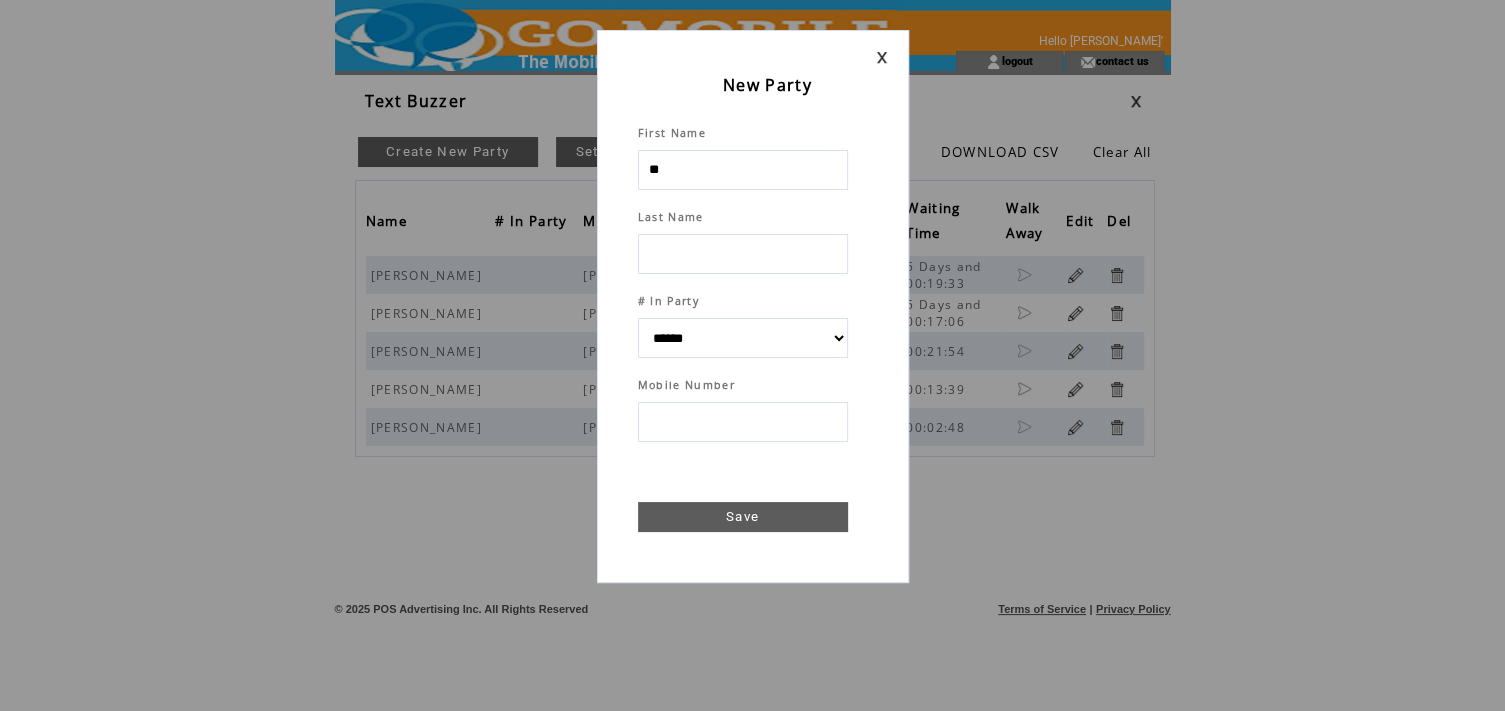 select 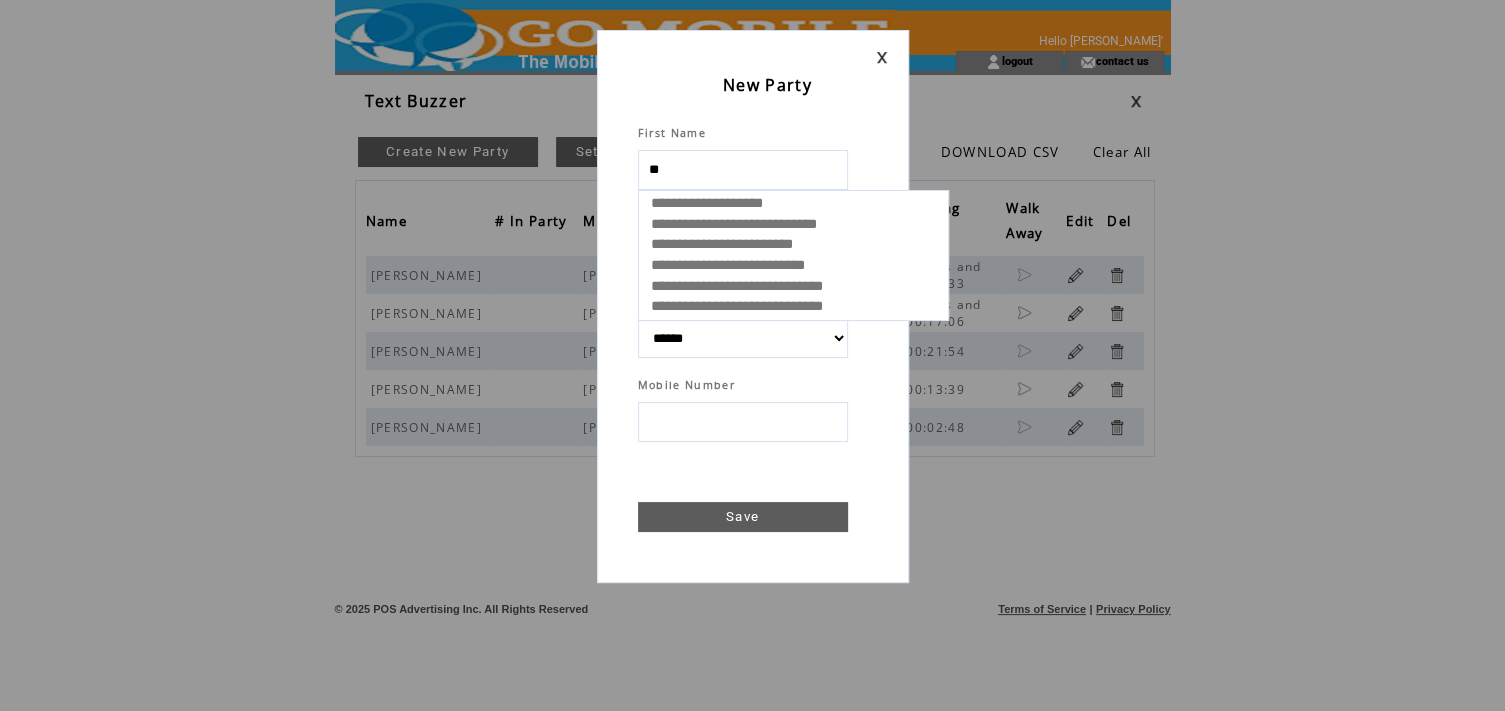type on "***" 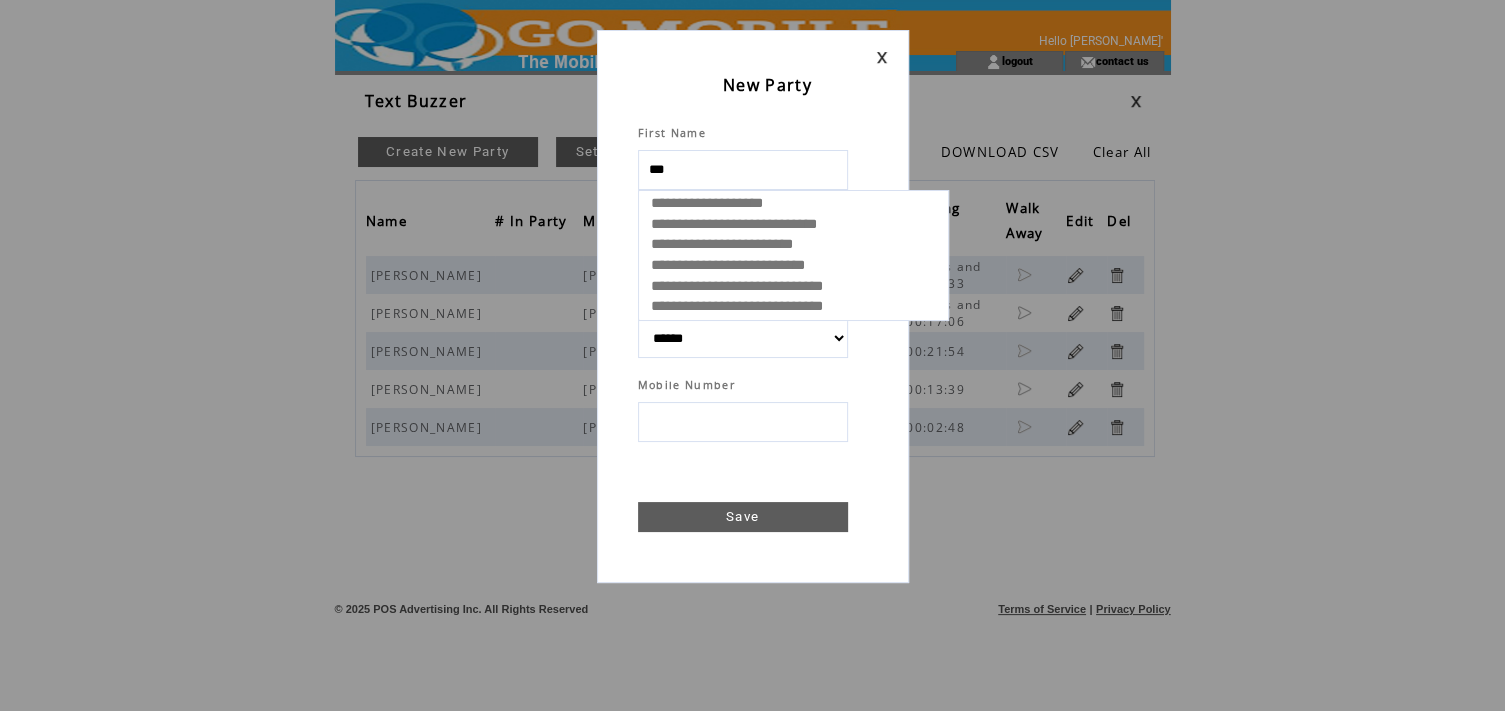 select 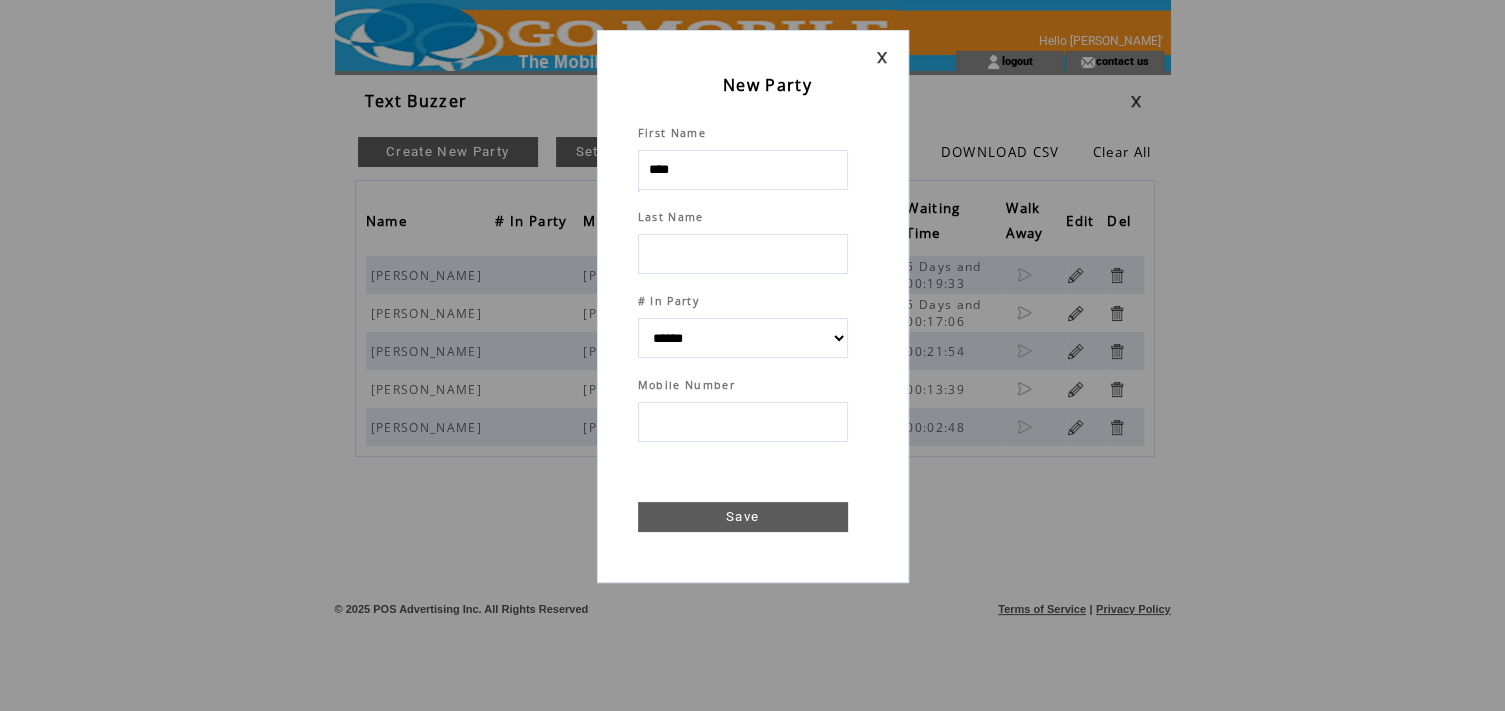 type on "****" 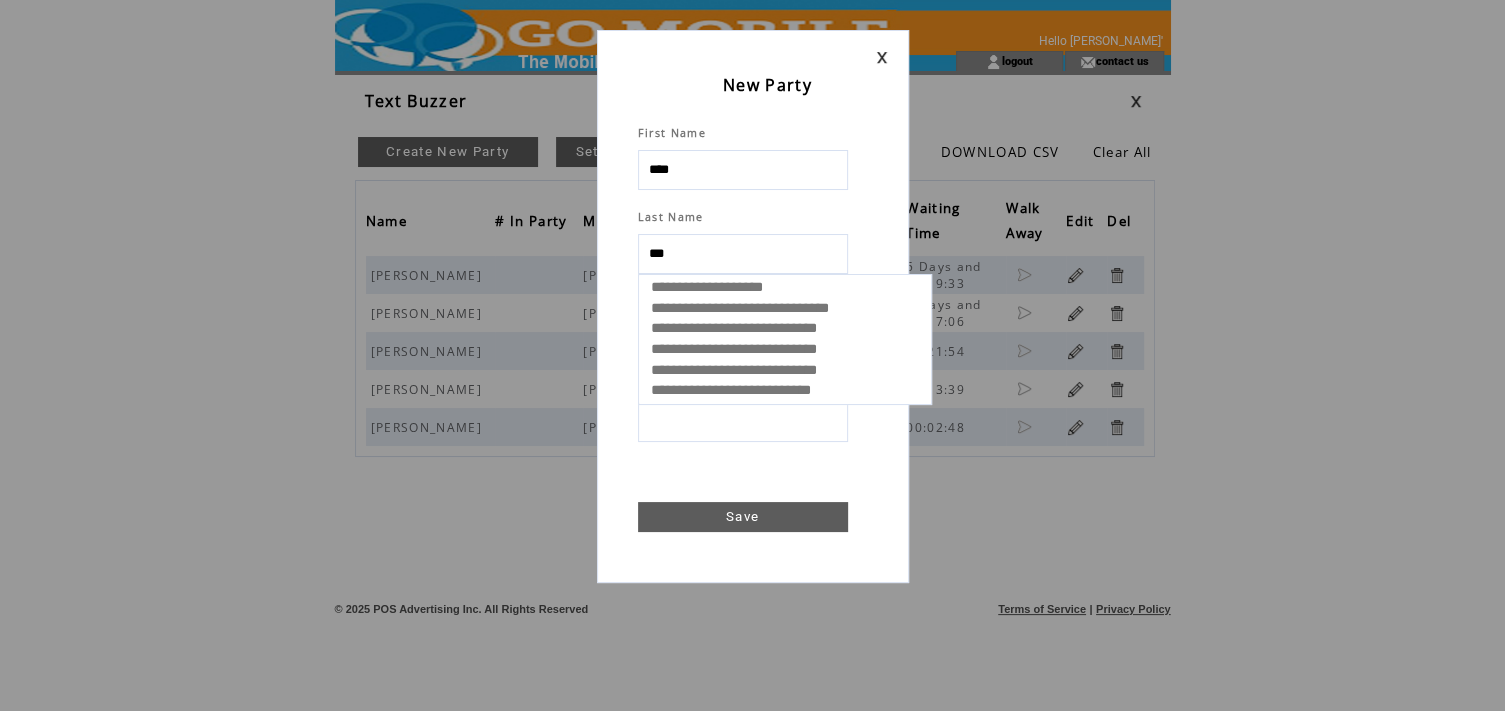type on "****" 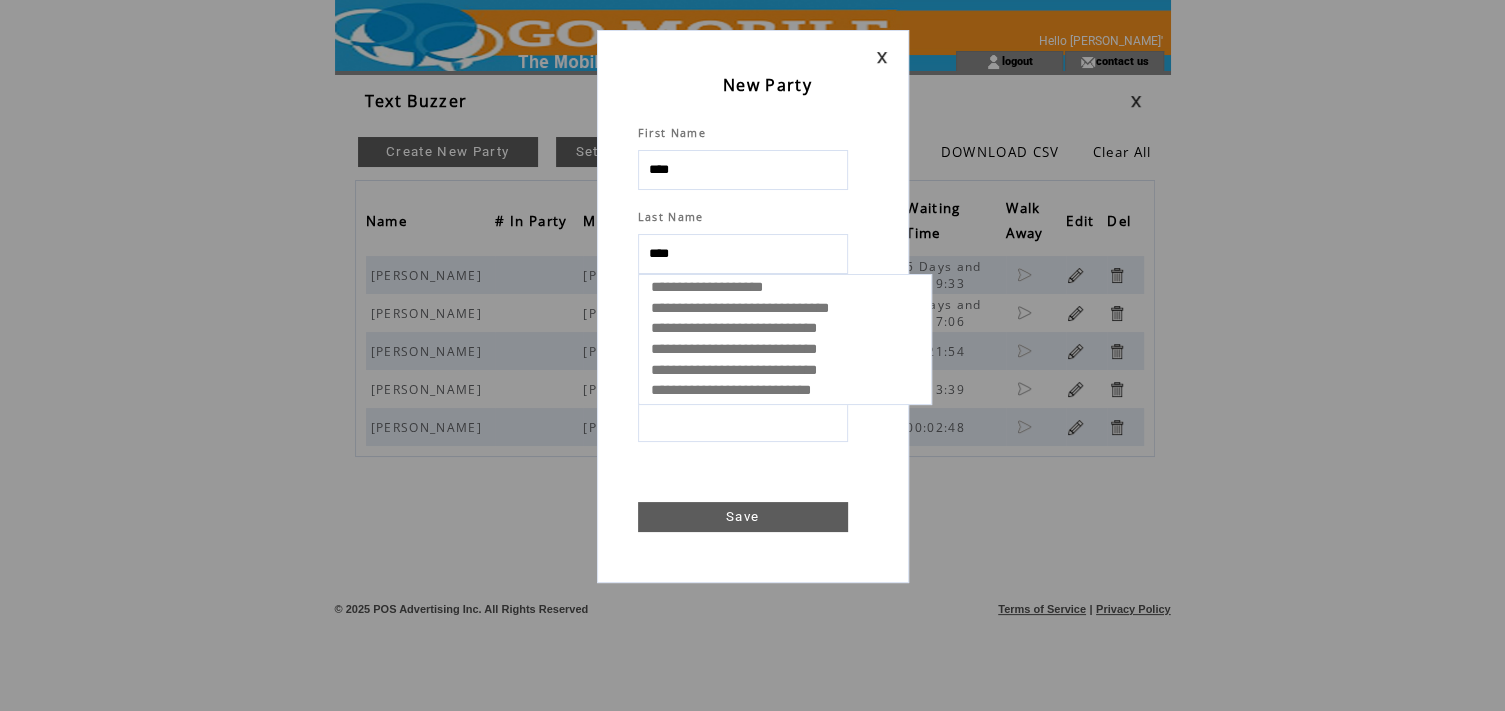 select 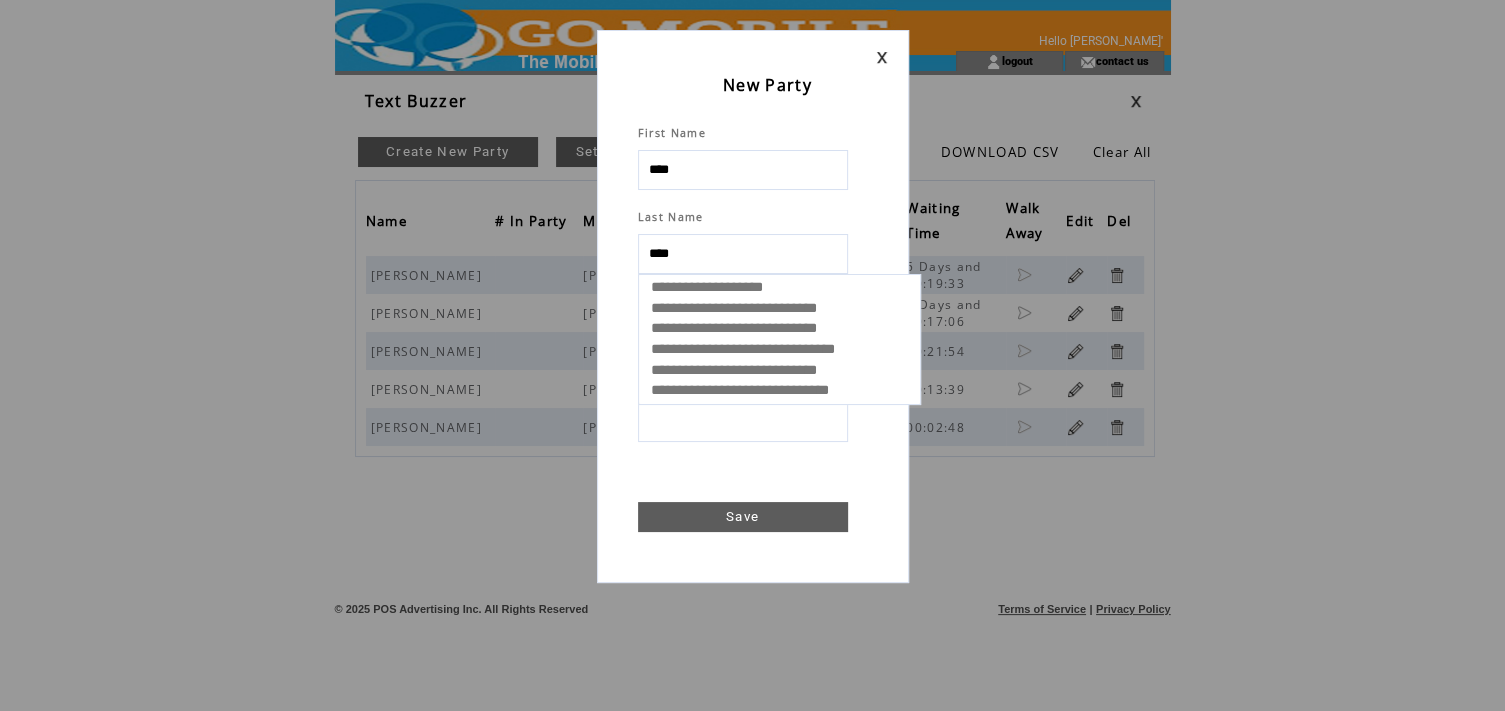 type on "*****" 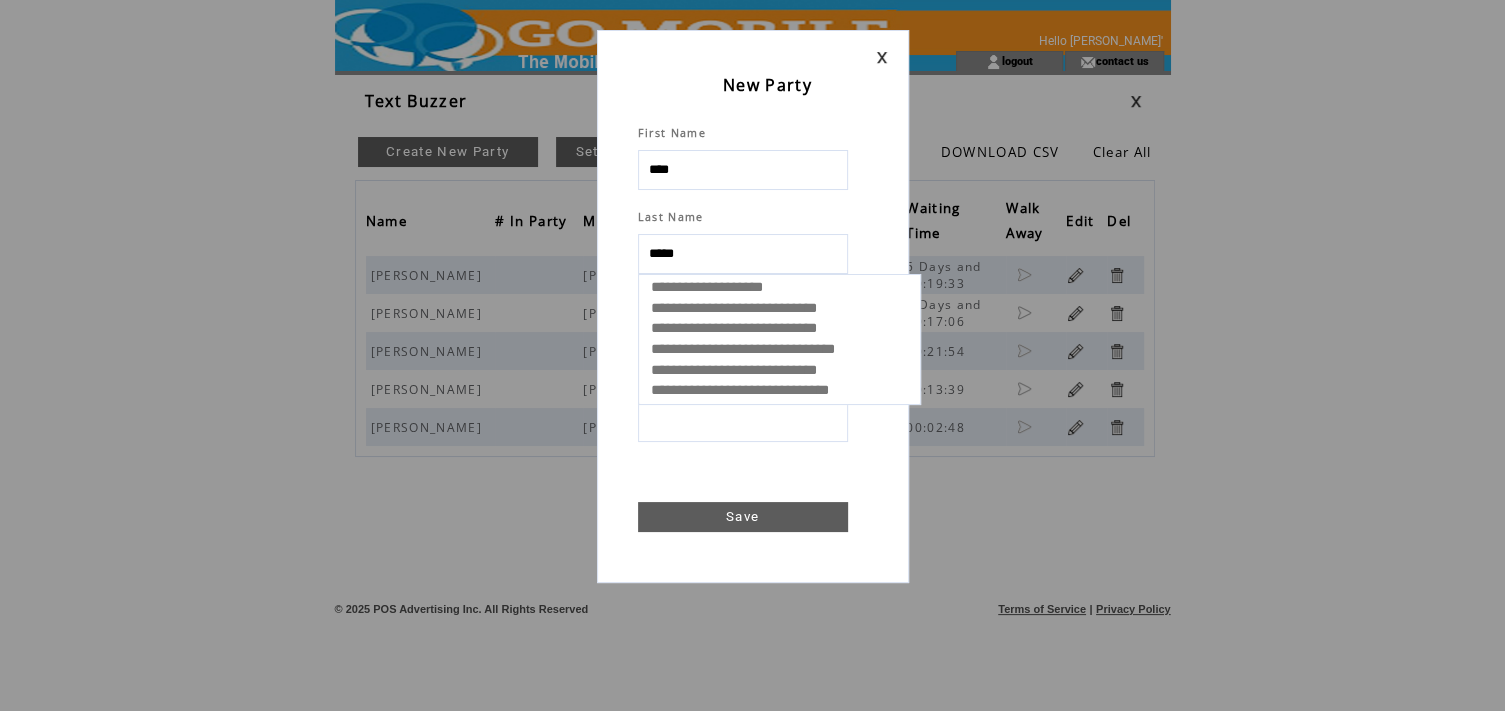select 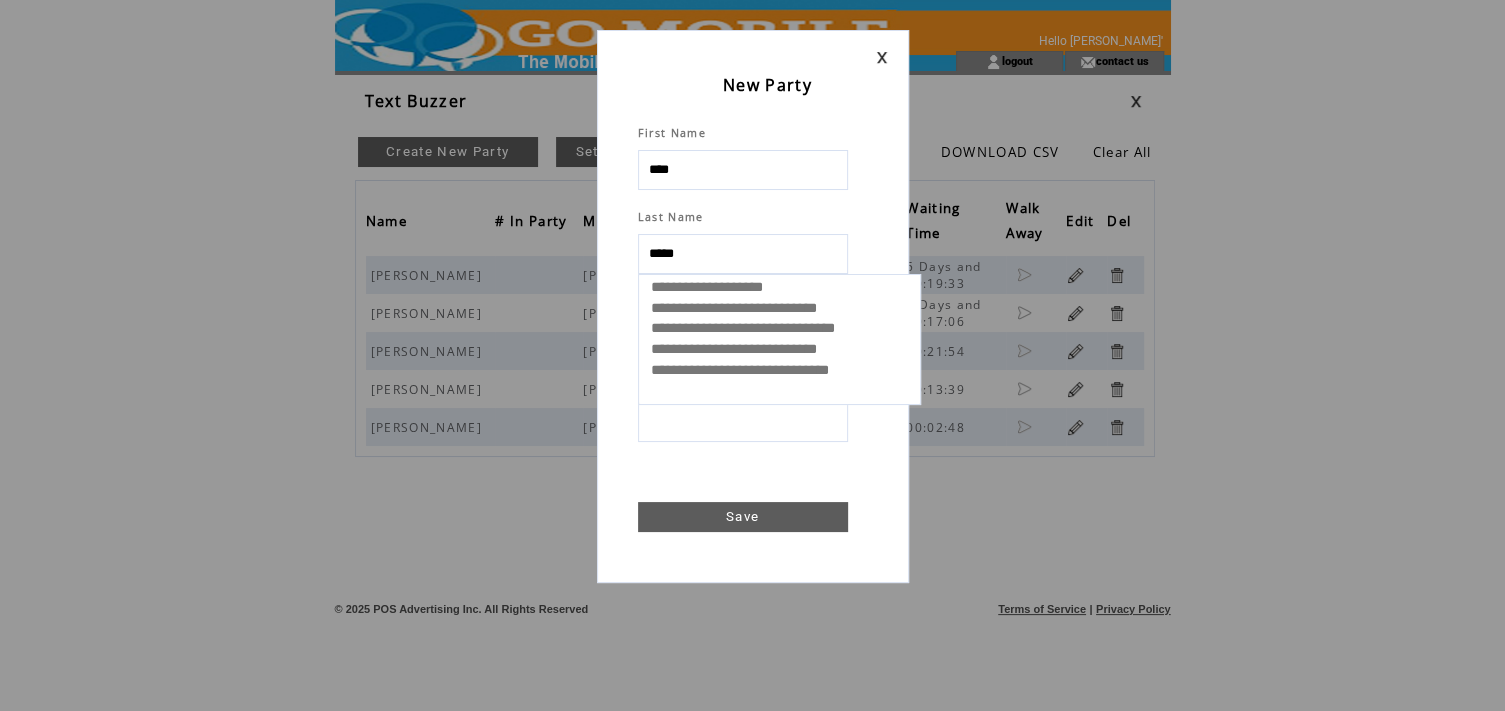 type on "******" 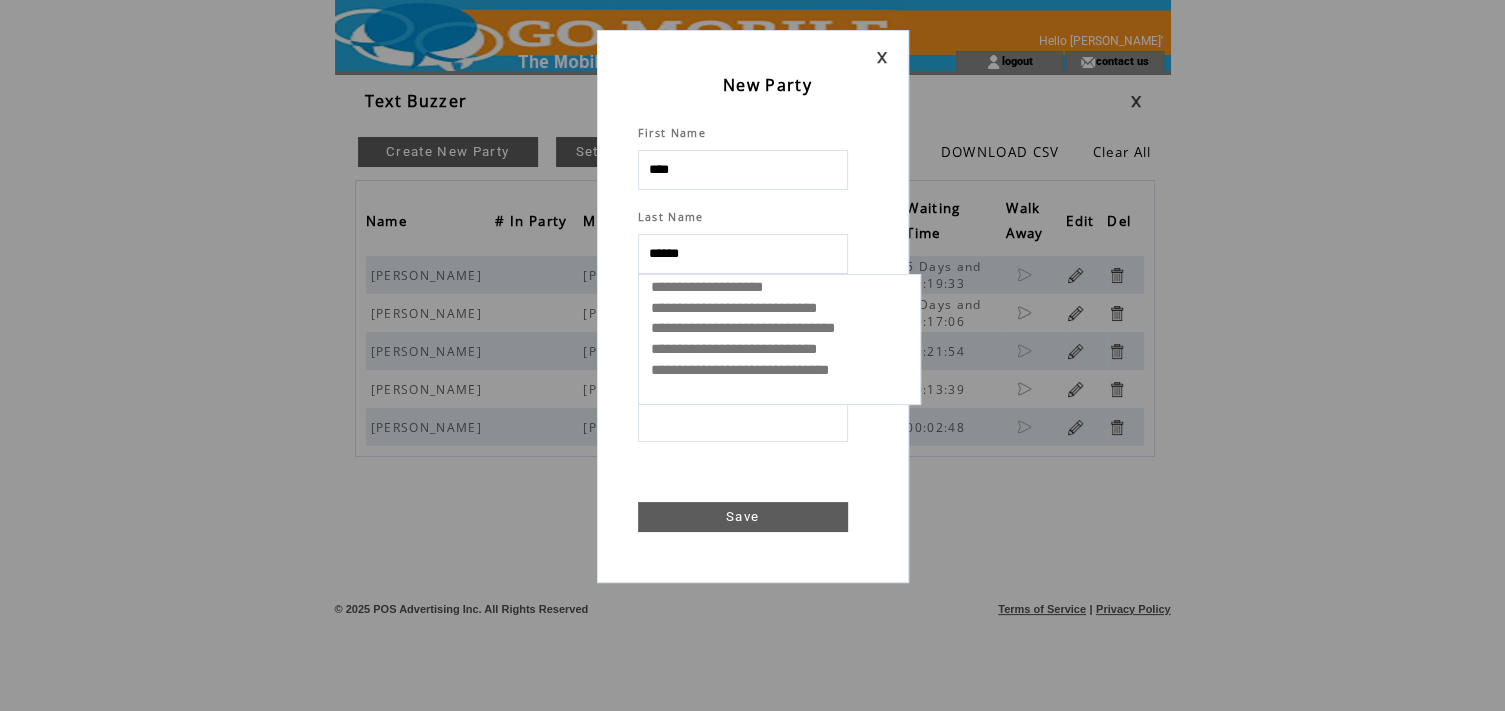 select 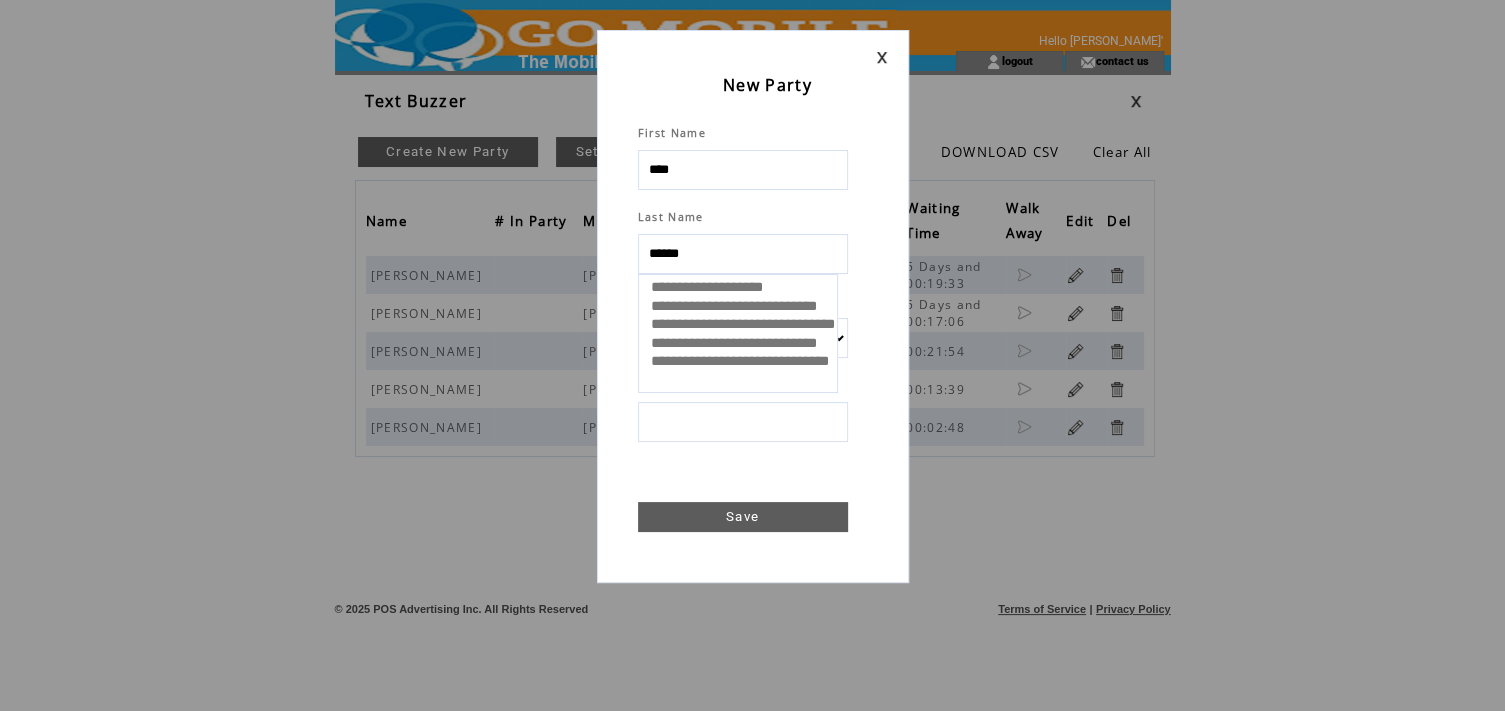 type on "*******" 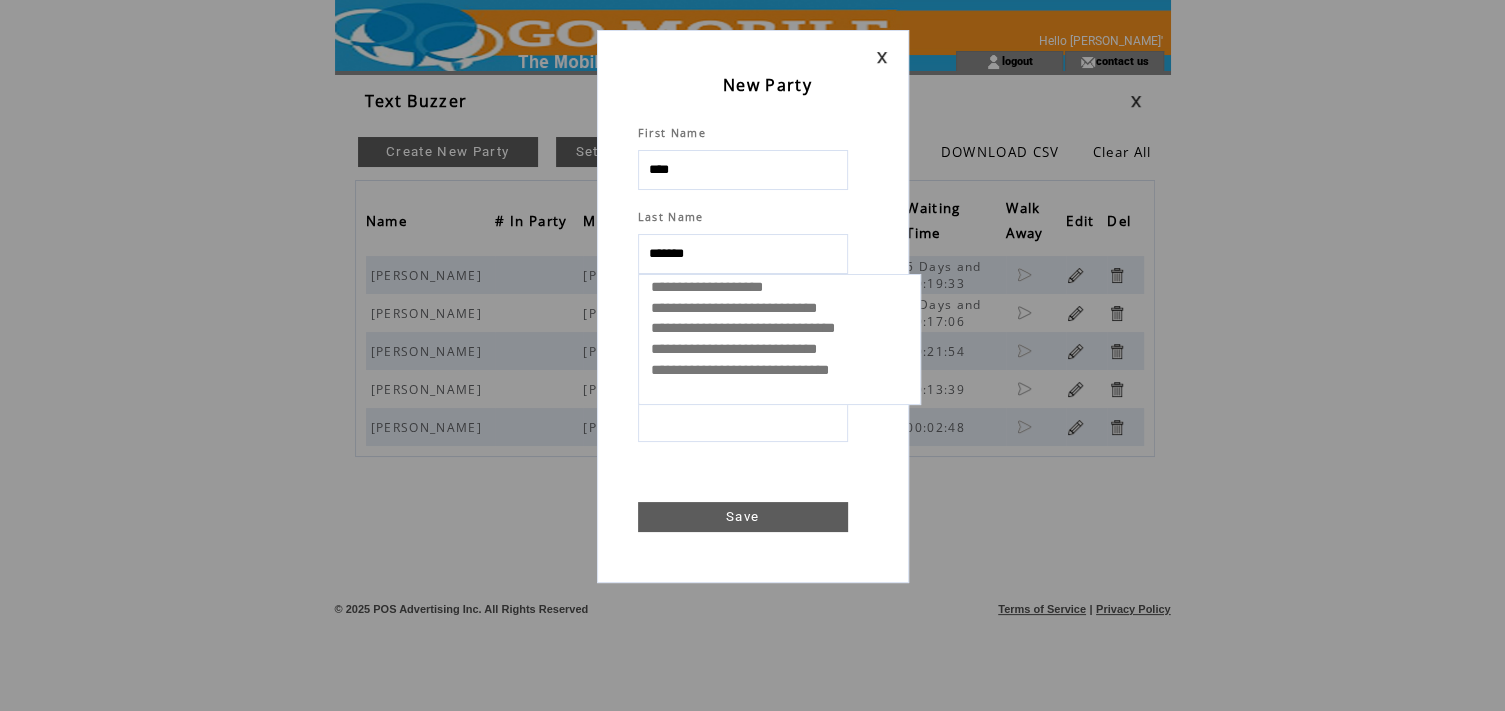 select 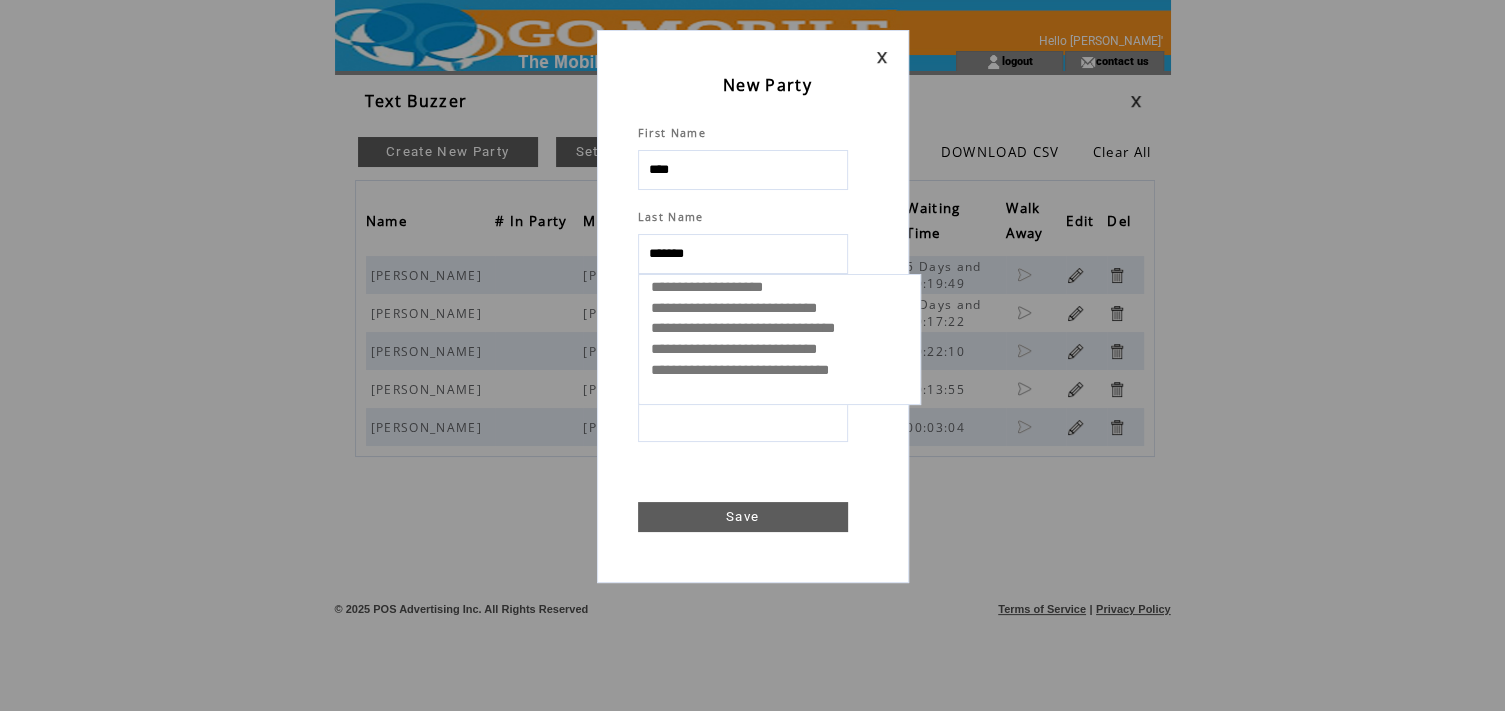 type on "*******" 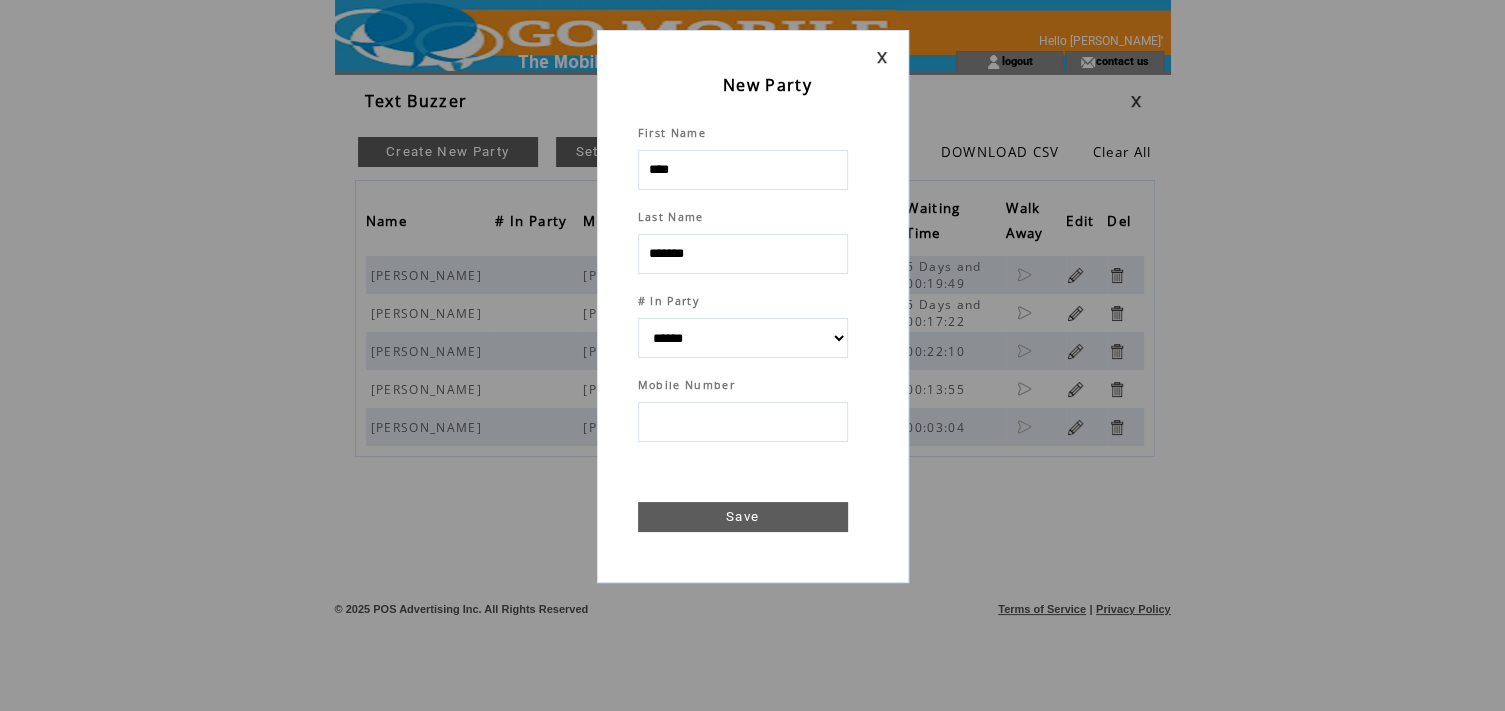 click at bounding box center [743, 422] 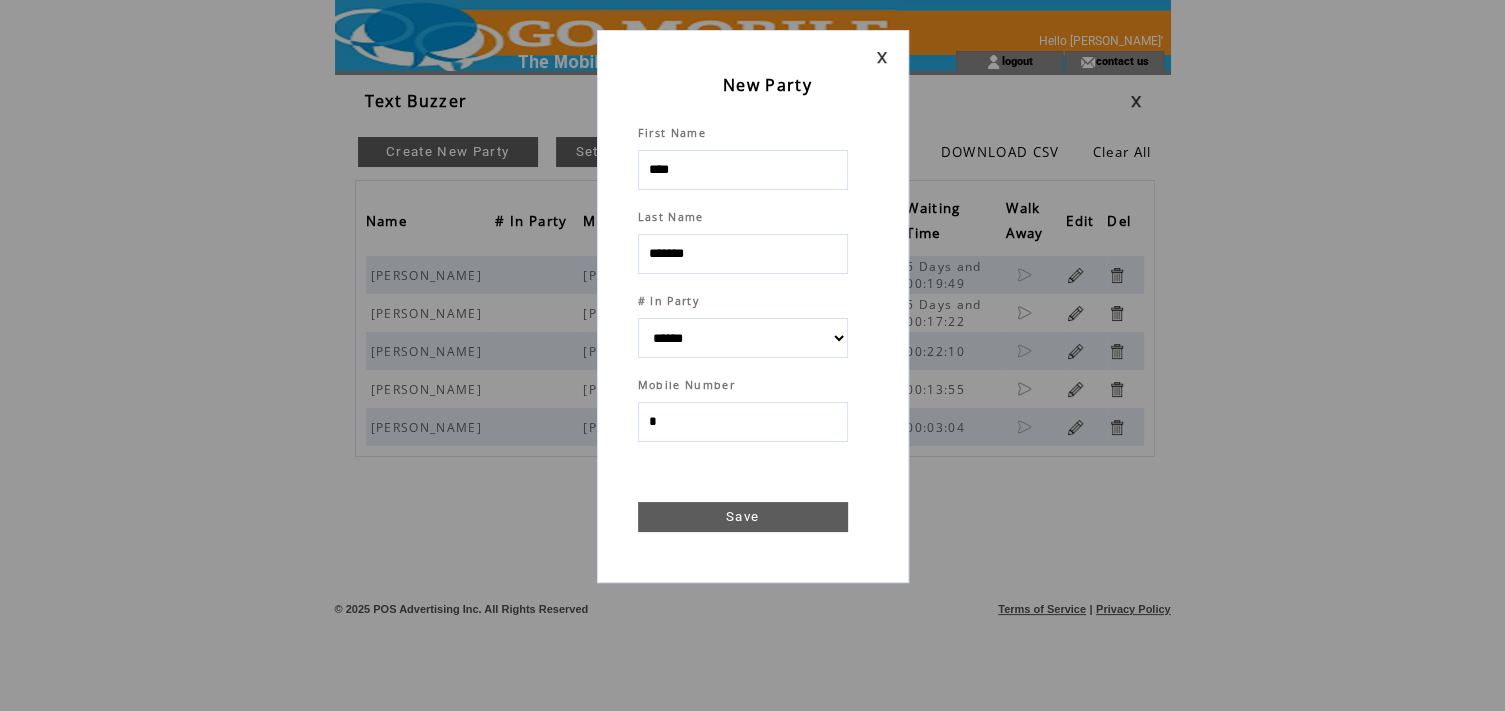 type on "**" 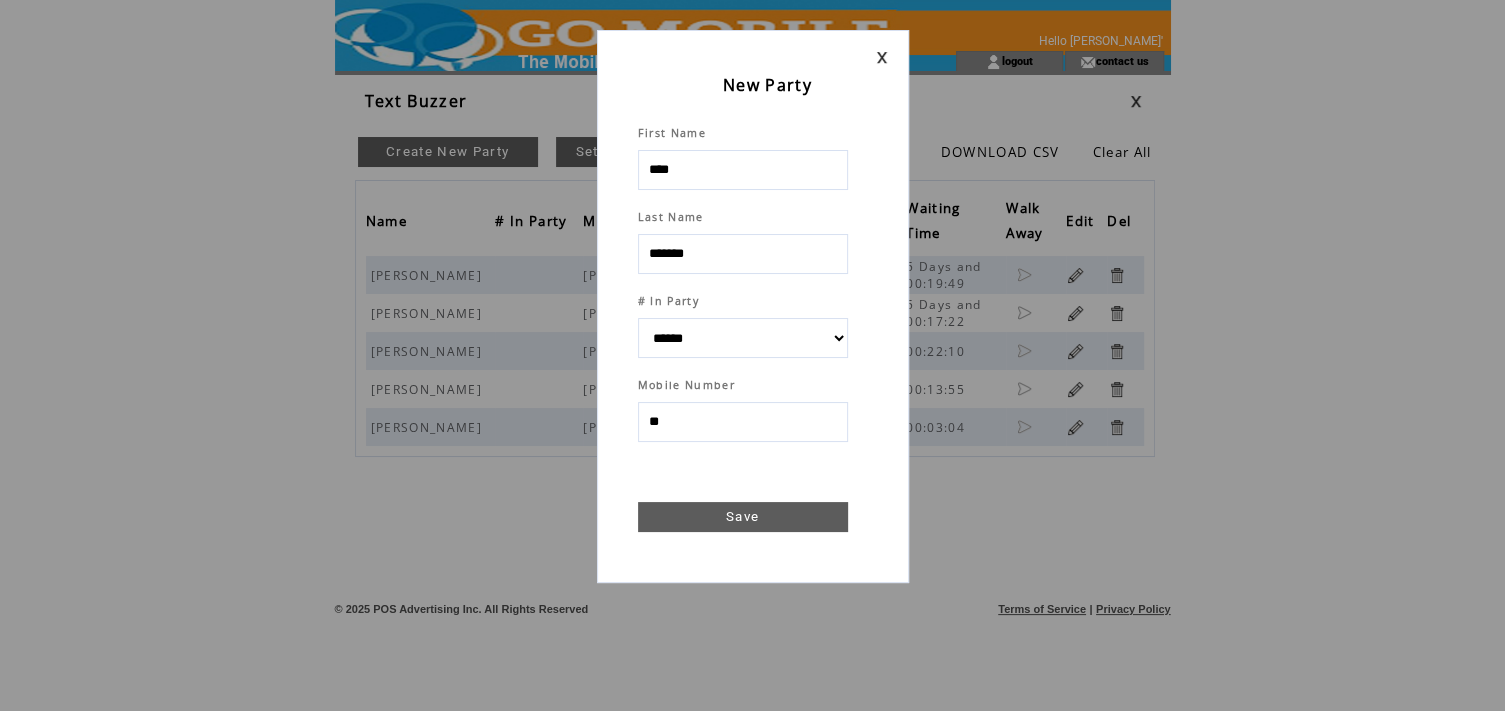 select 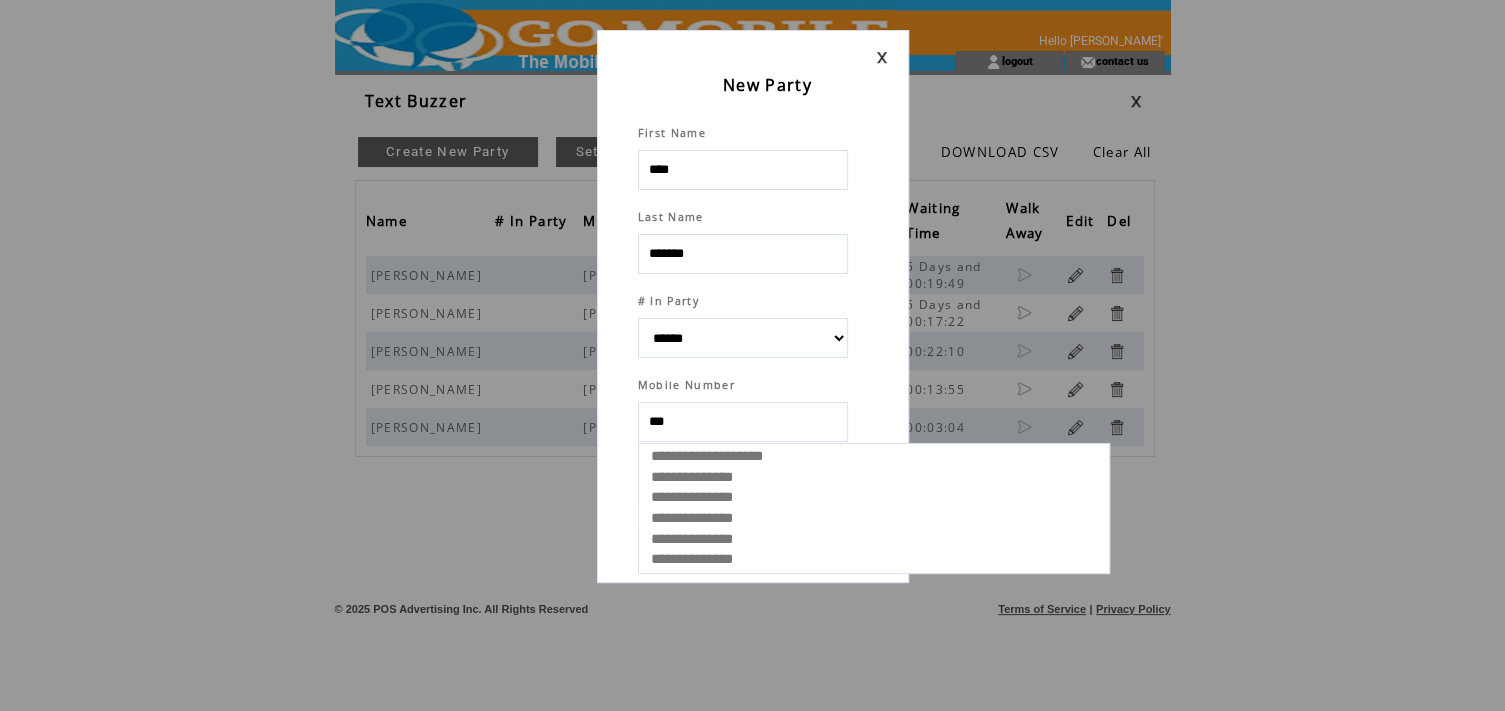 type on "****" 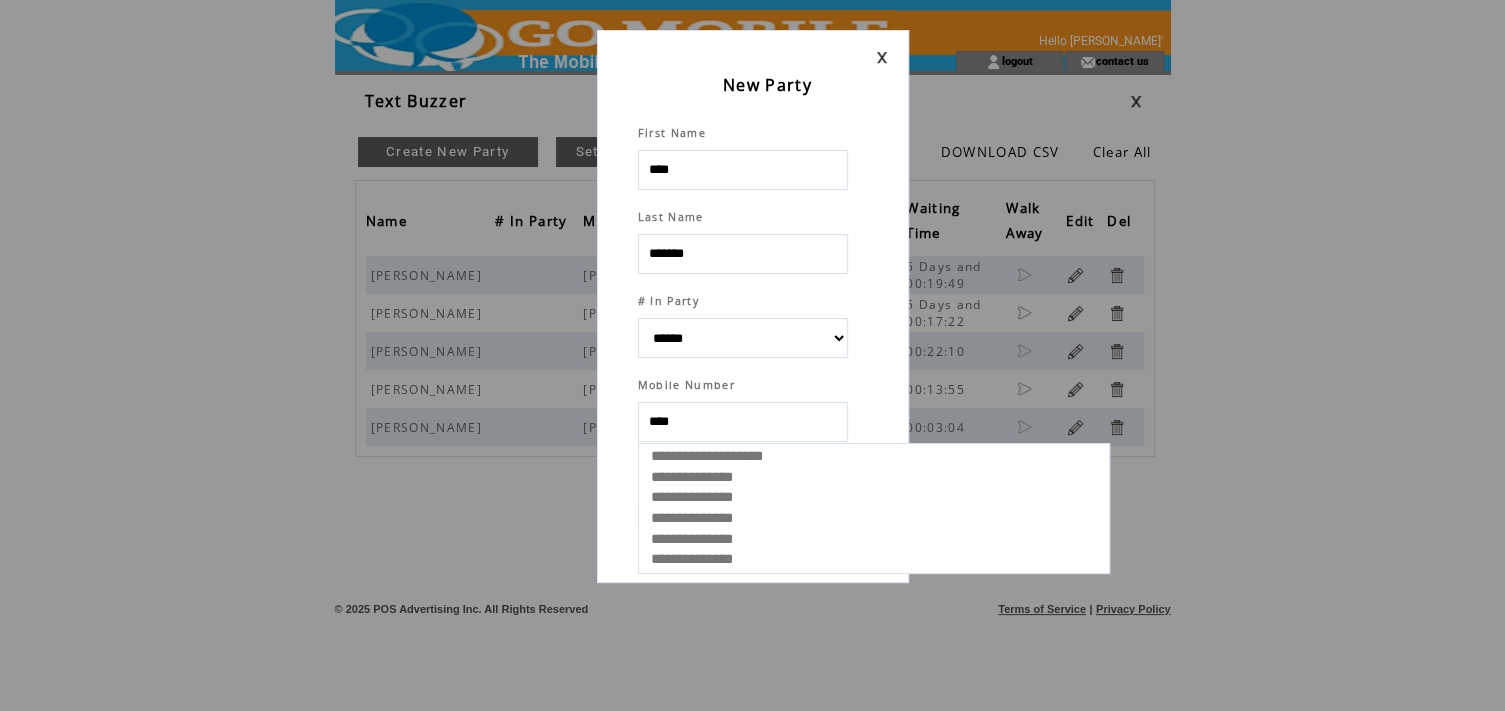 type on "*****" 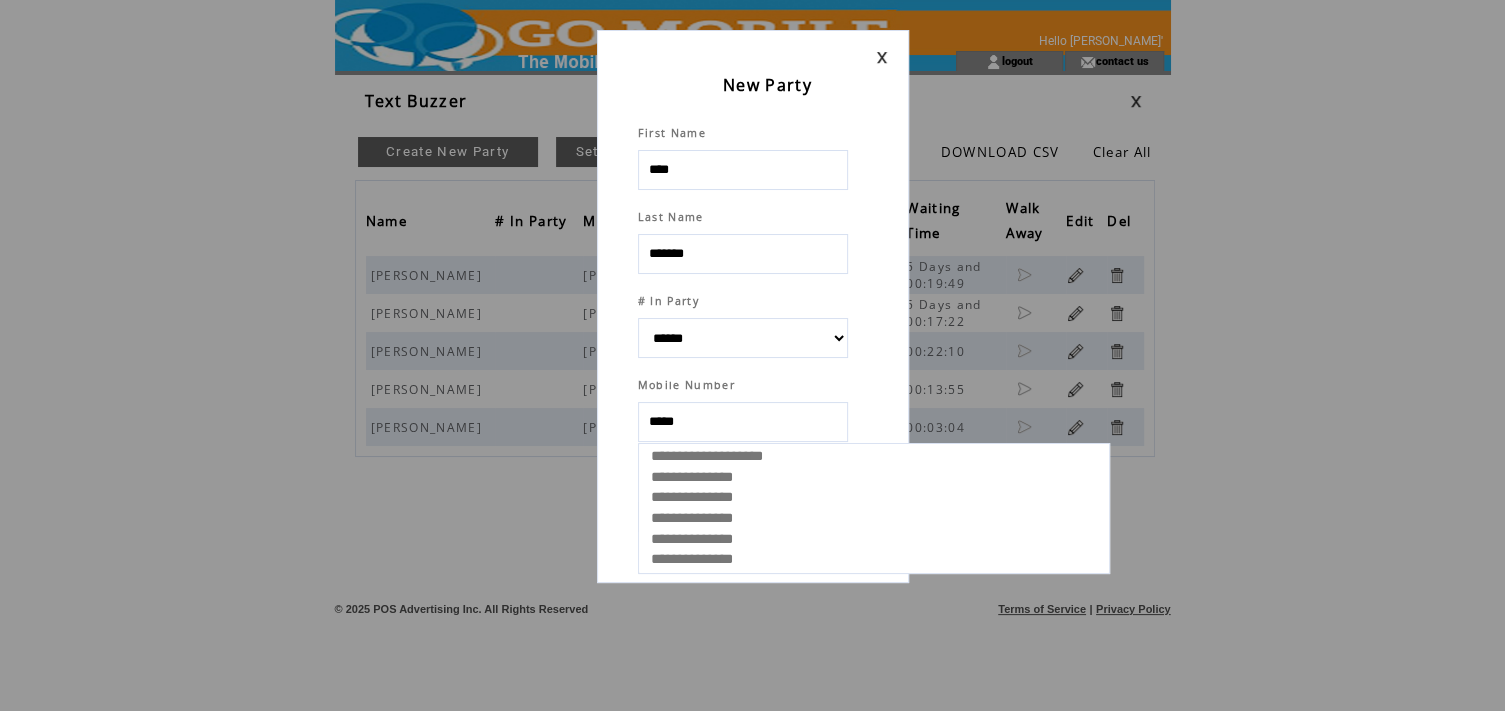 select 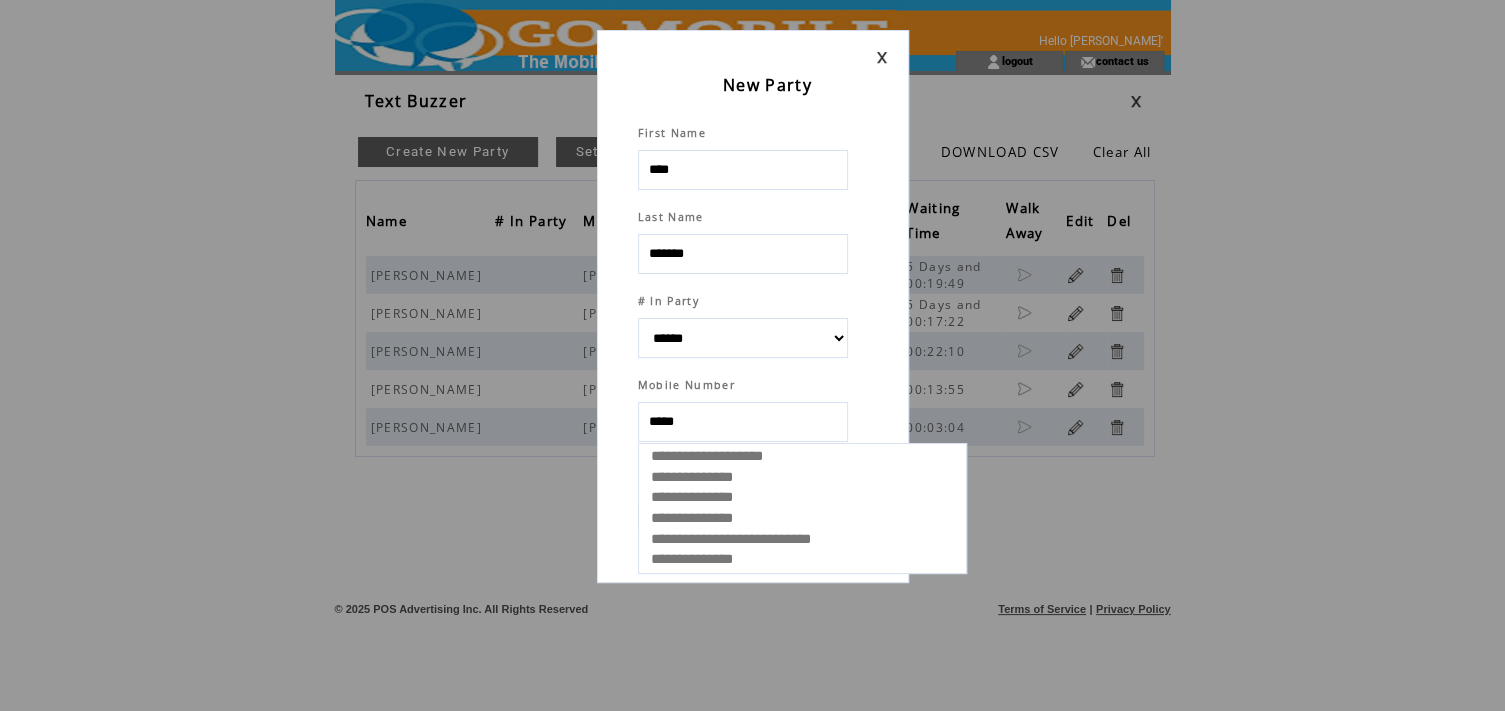 type on "******" 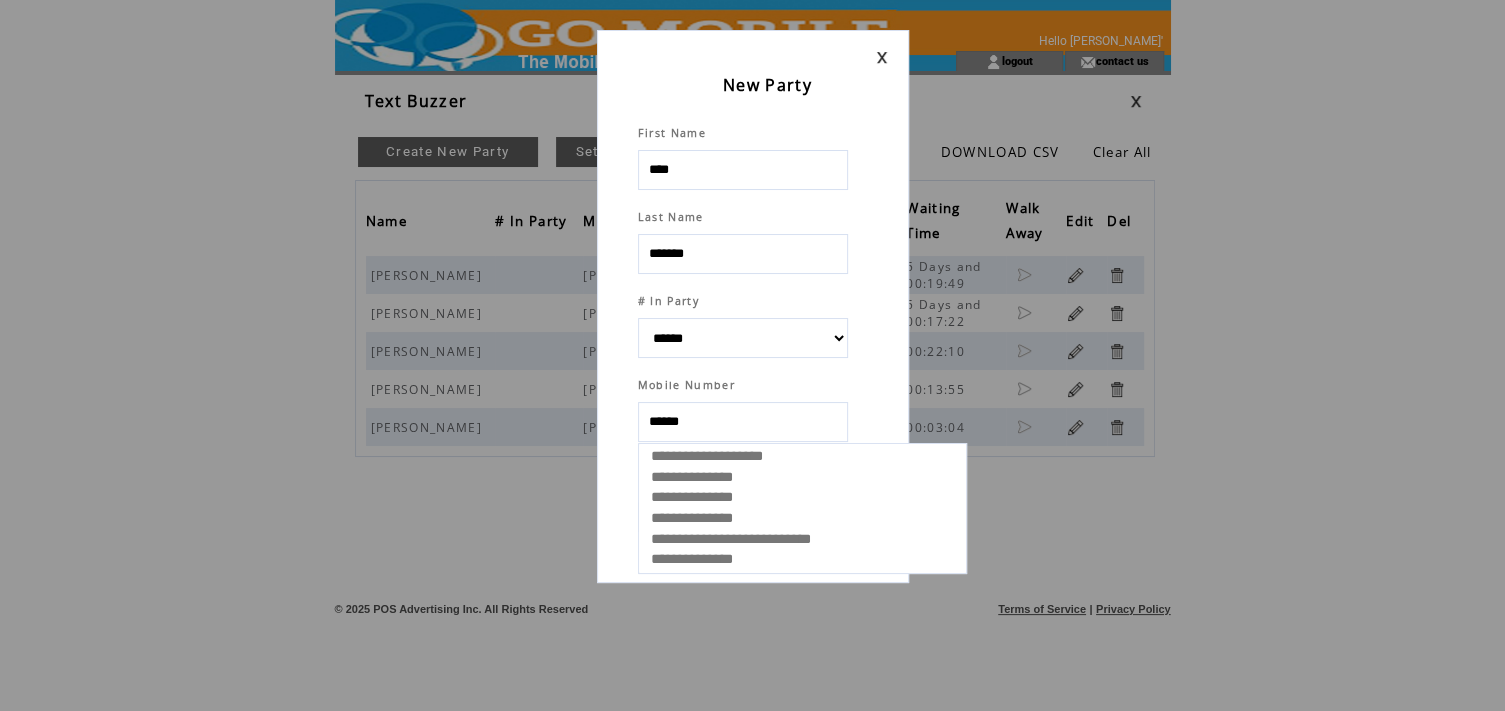 select 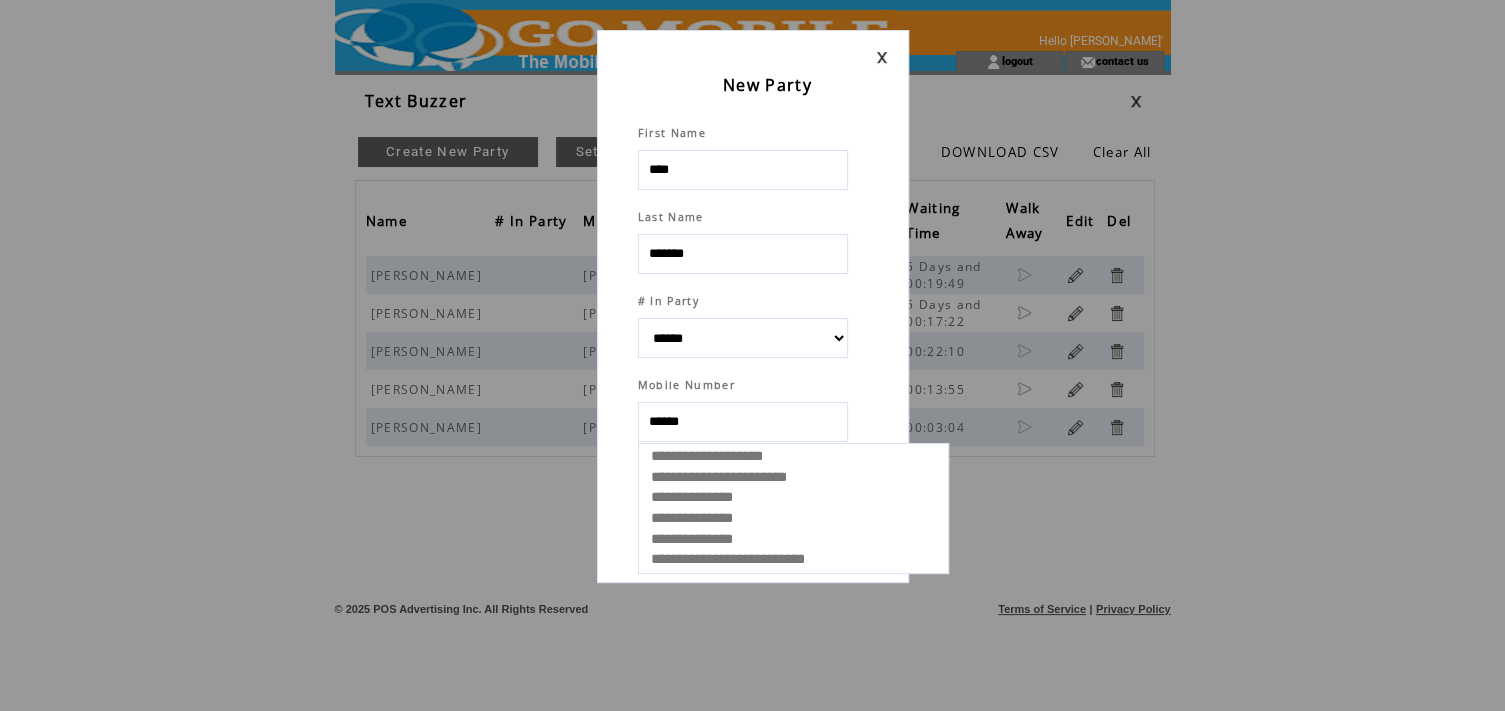 select 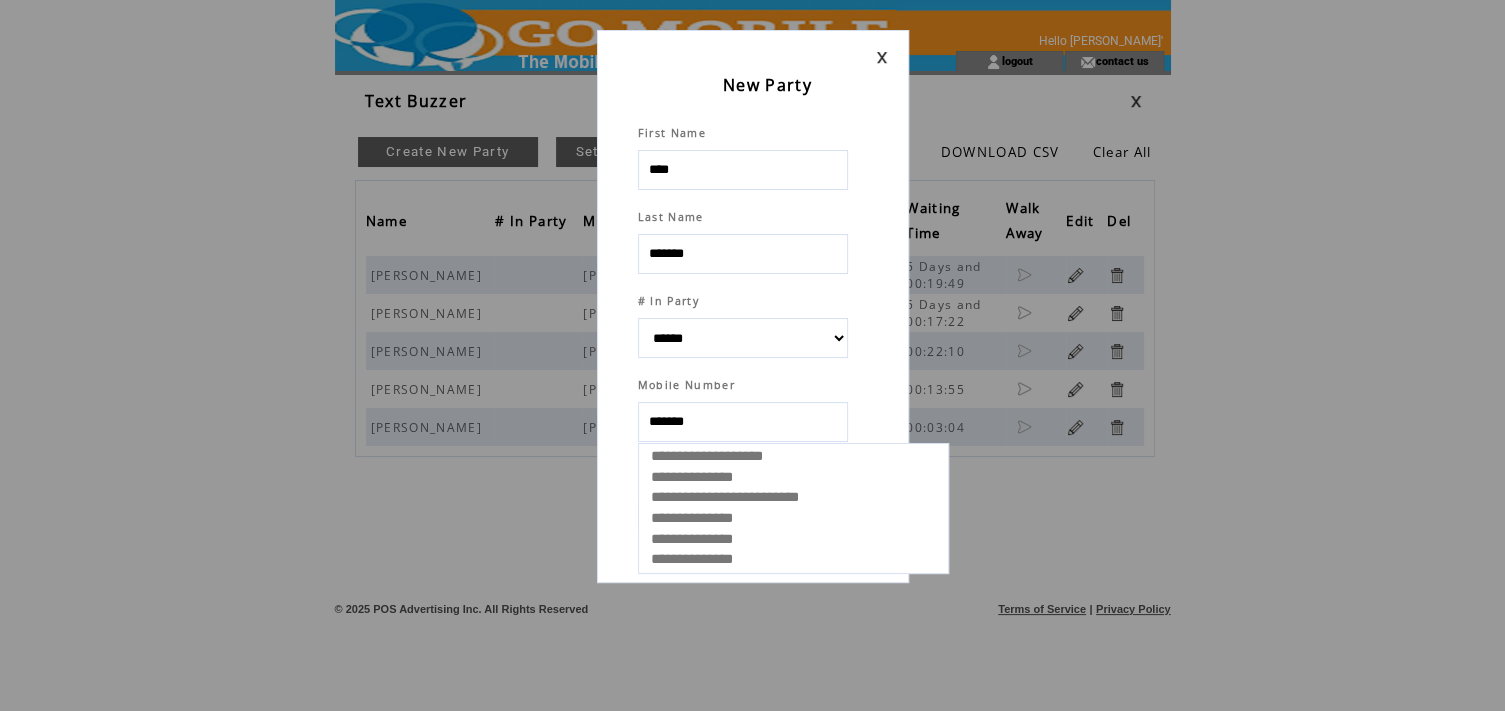 type on "********" 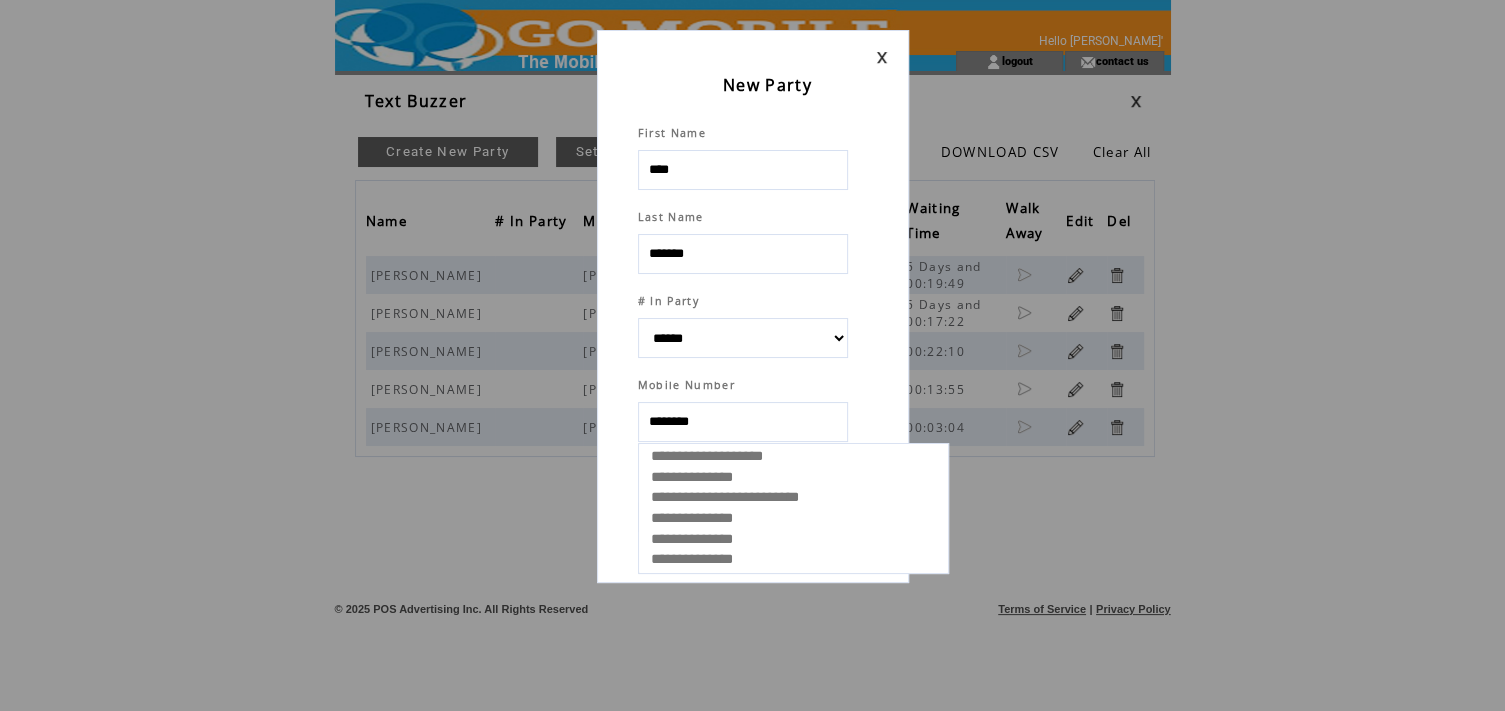 select 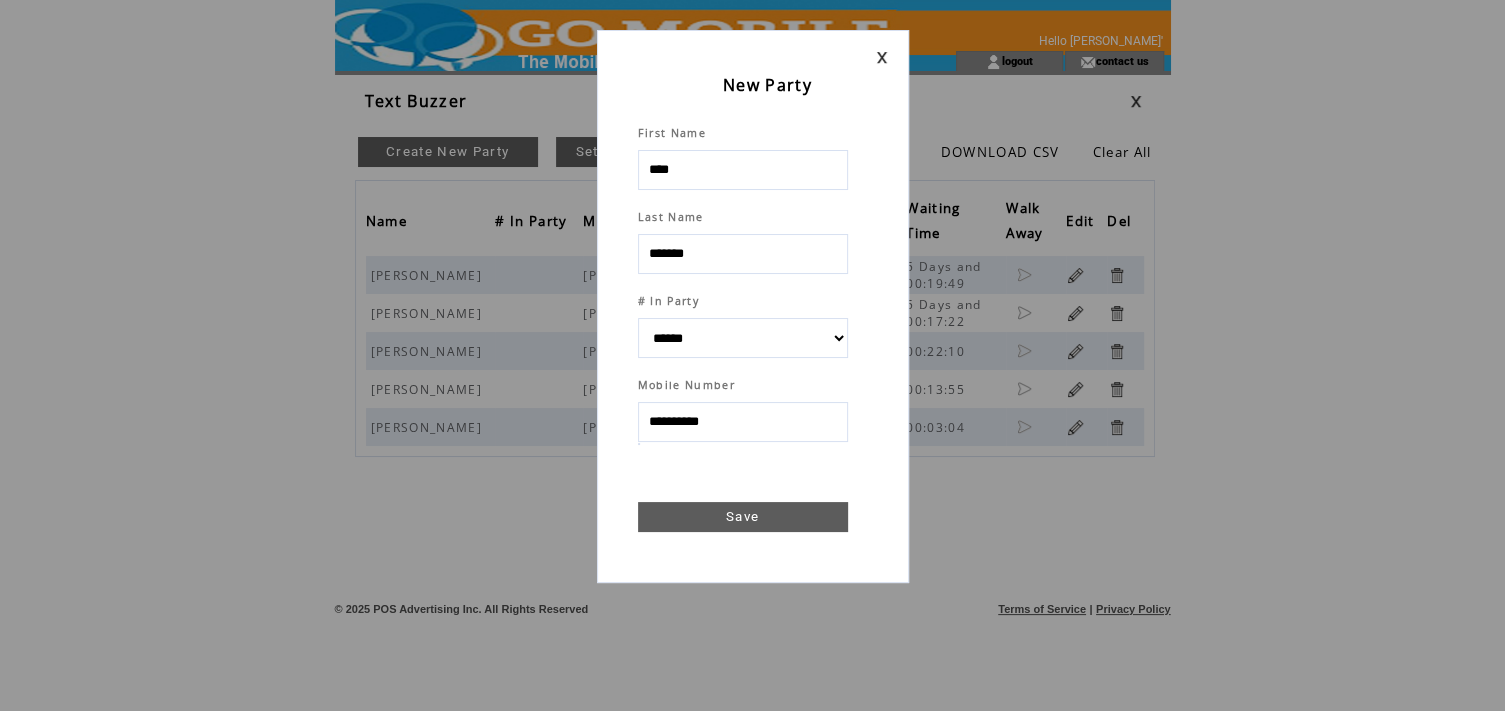 type on "**********" 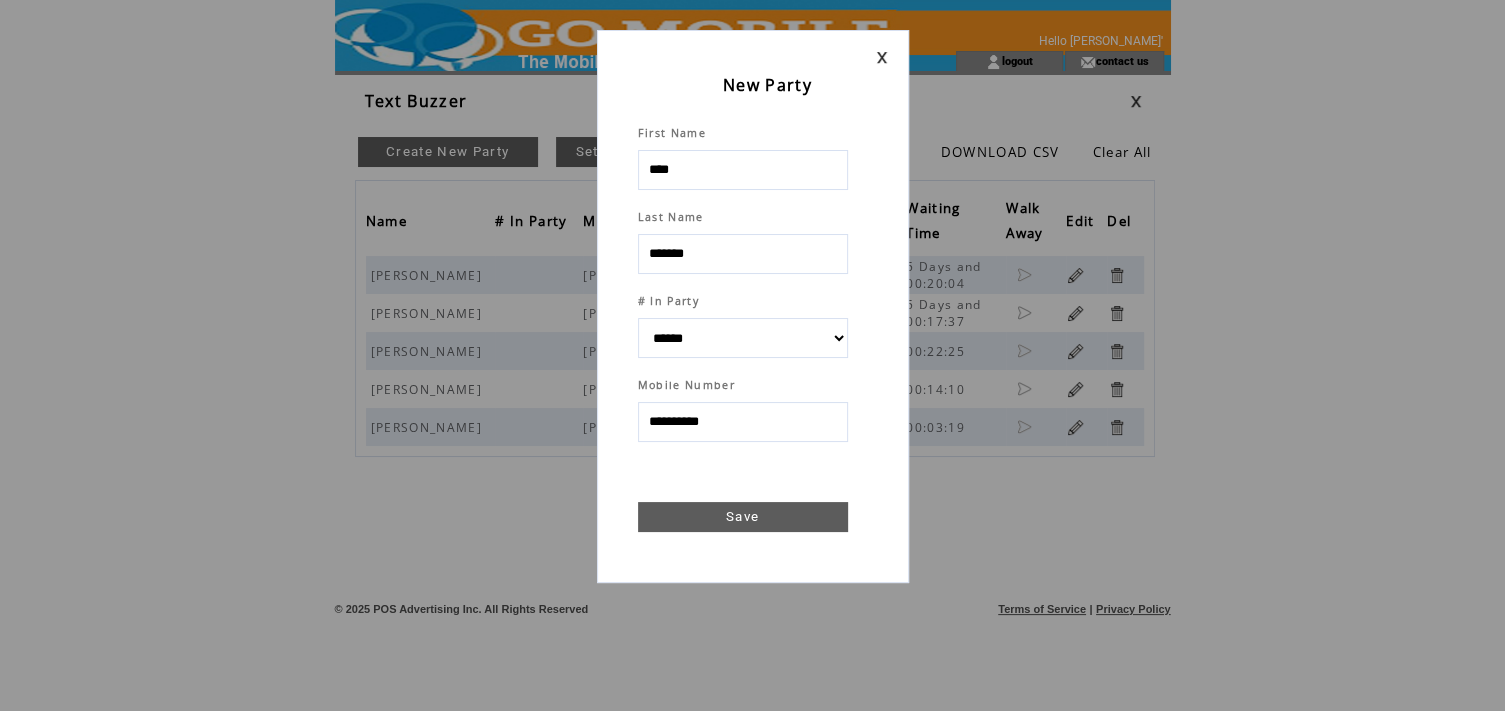click on "Save" at bounding box center (743, 517) 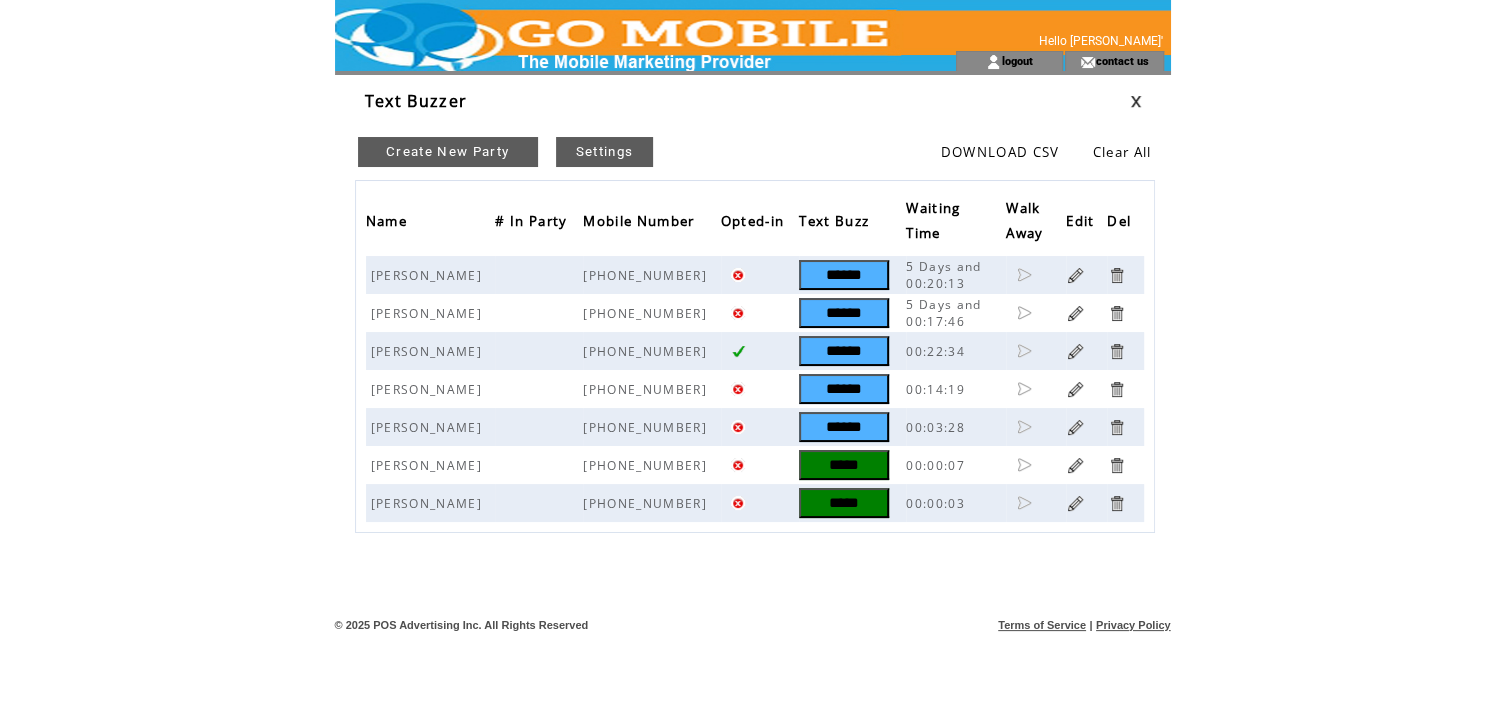 click on "*****" at bounding box center (844, 503) 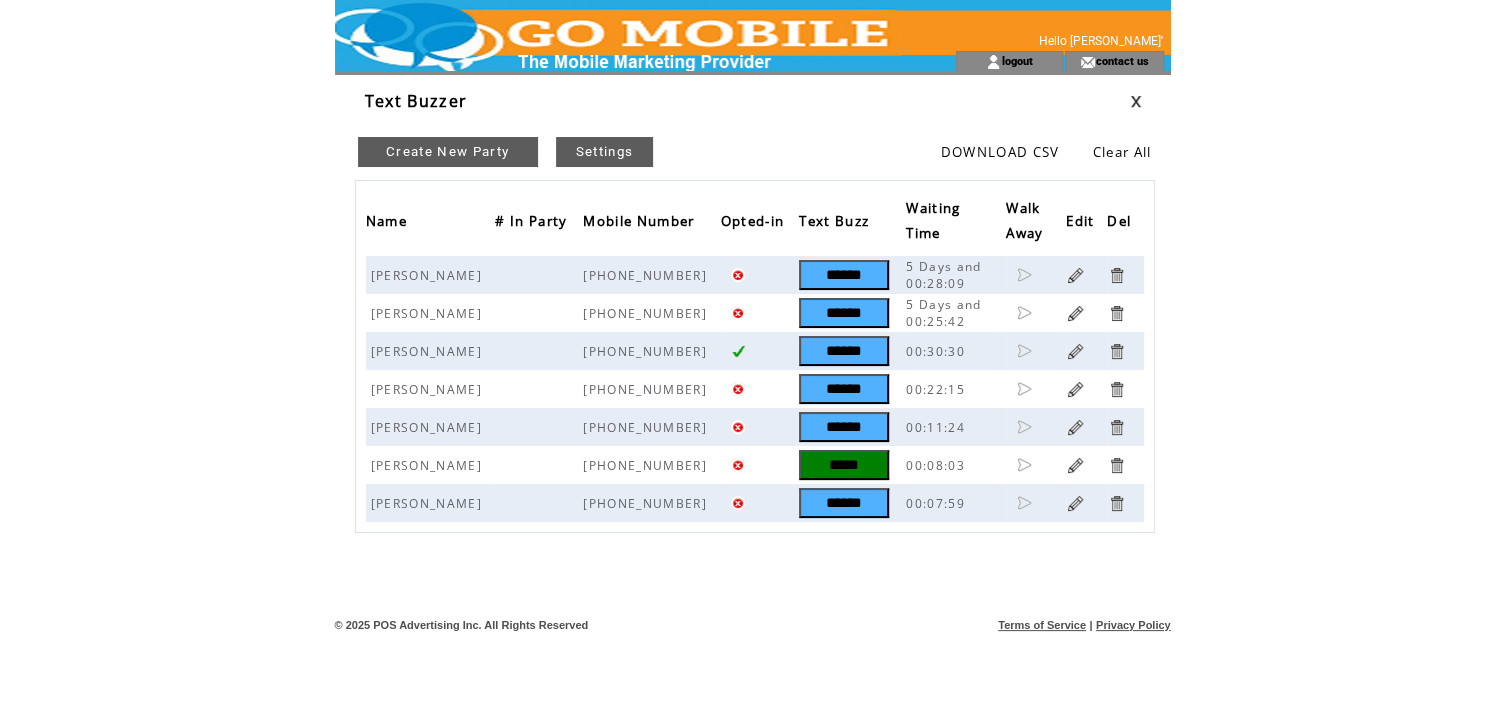 click on "Create New Party" at bounding box center [448, 152] 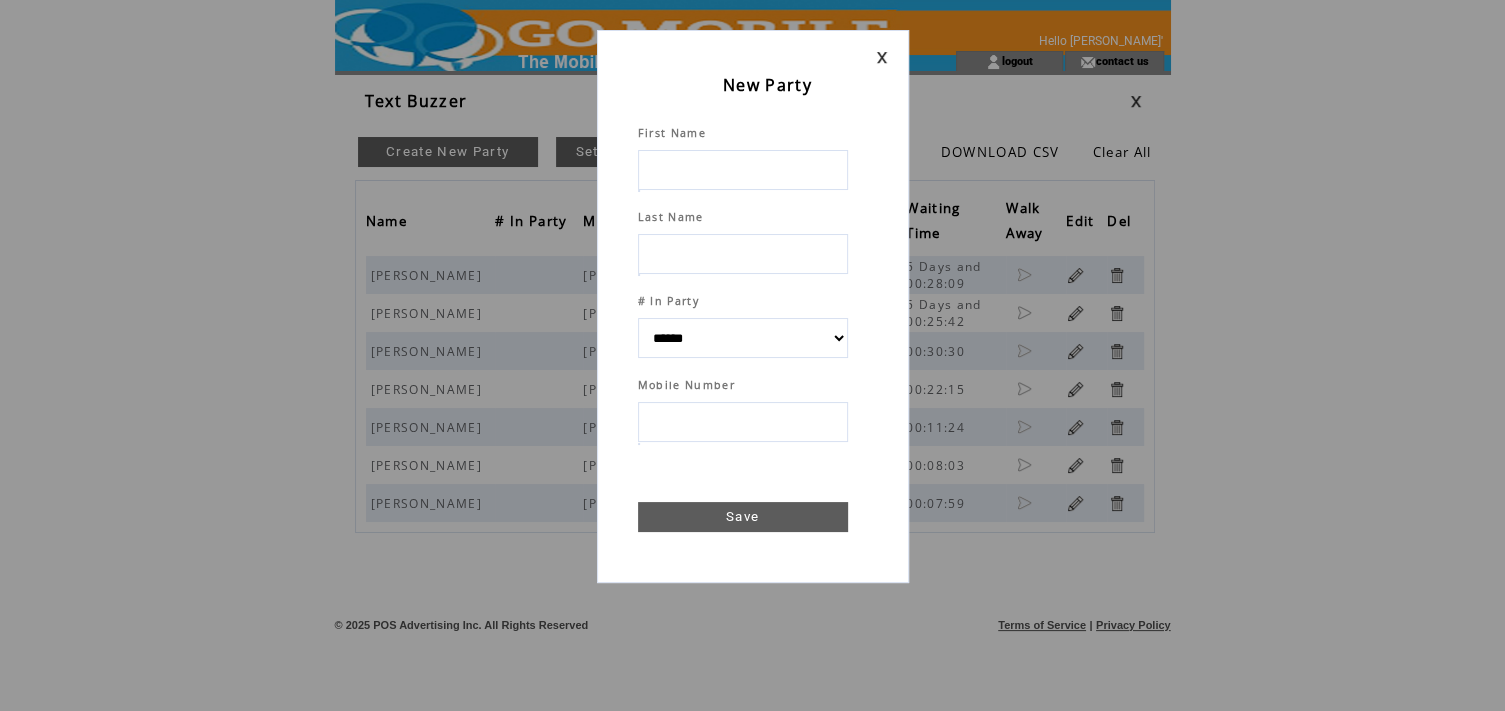 click at bounding box center [743, 170] 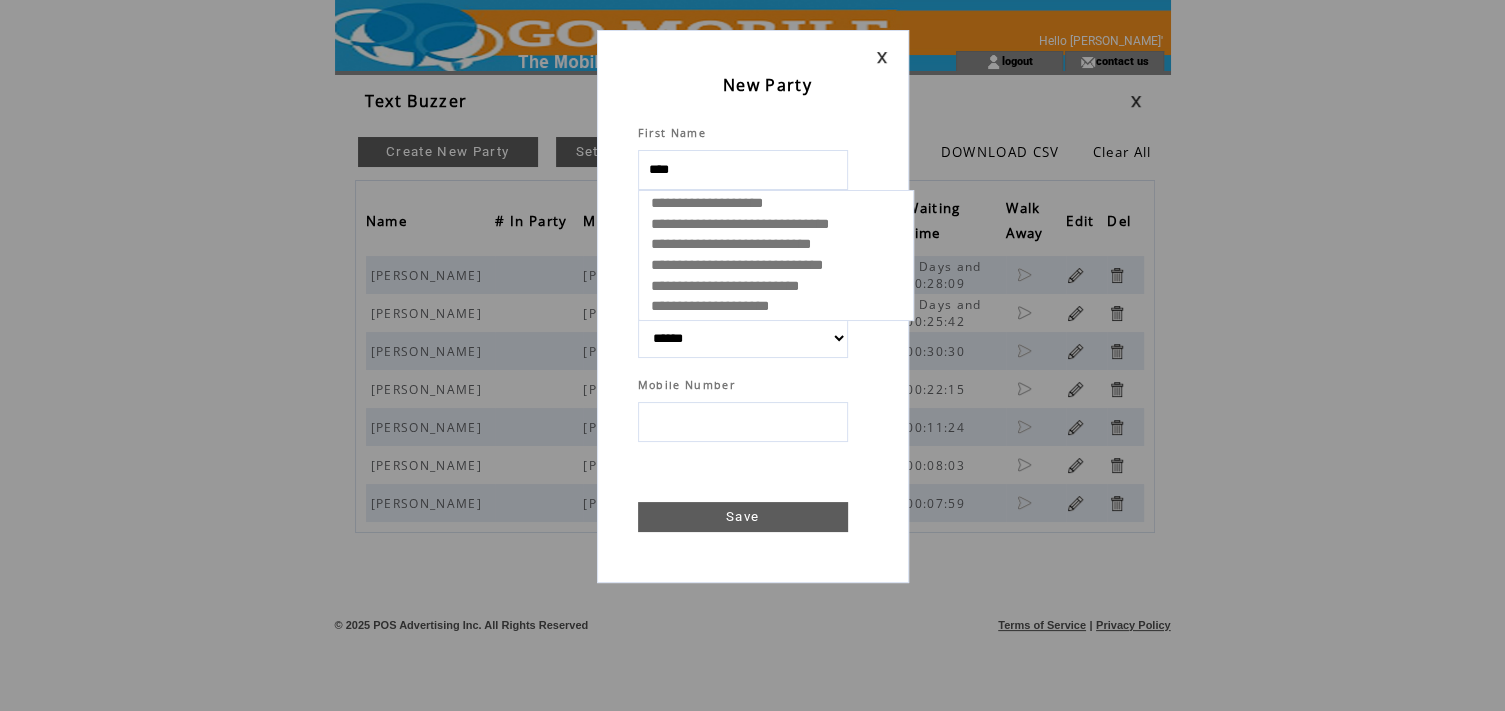 type on "*****" 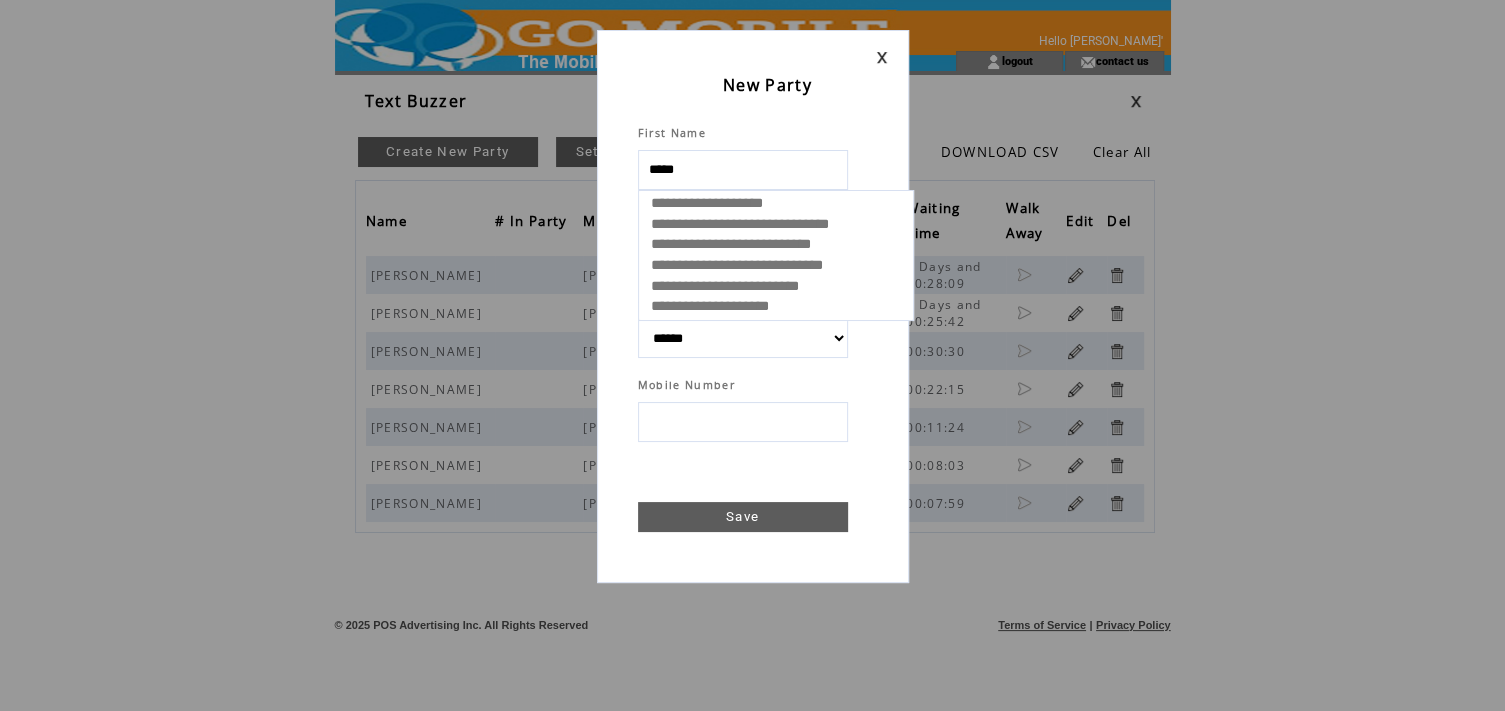 select 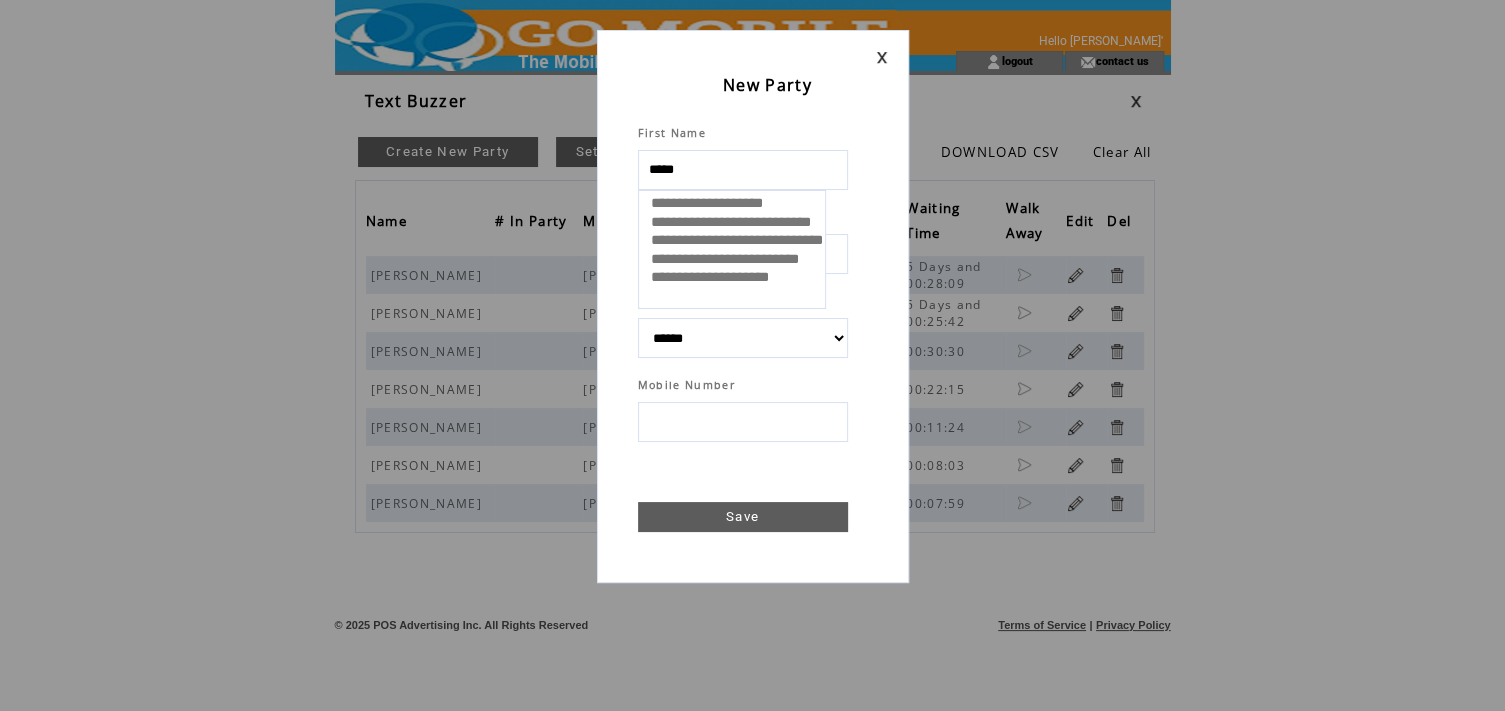 type on "******" 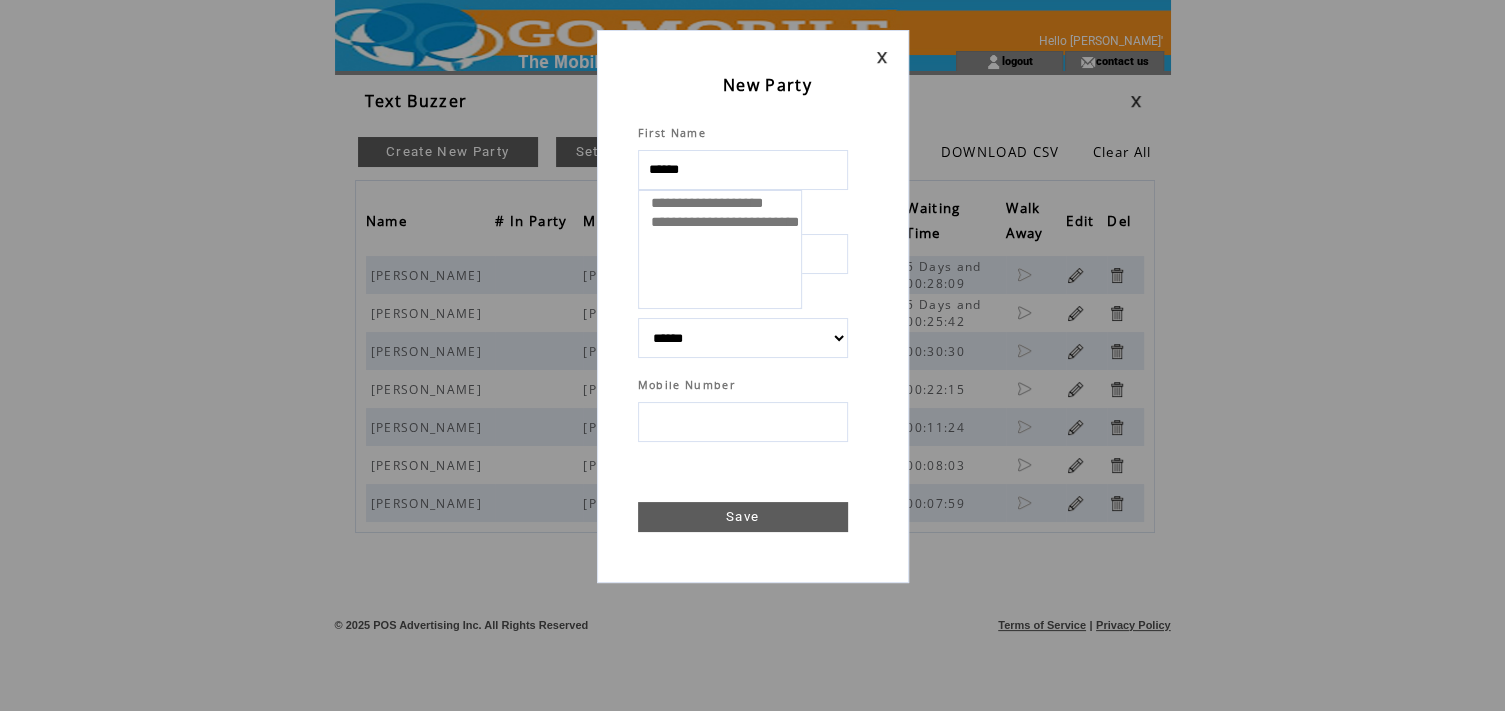 select 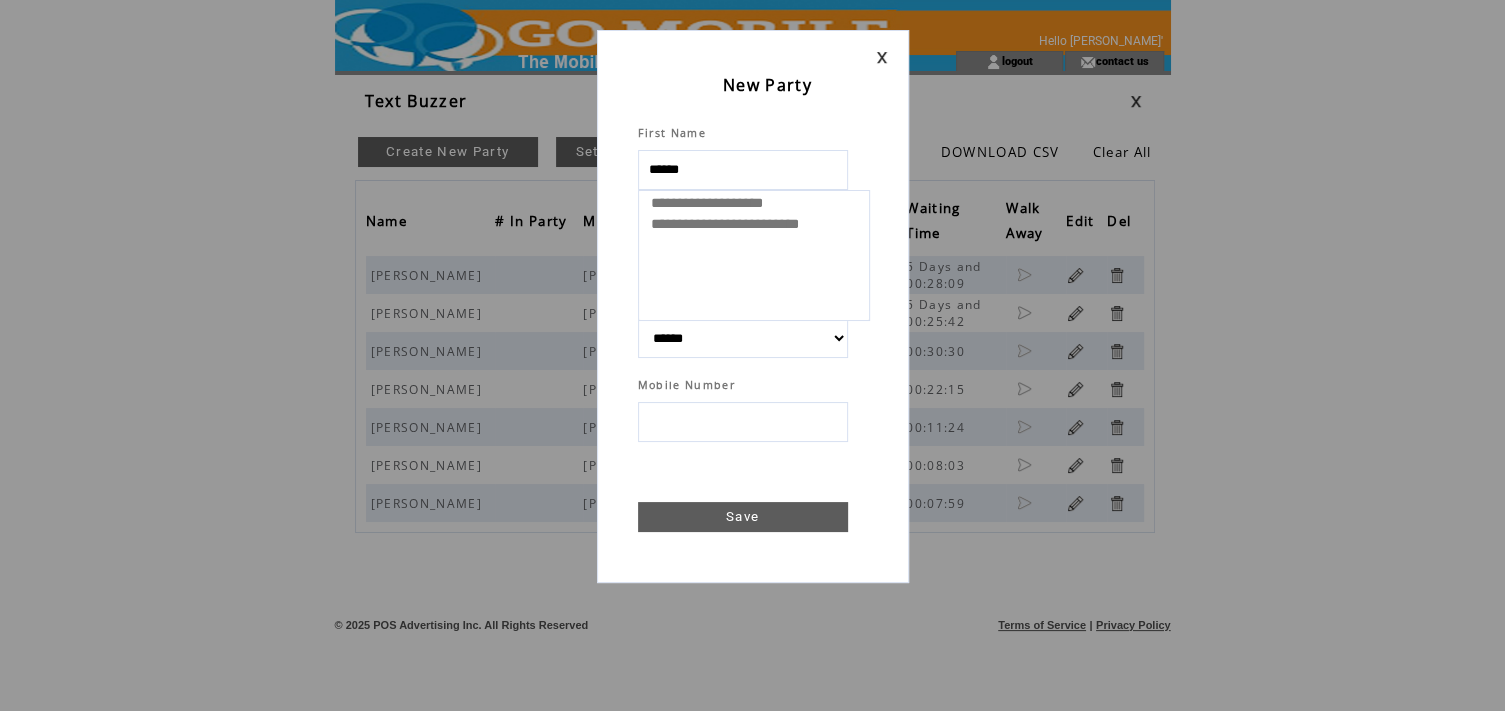 type on "******" 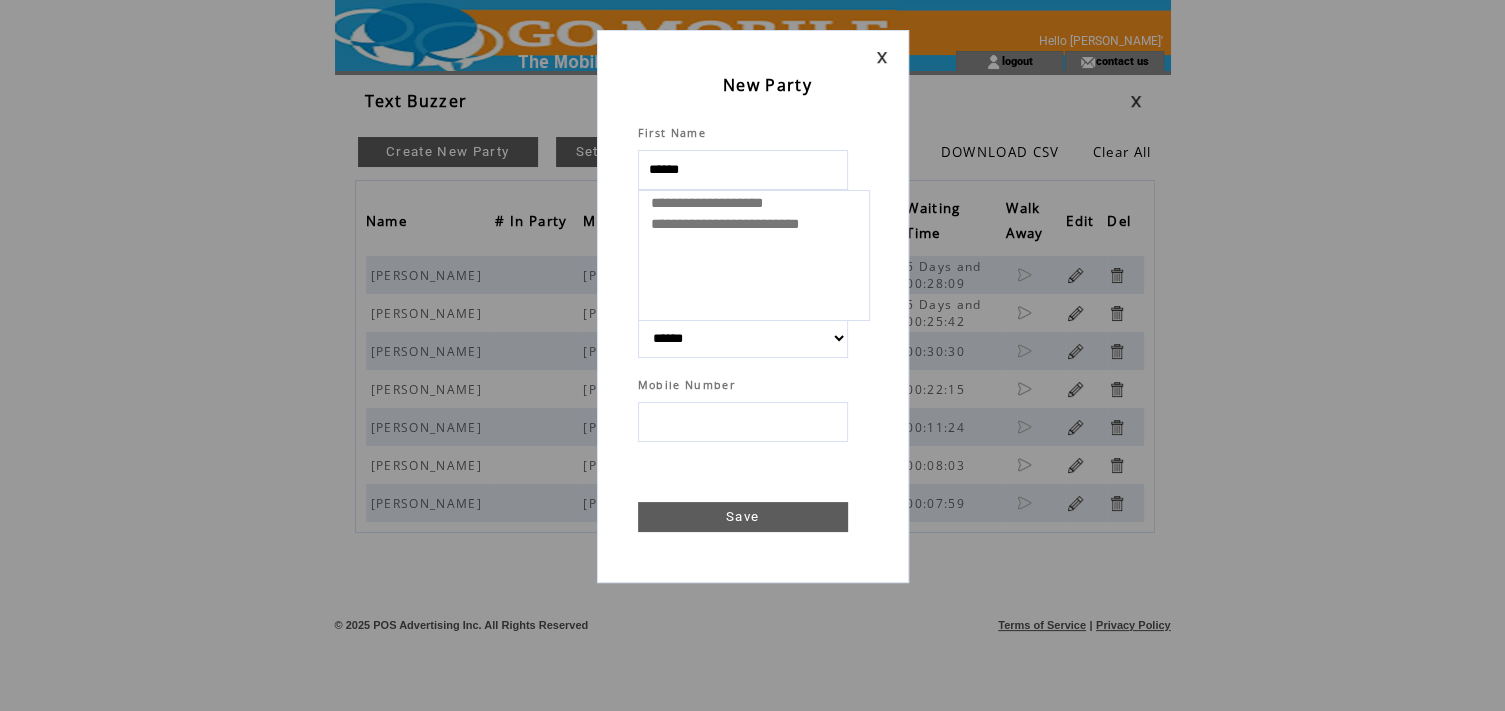 click on "**********" at bounding box center (759, 227) 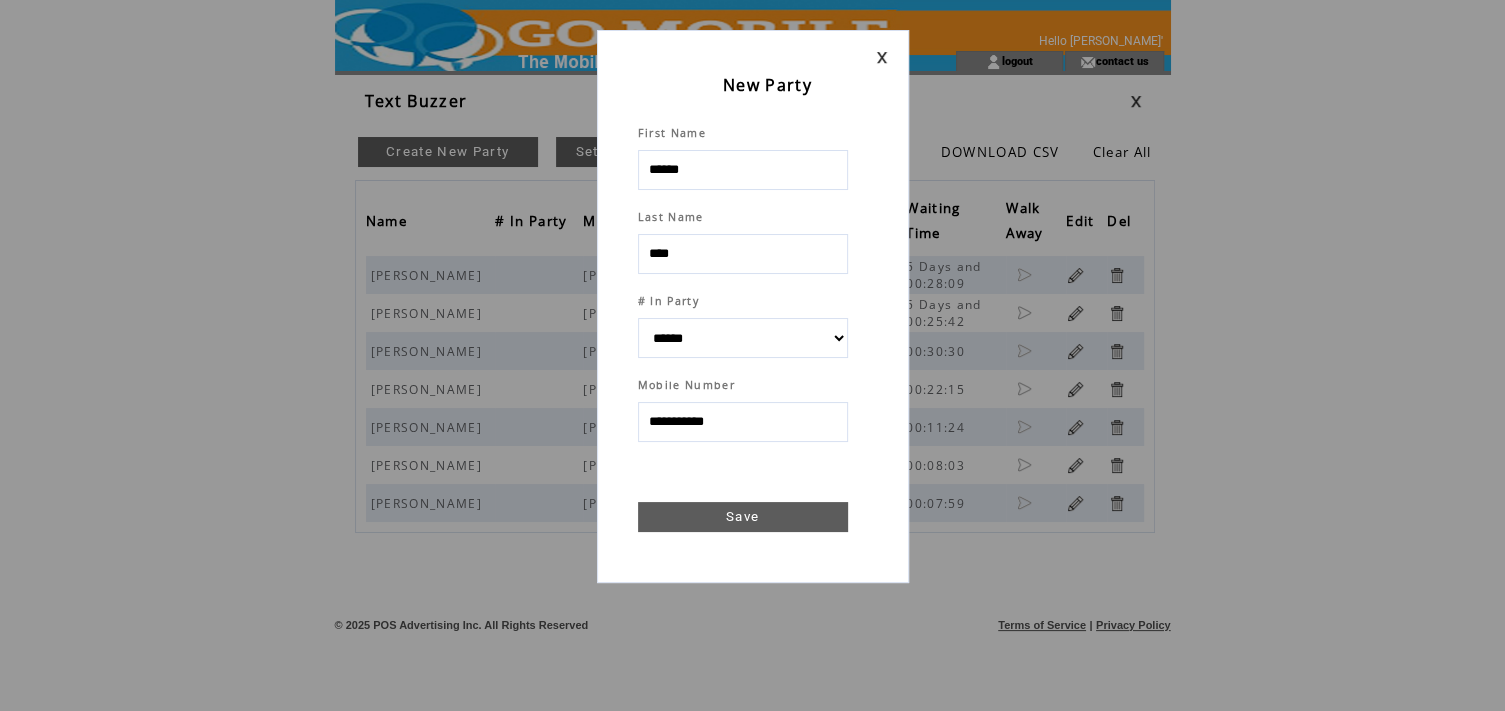 click on "Save" at bounding box center (743, 517) 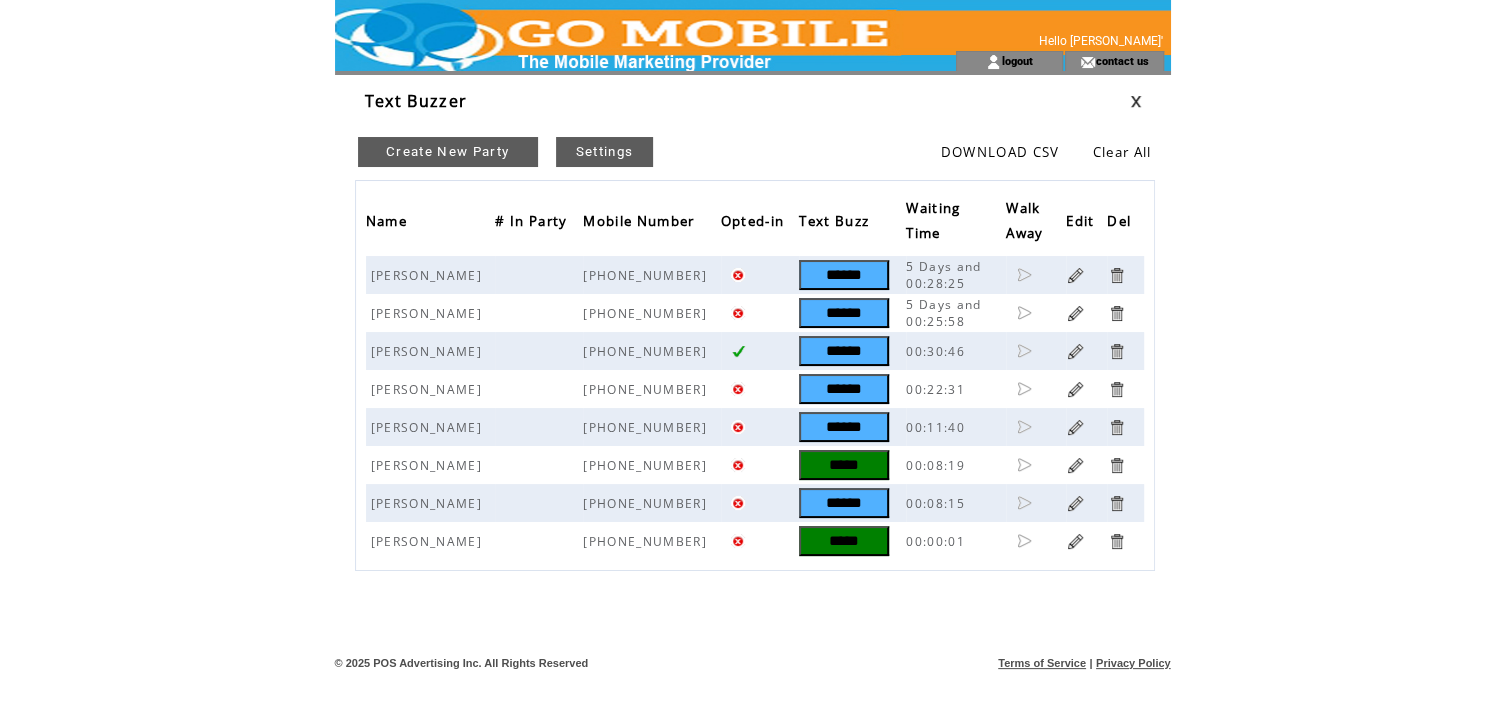 click on "*****" at bounding box center [844, 541] 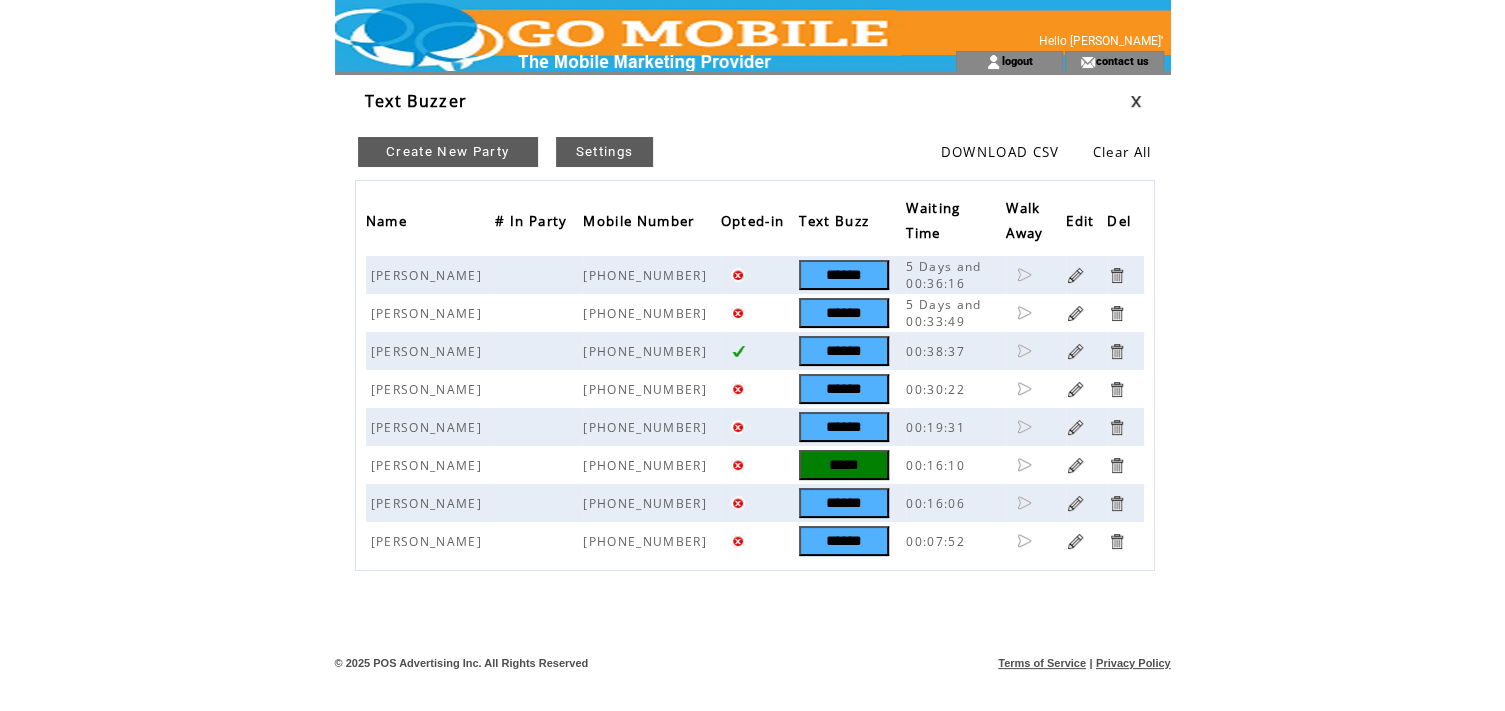 click on "Create New Party" at bounding box center (448, 152) 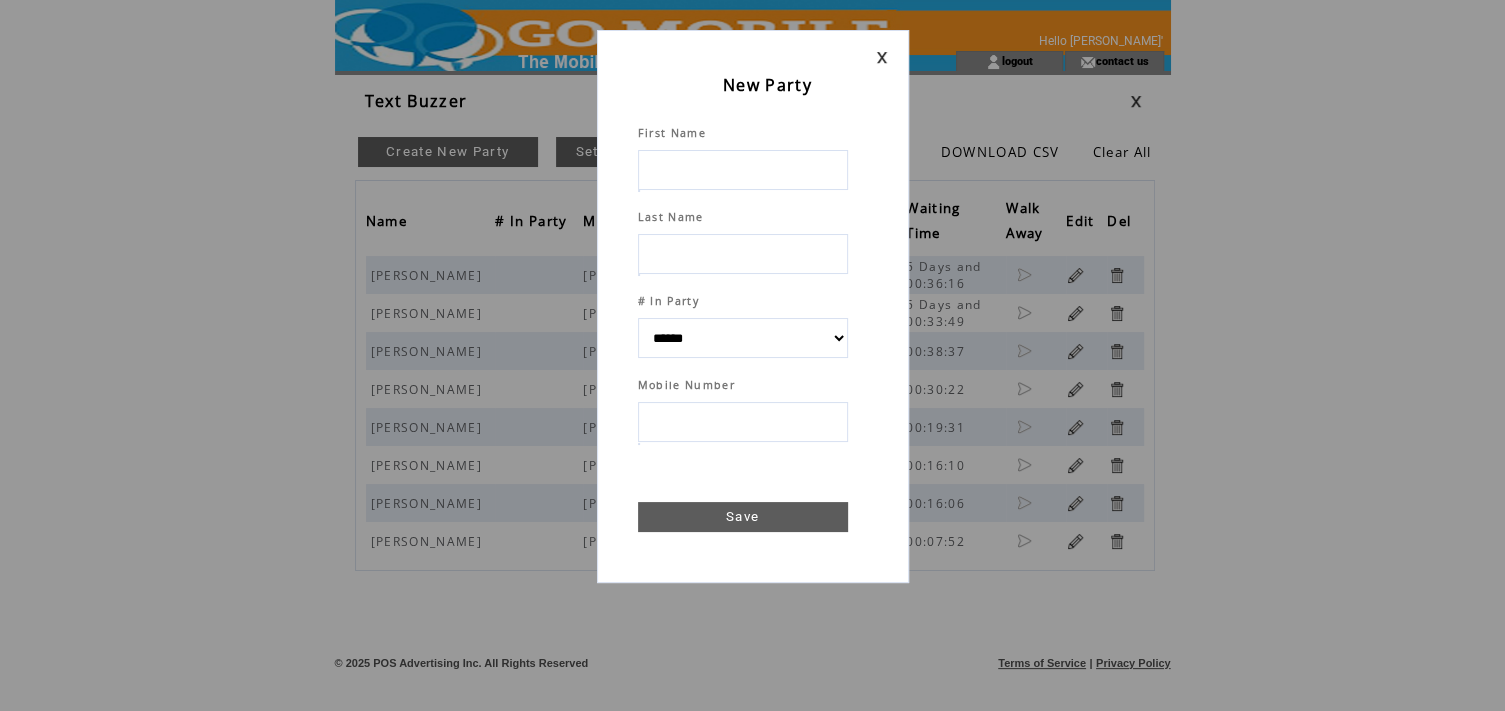 click at bounding box center [743, 170] 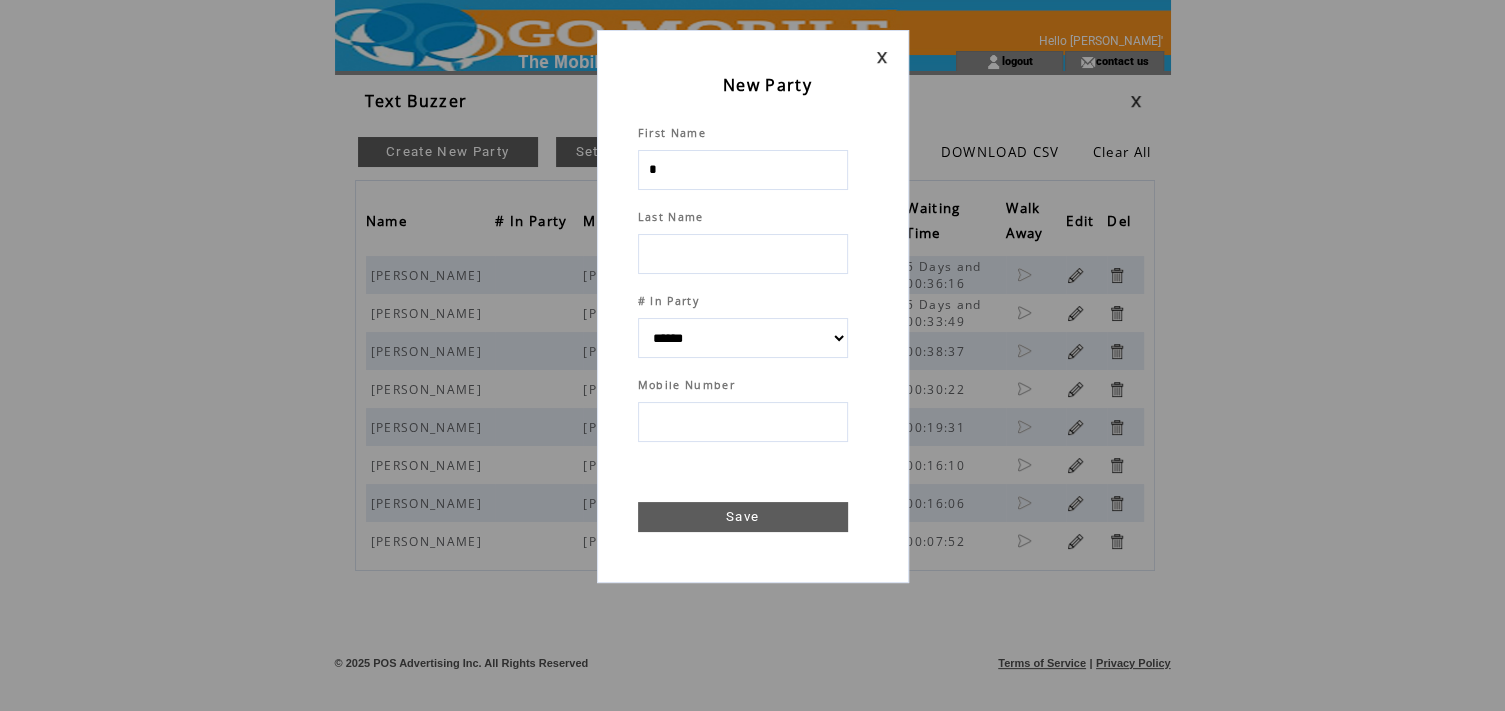 type on "**" 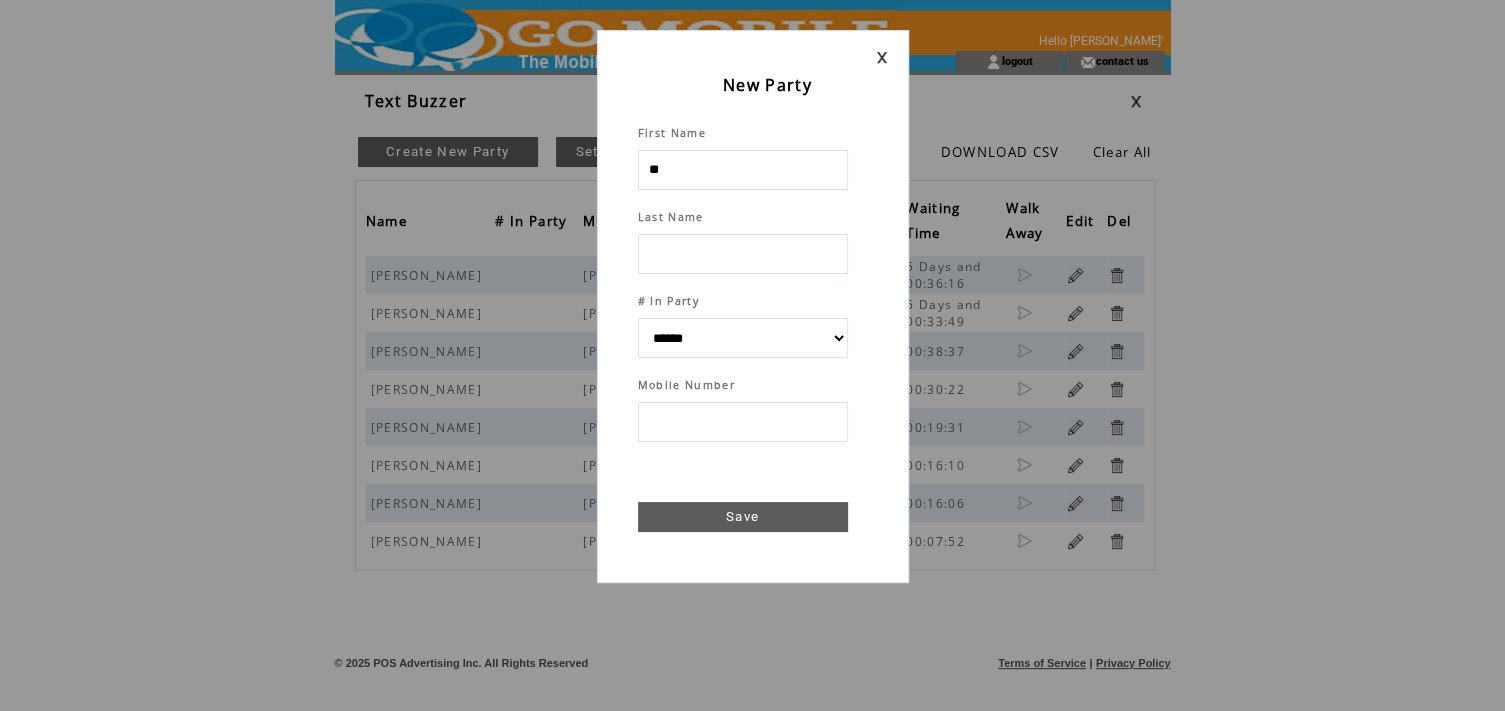select 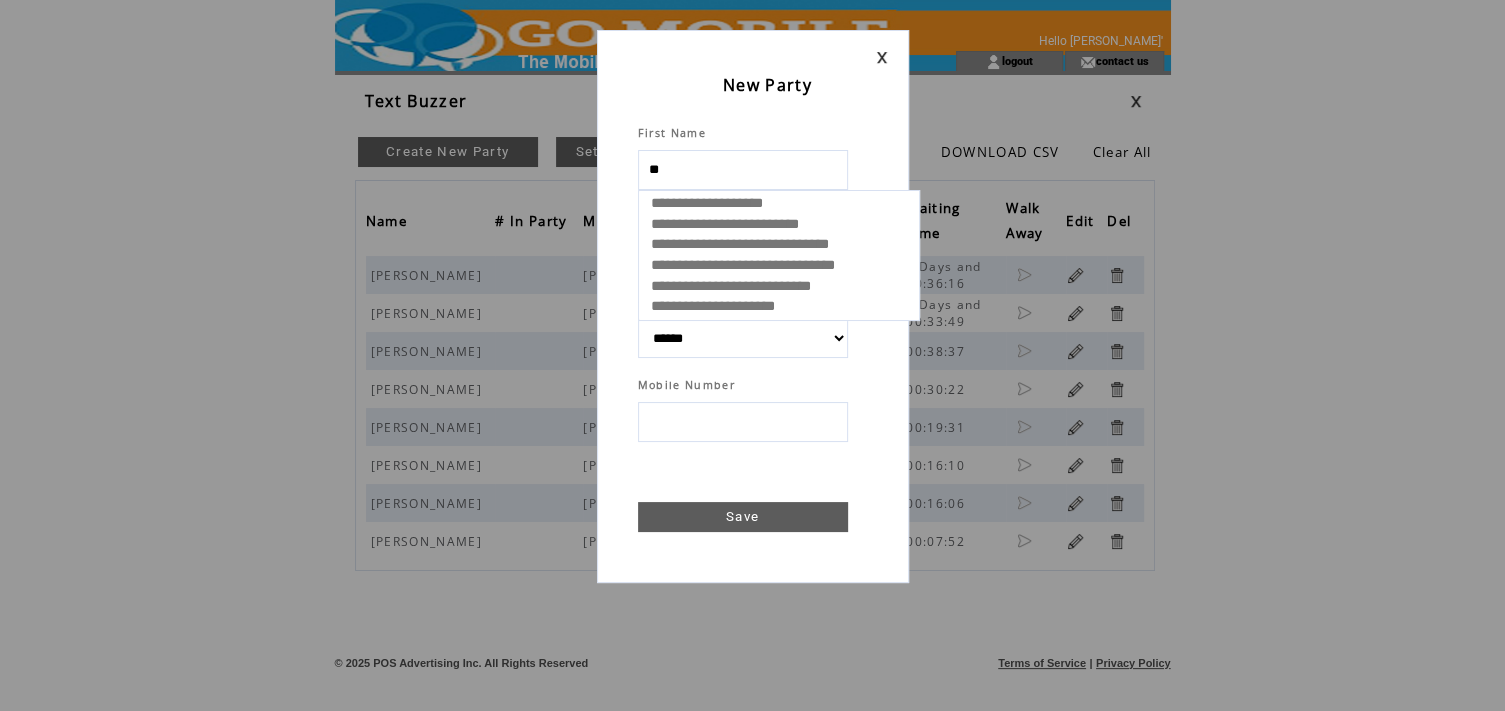 select 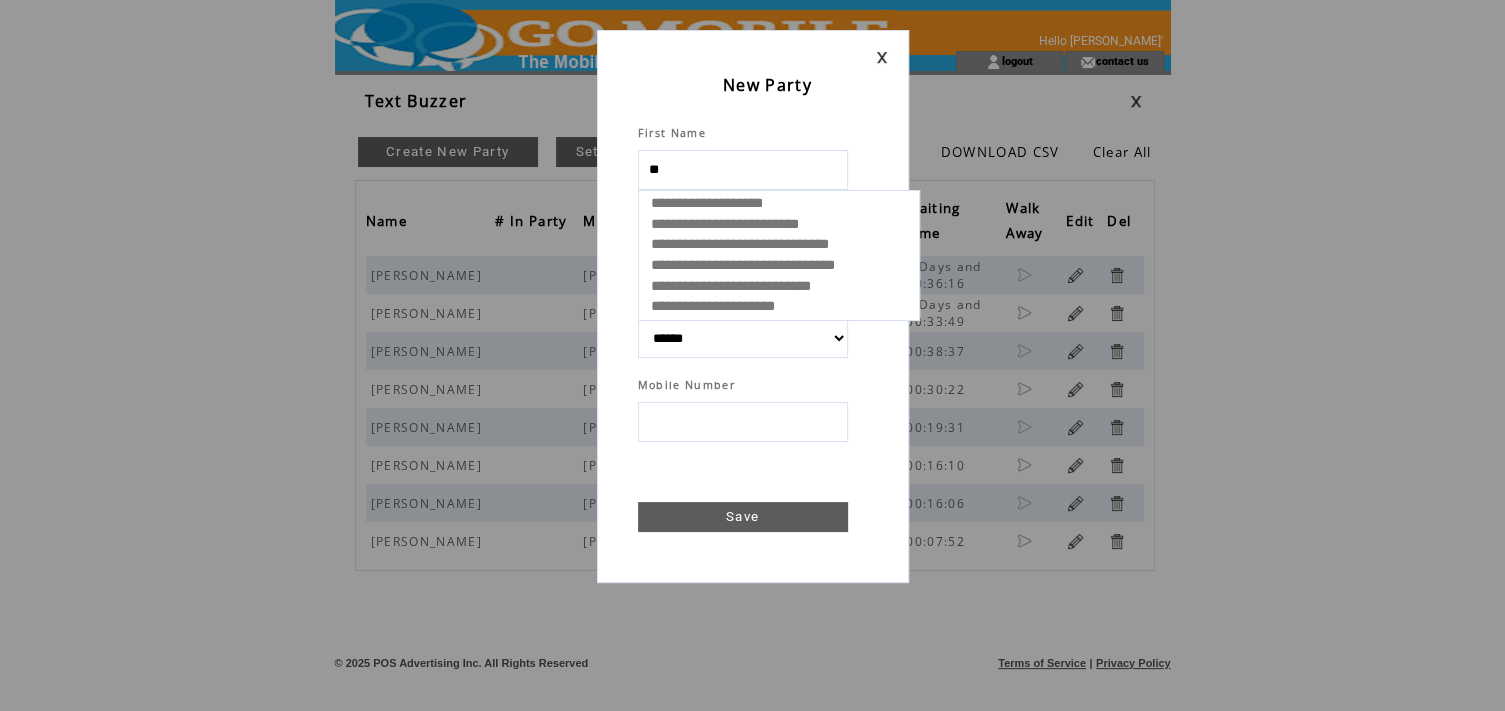 type on "***" 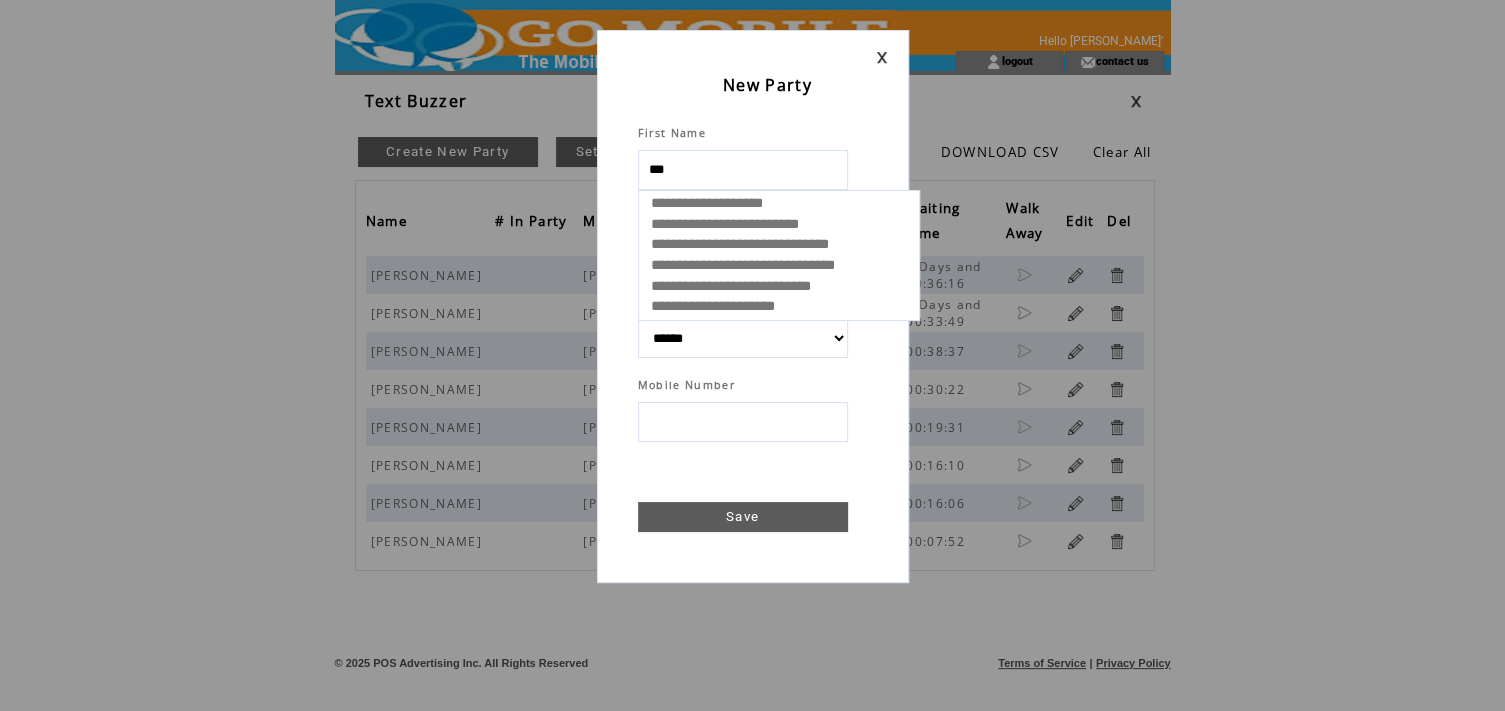 select 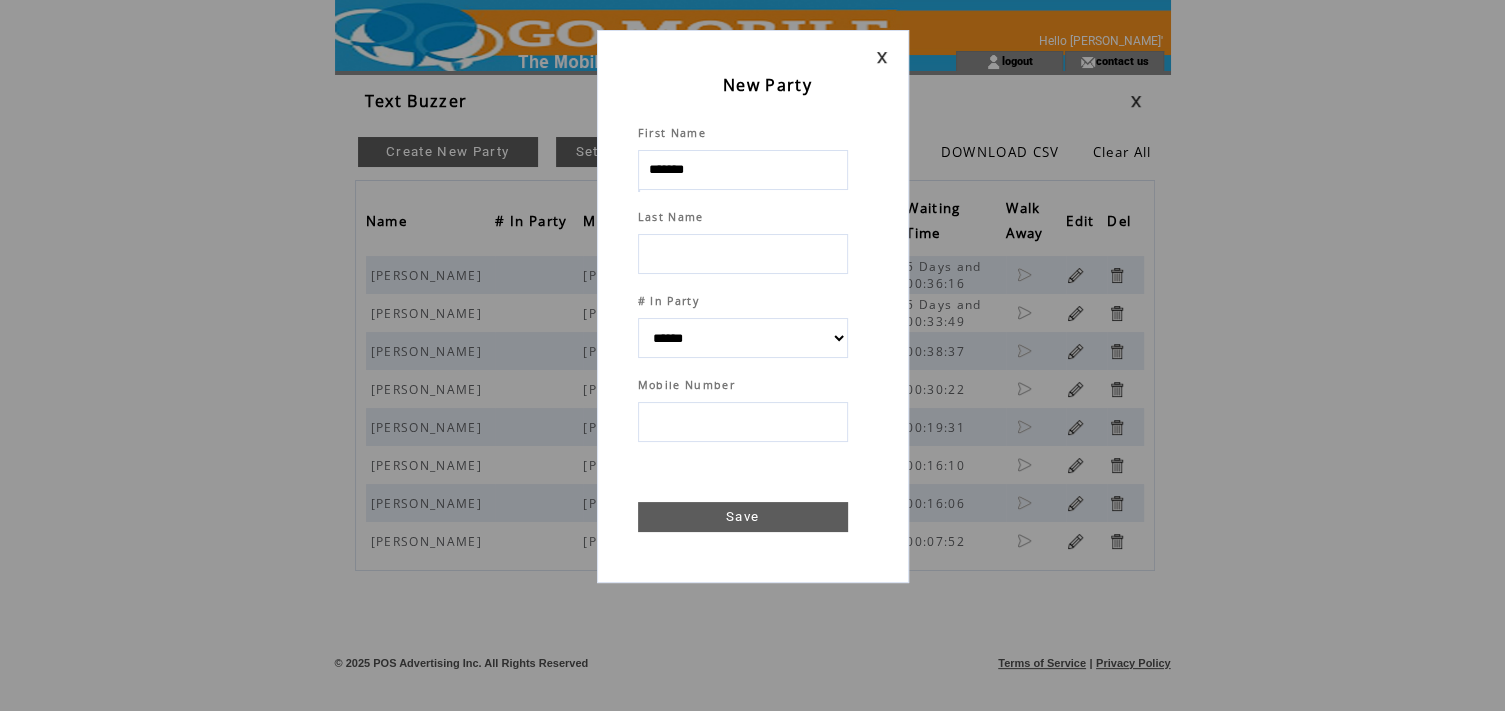 type on "*******" 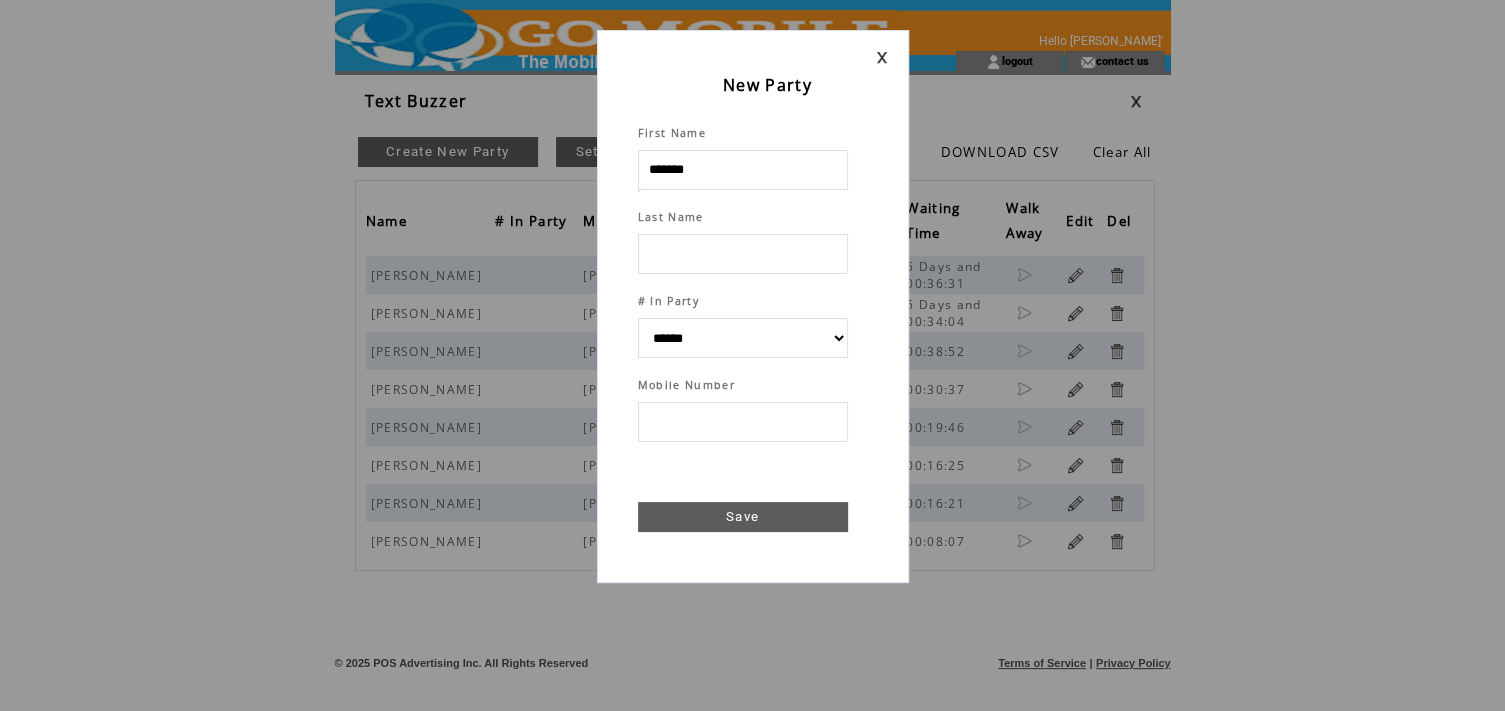 click at bounding box center [743, 254] 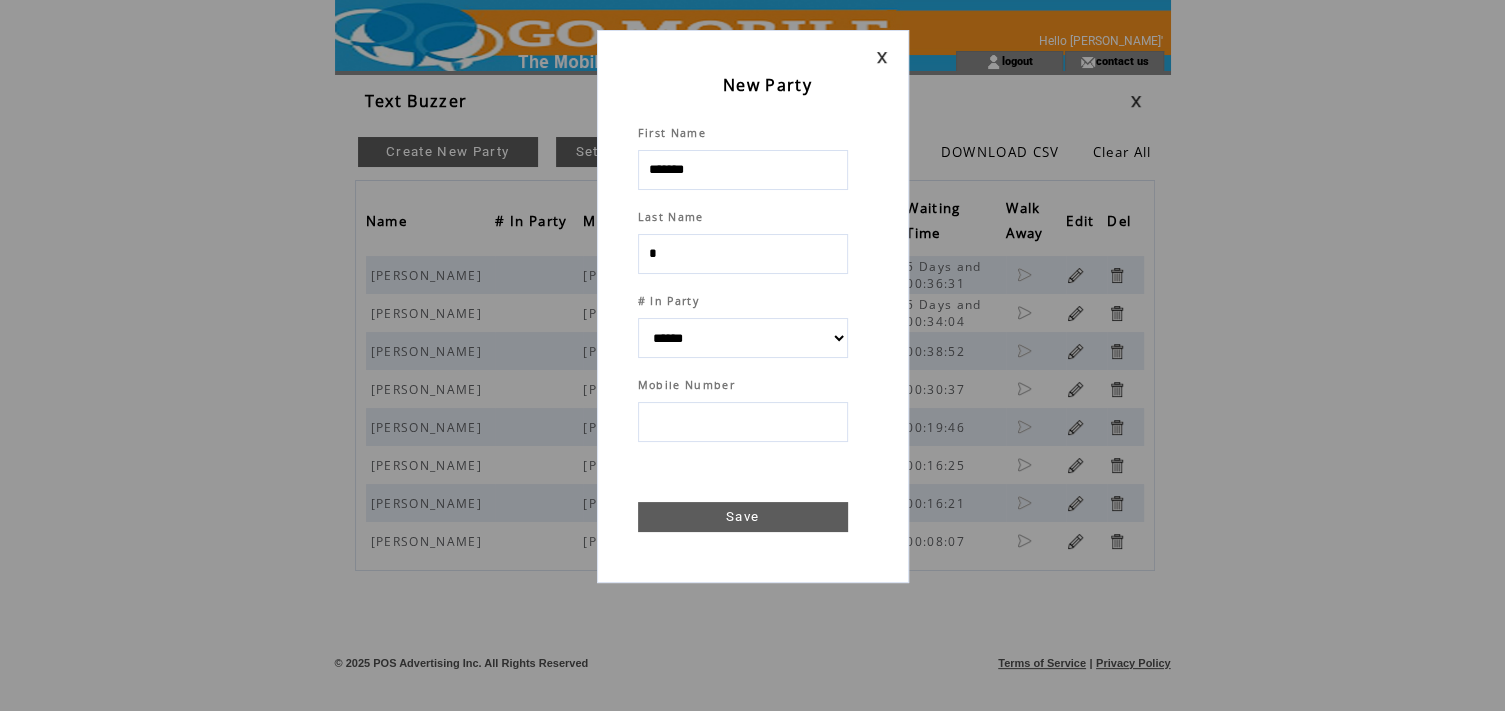 type on "**" 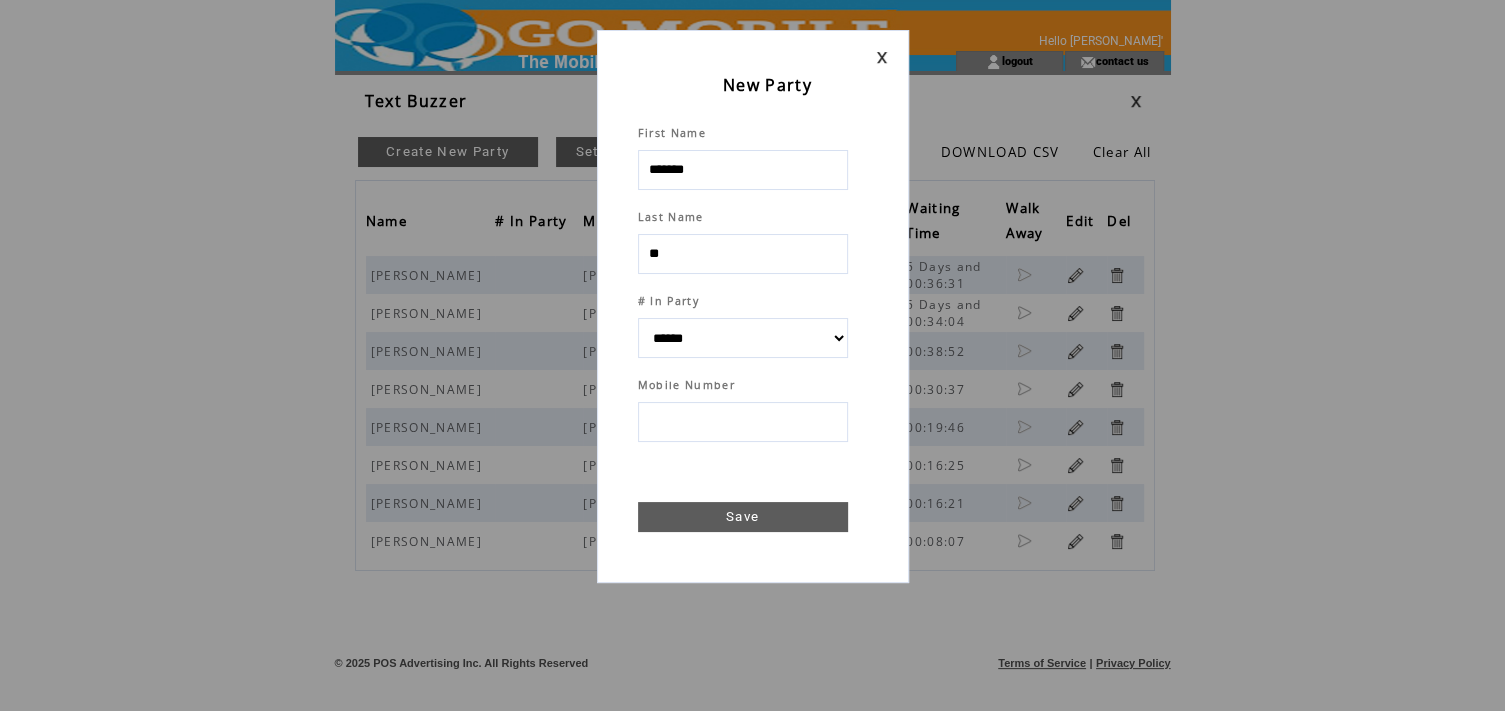 select 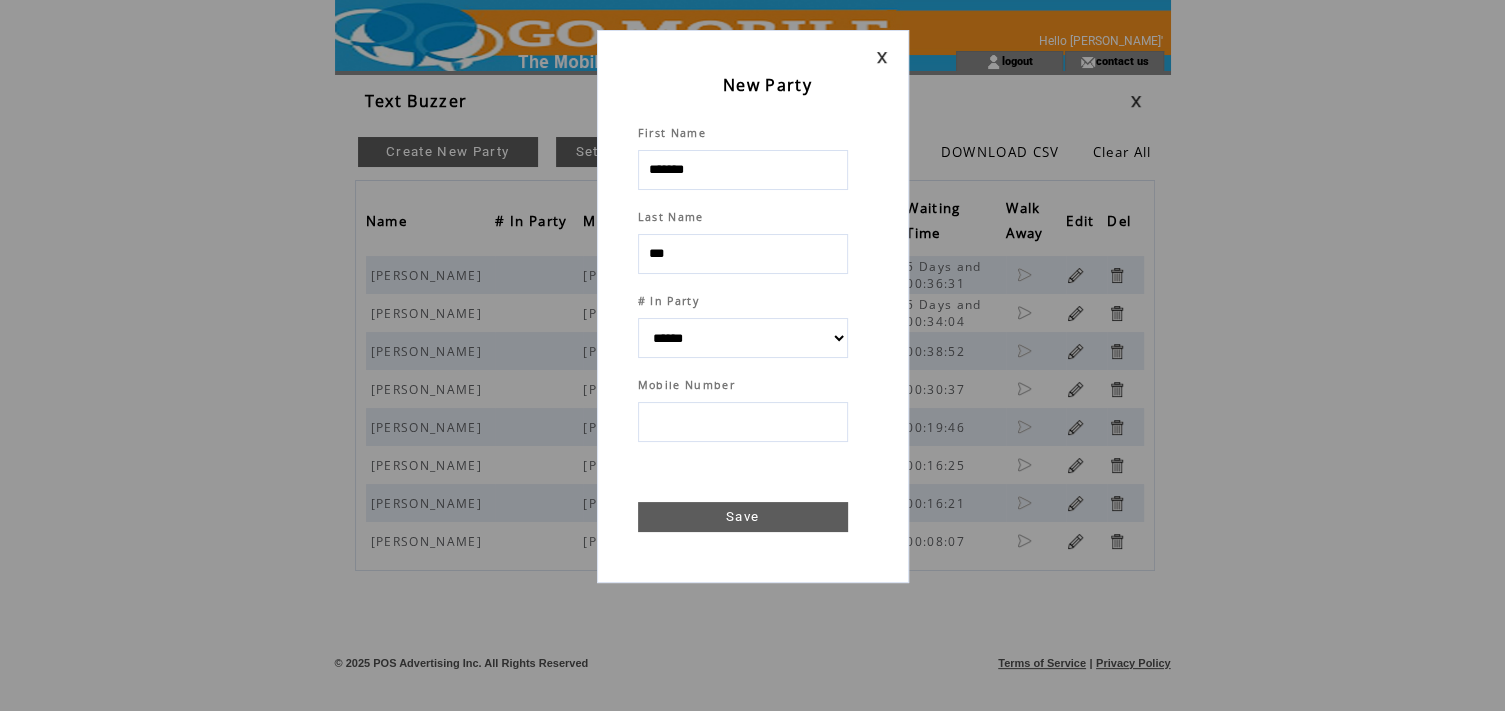 select 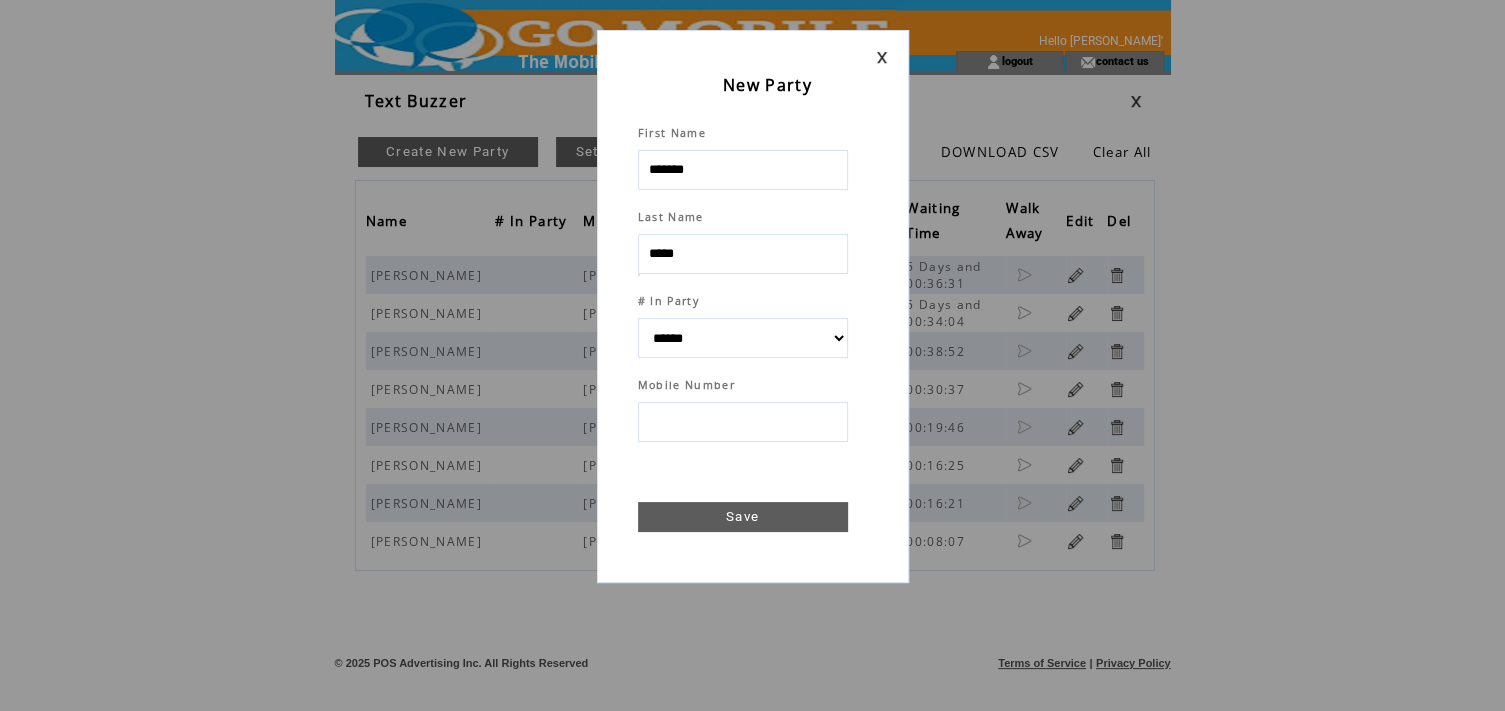type on "*****" 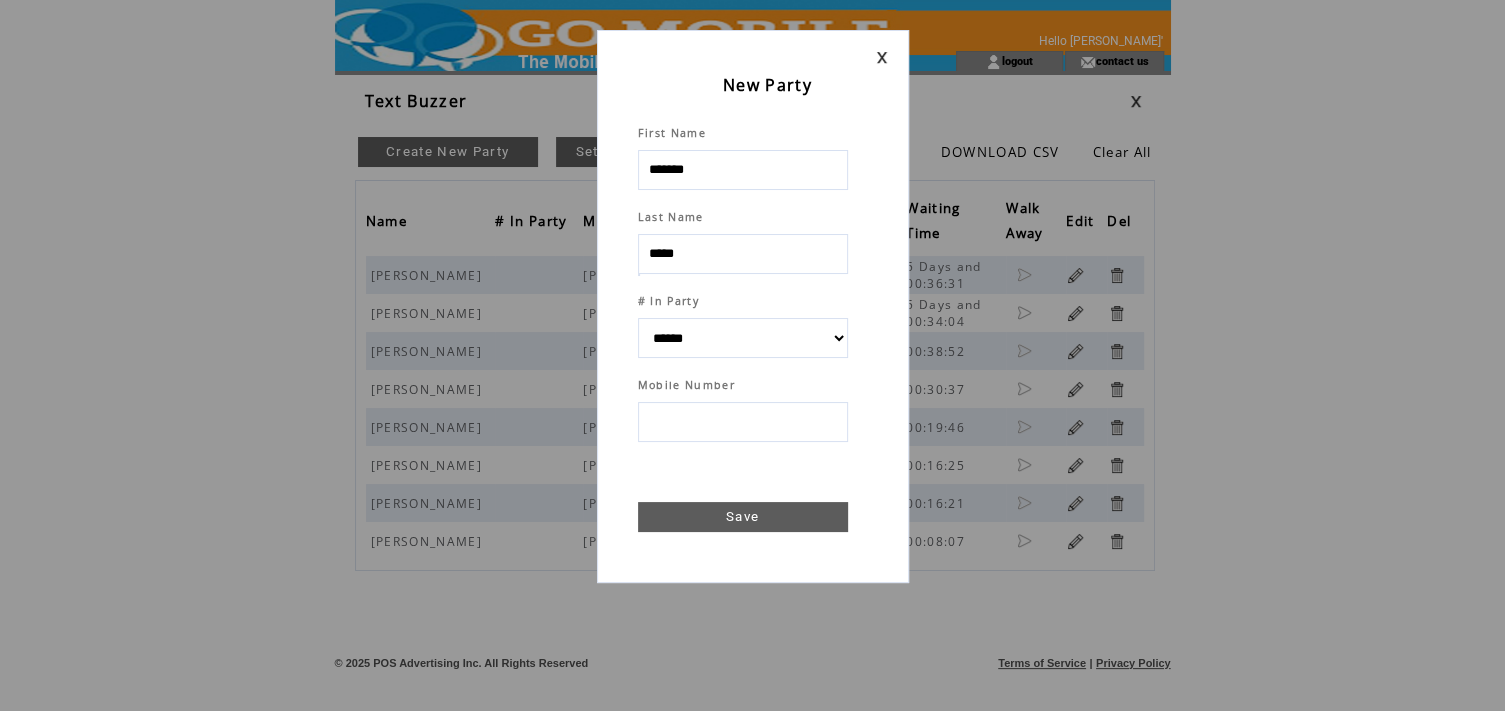 click at bounding box center (743, 422) 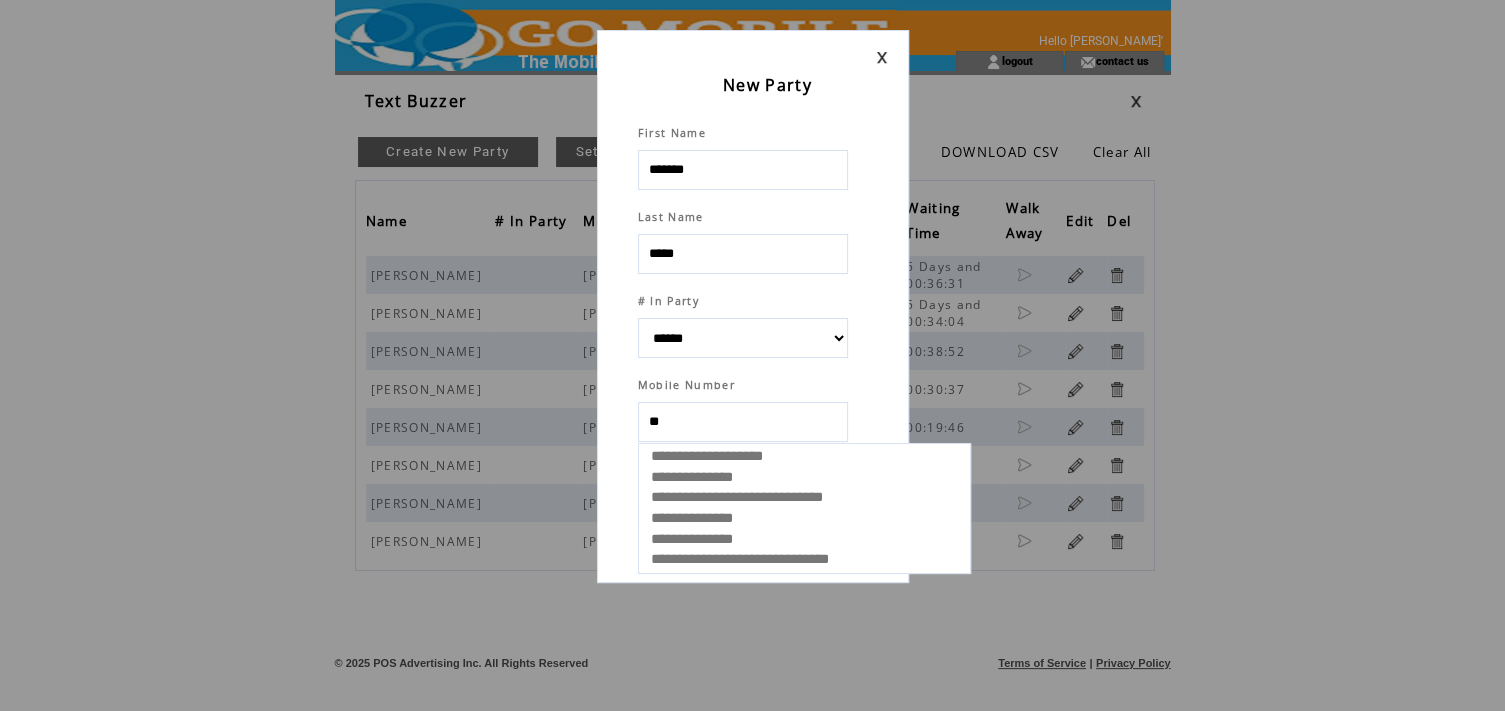 type on "***" 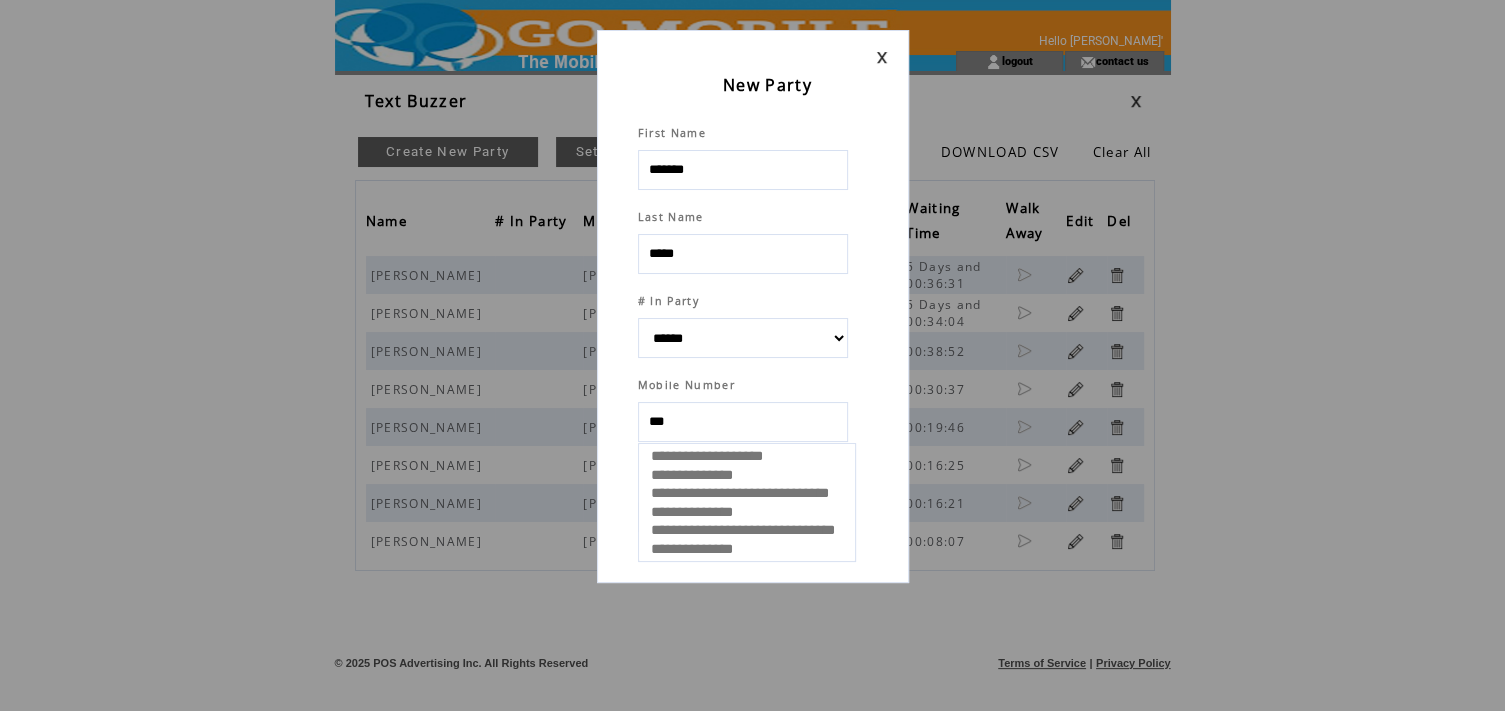 select 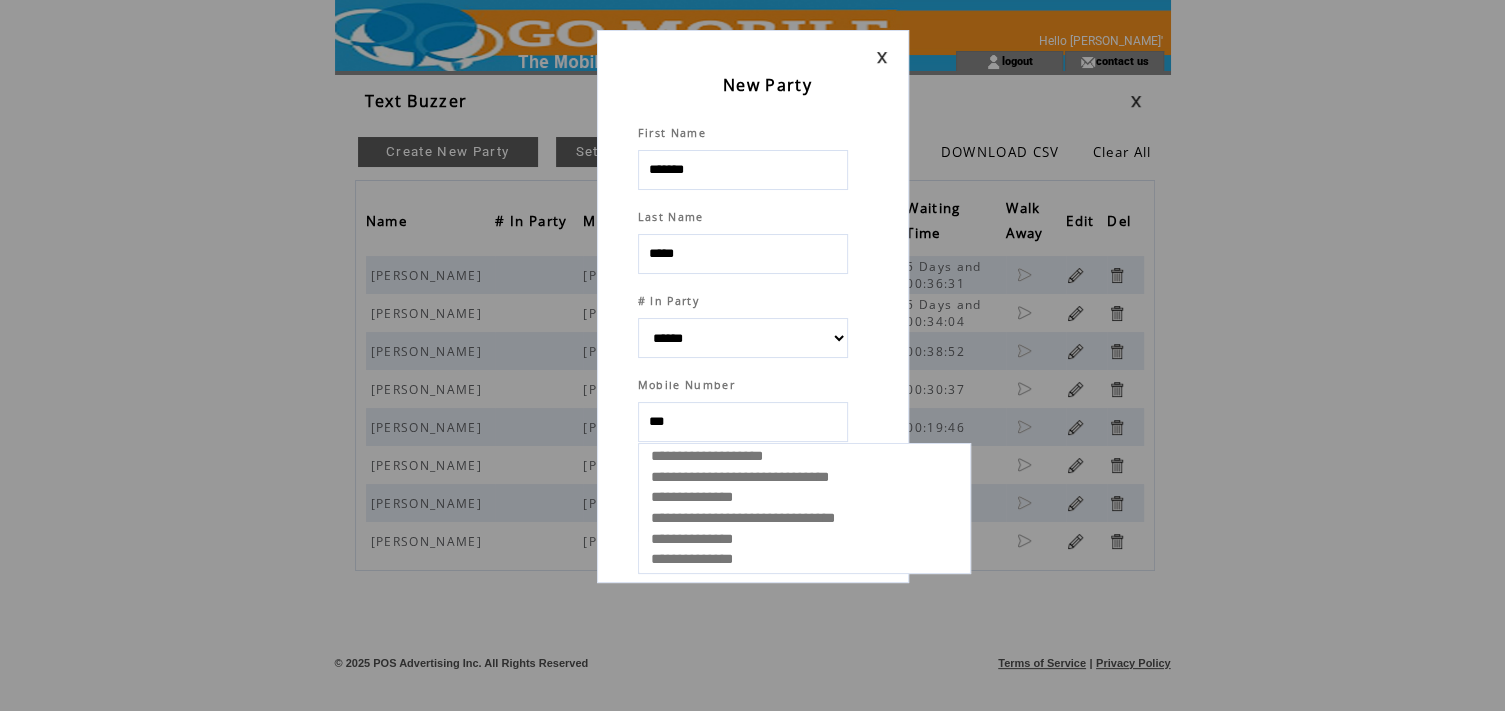 type on "****" 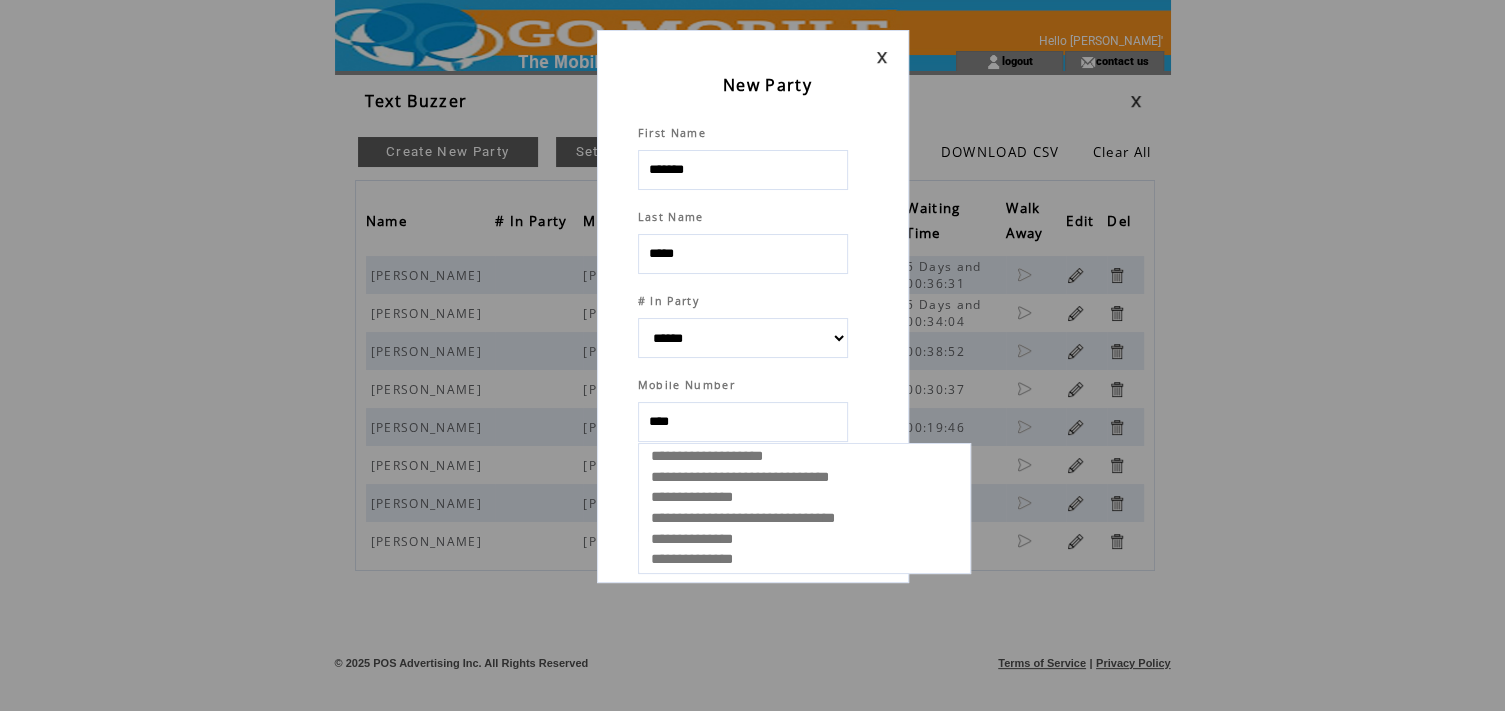 select 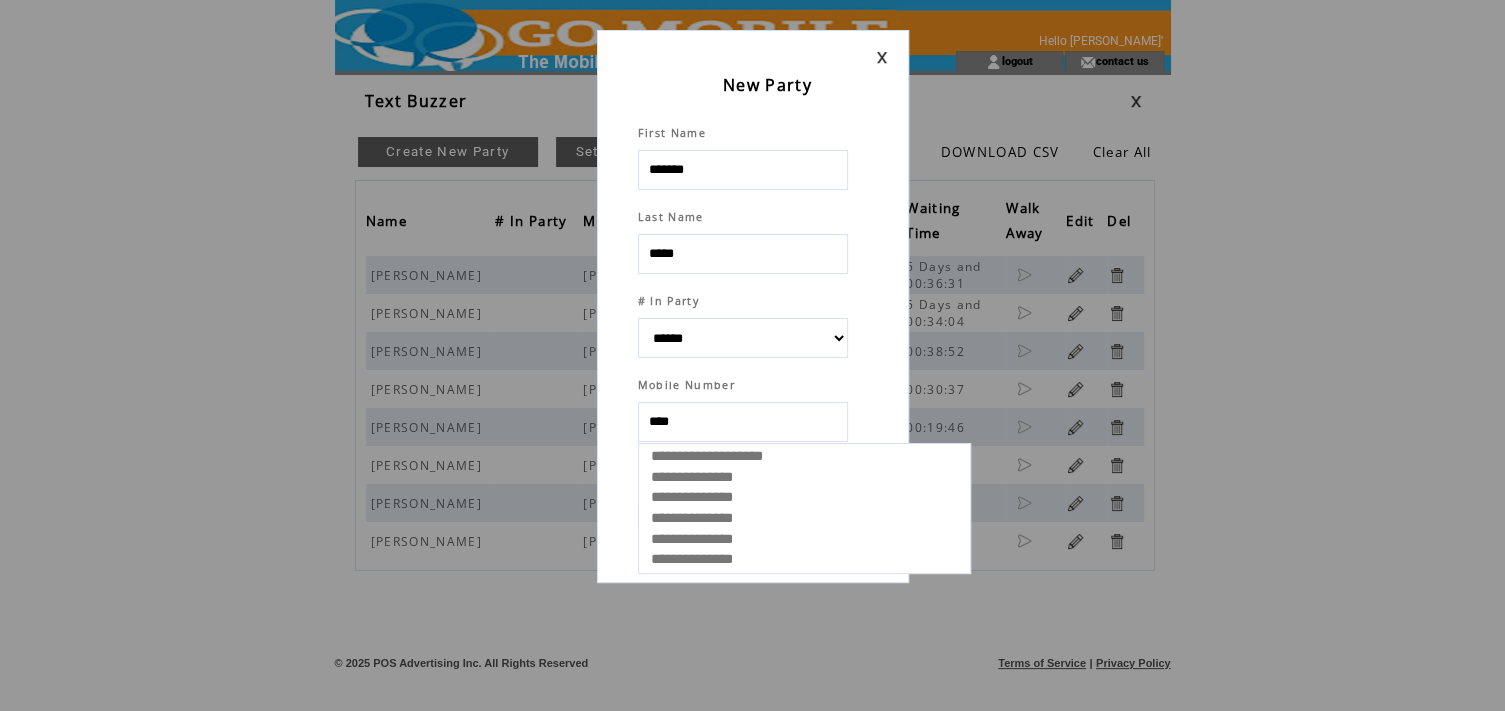 type on "*****" 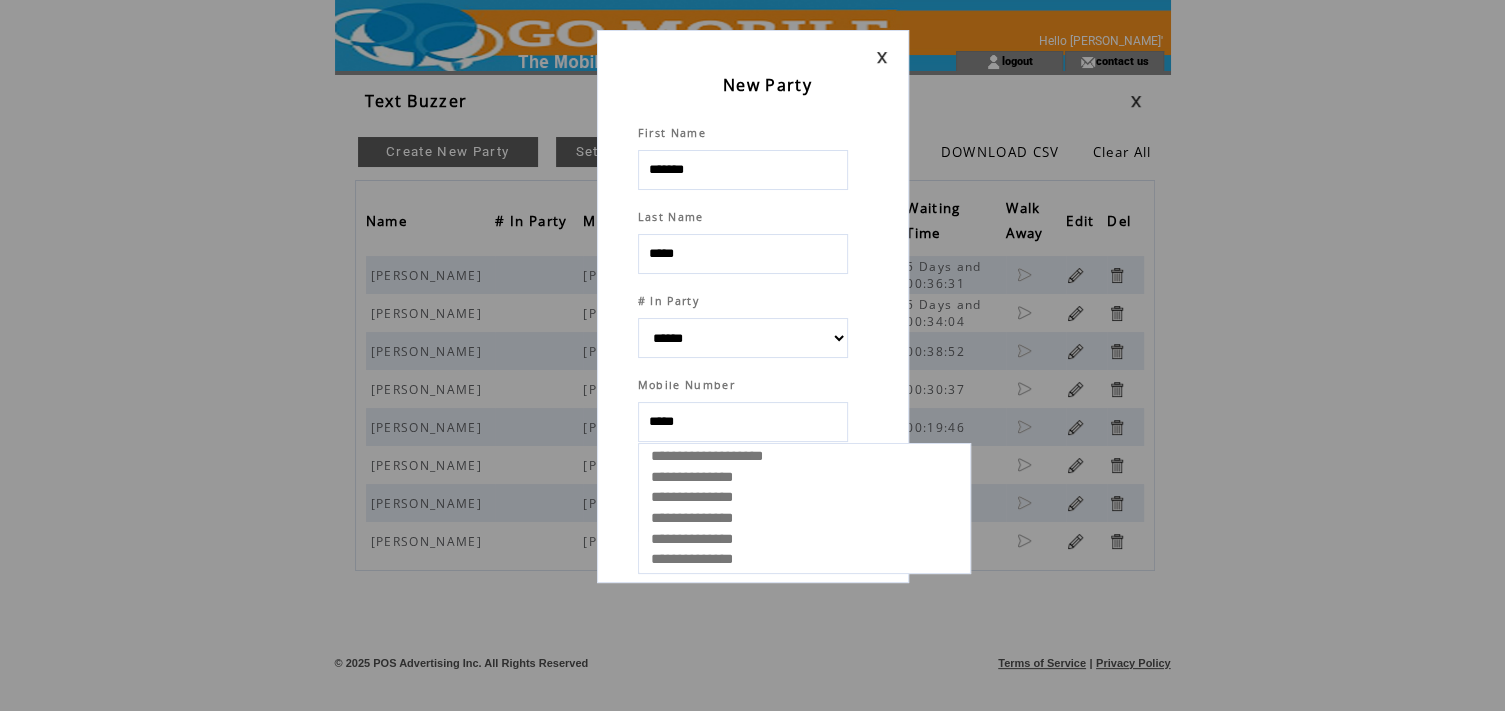 select 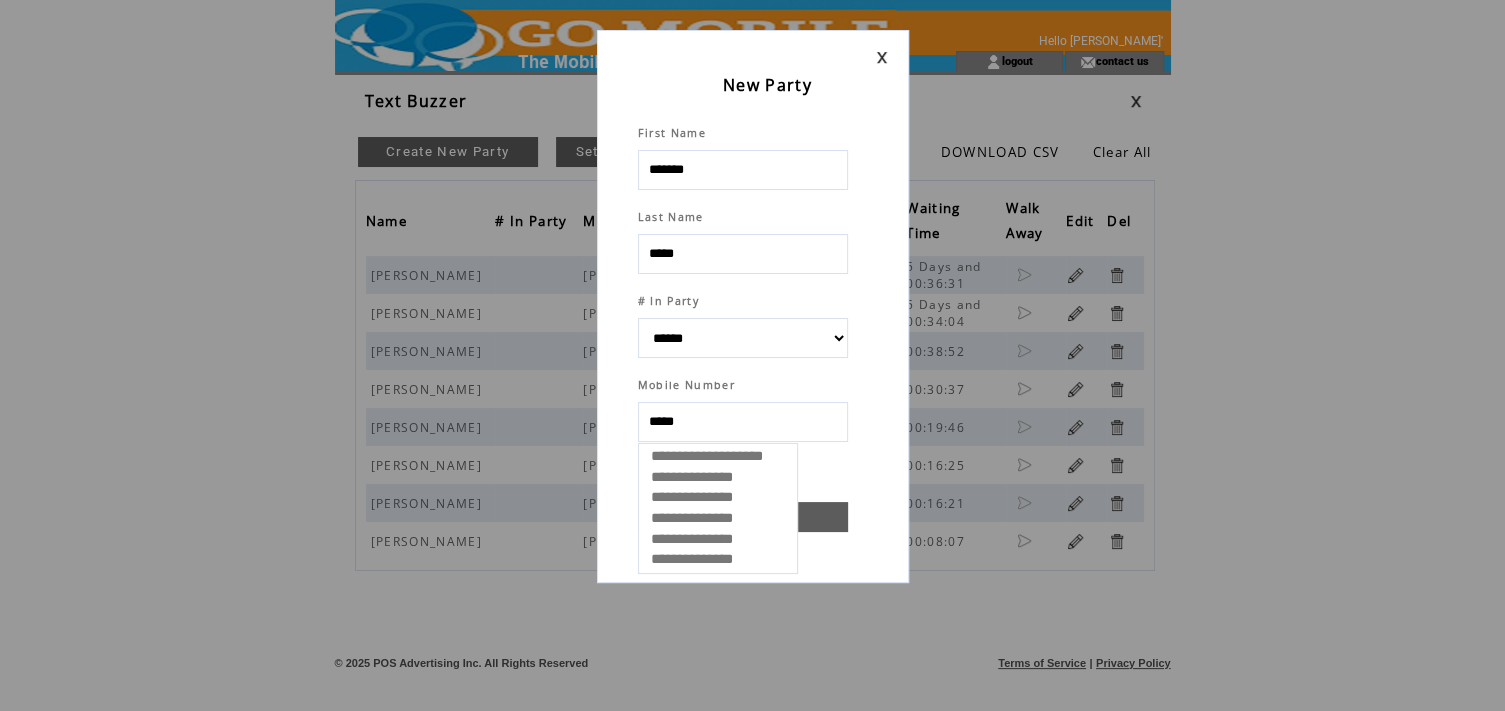 type on "******" 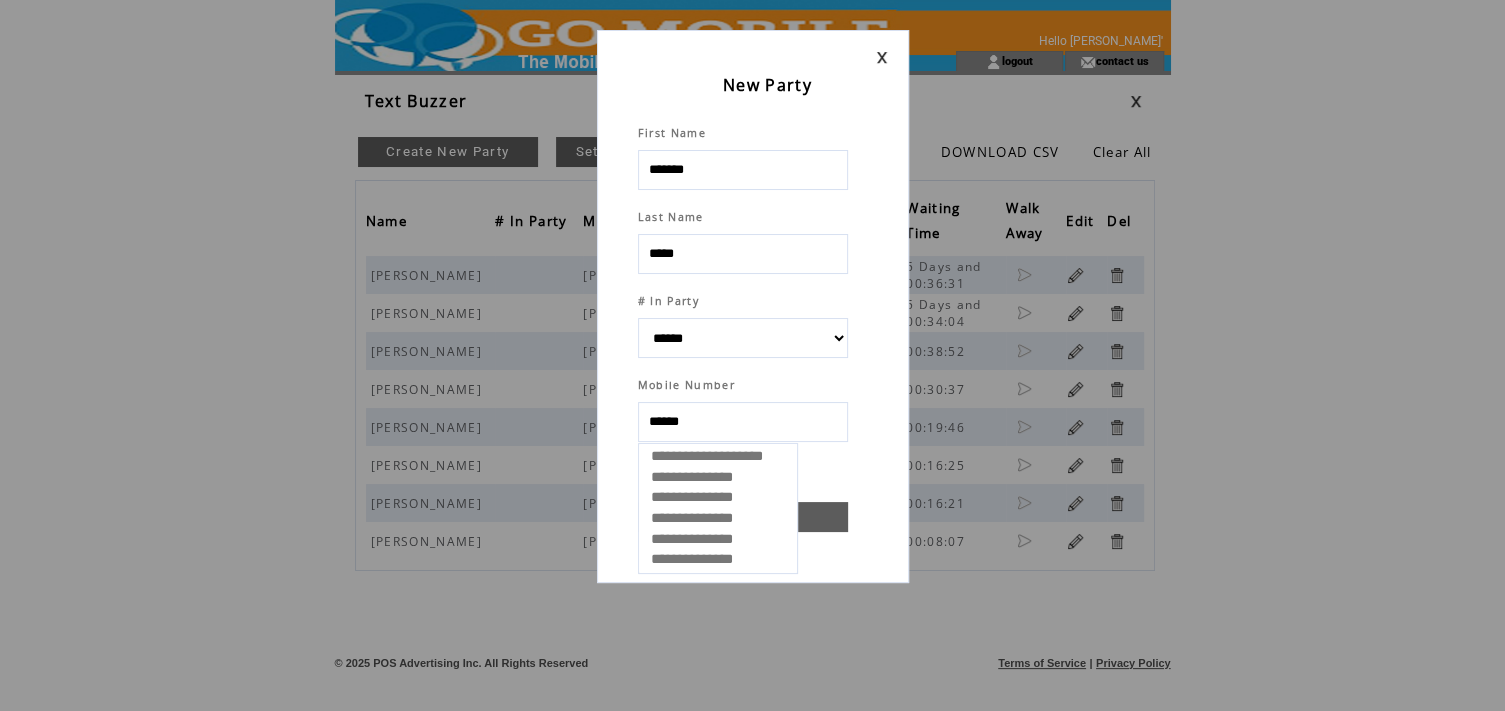select 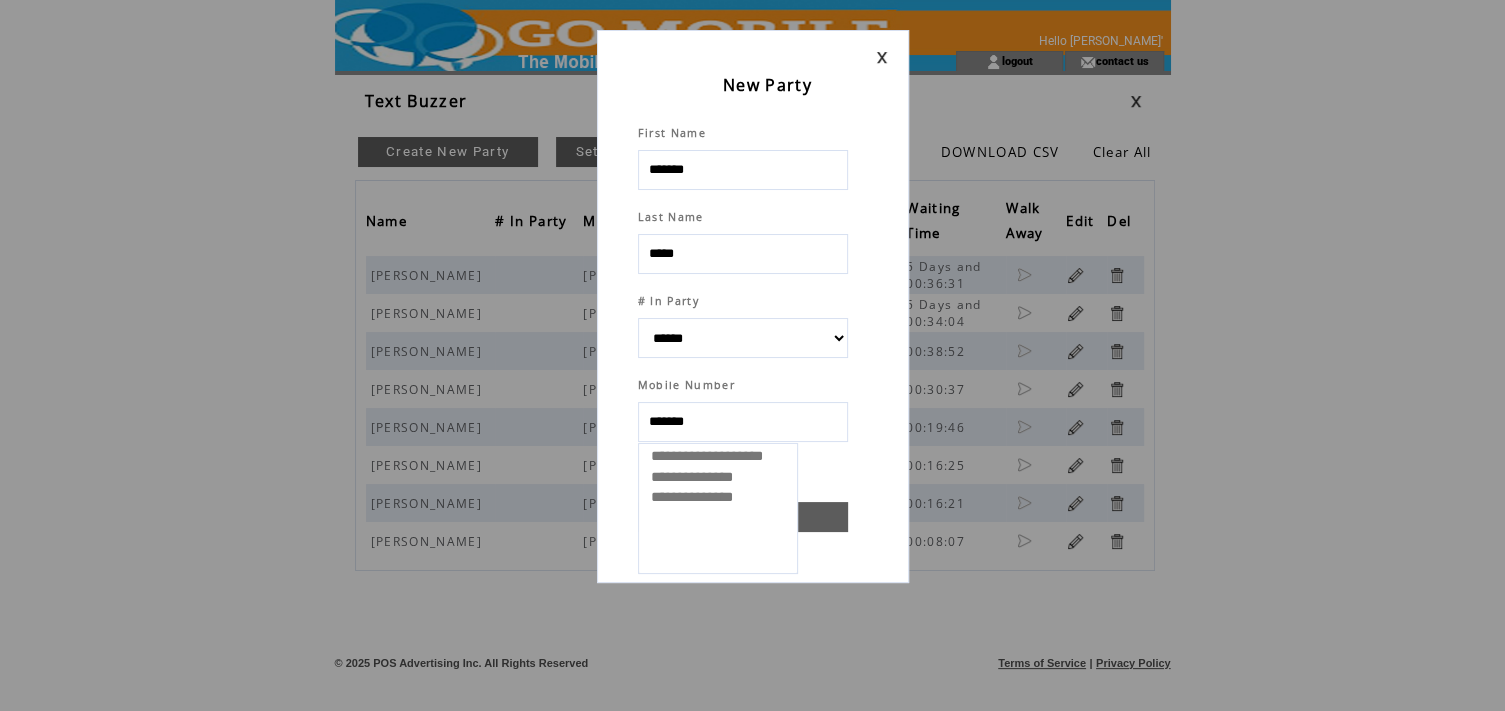 type on "********" 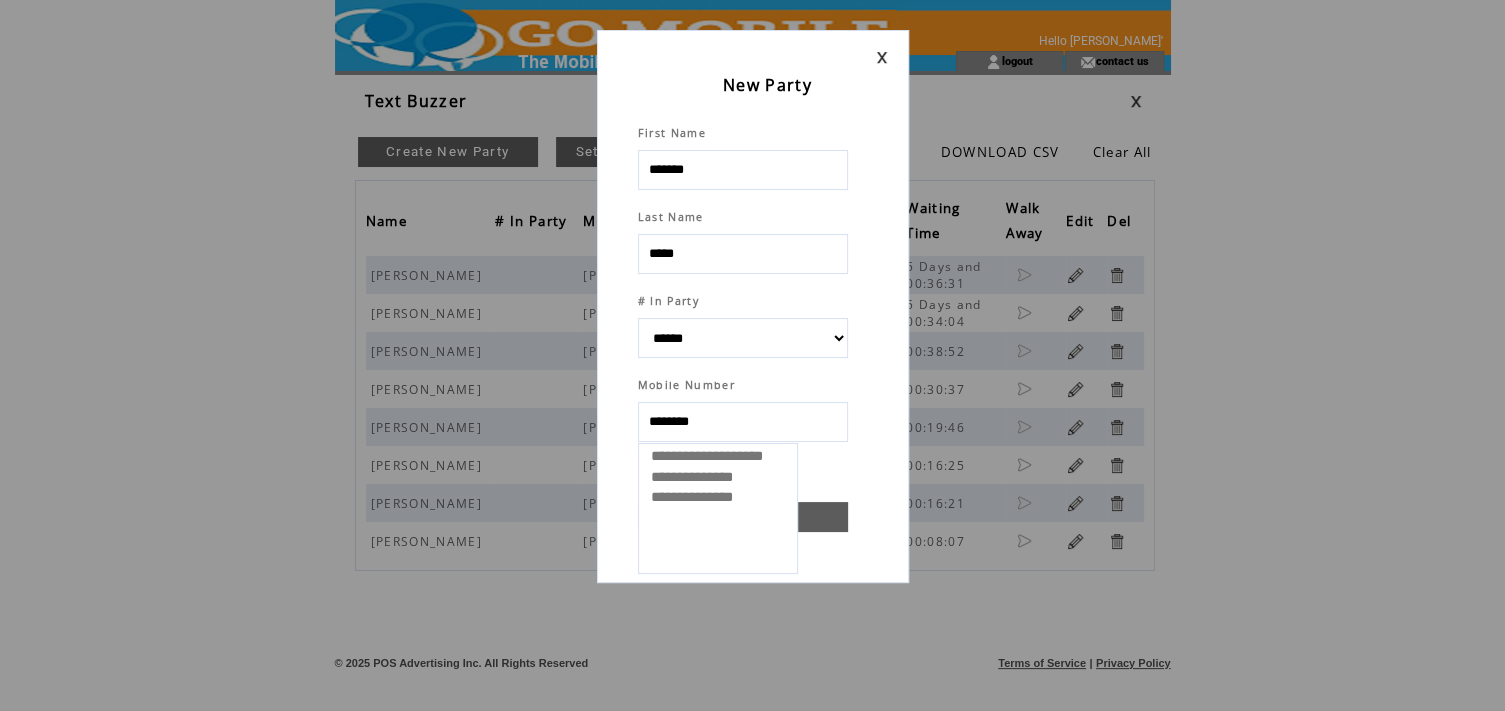 select 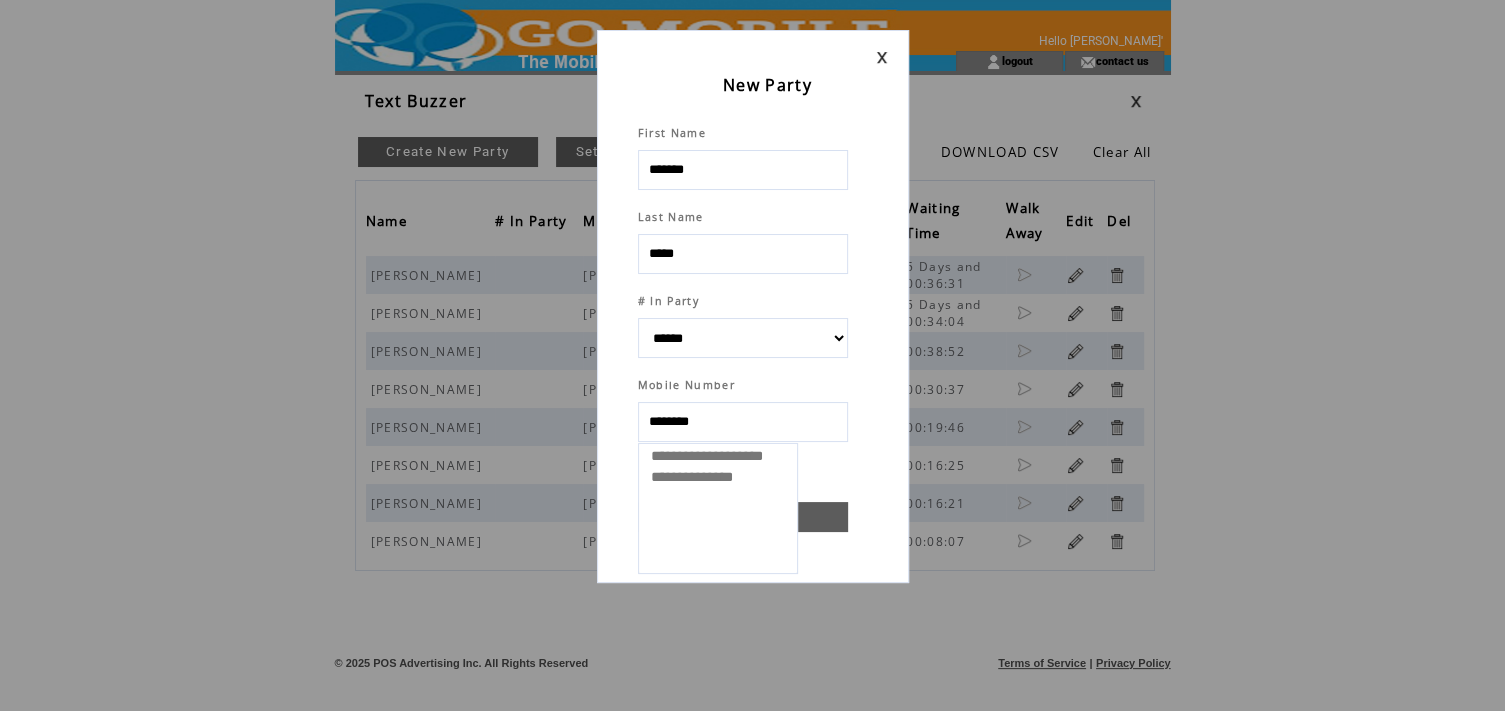 type on "*********" 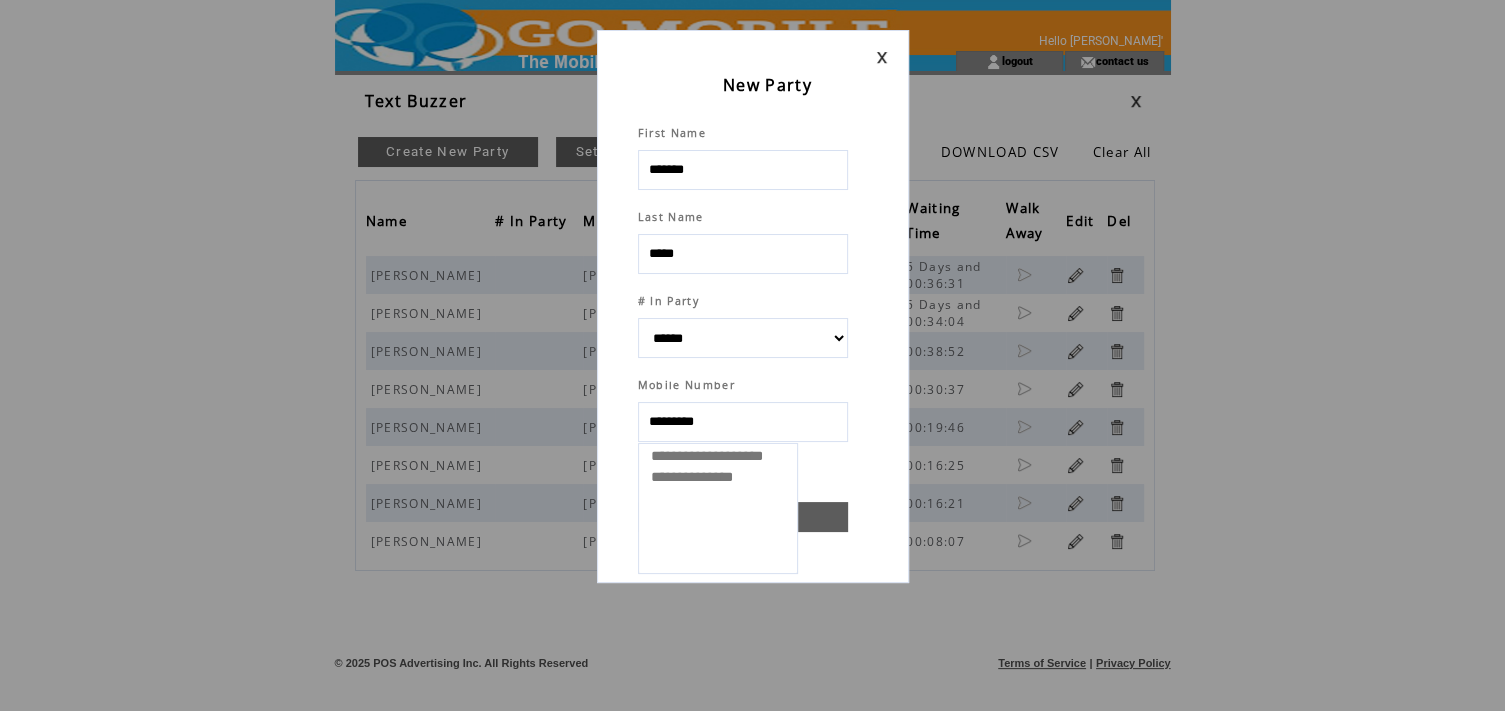 select 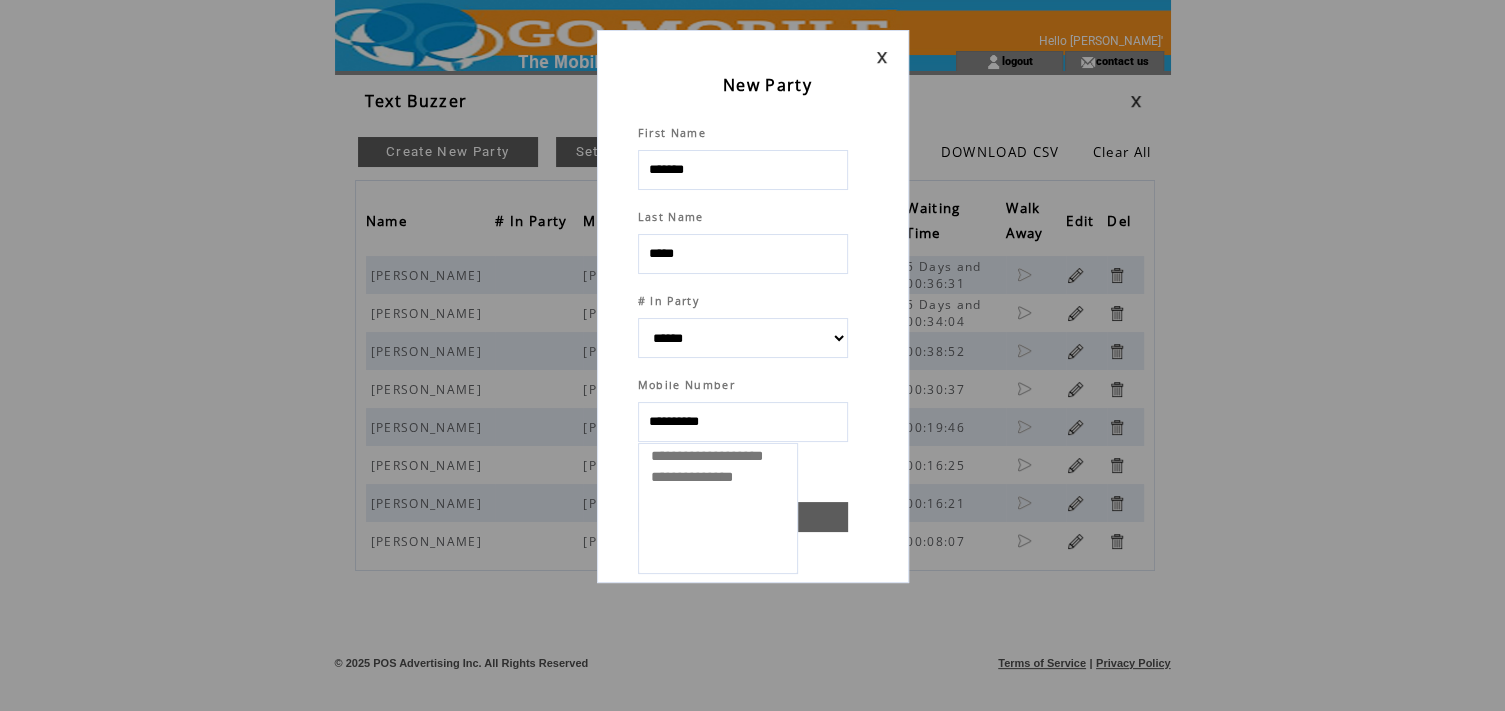 select 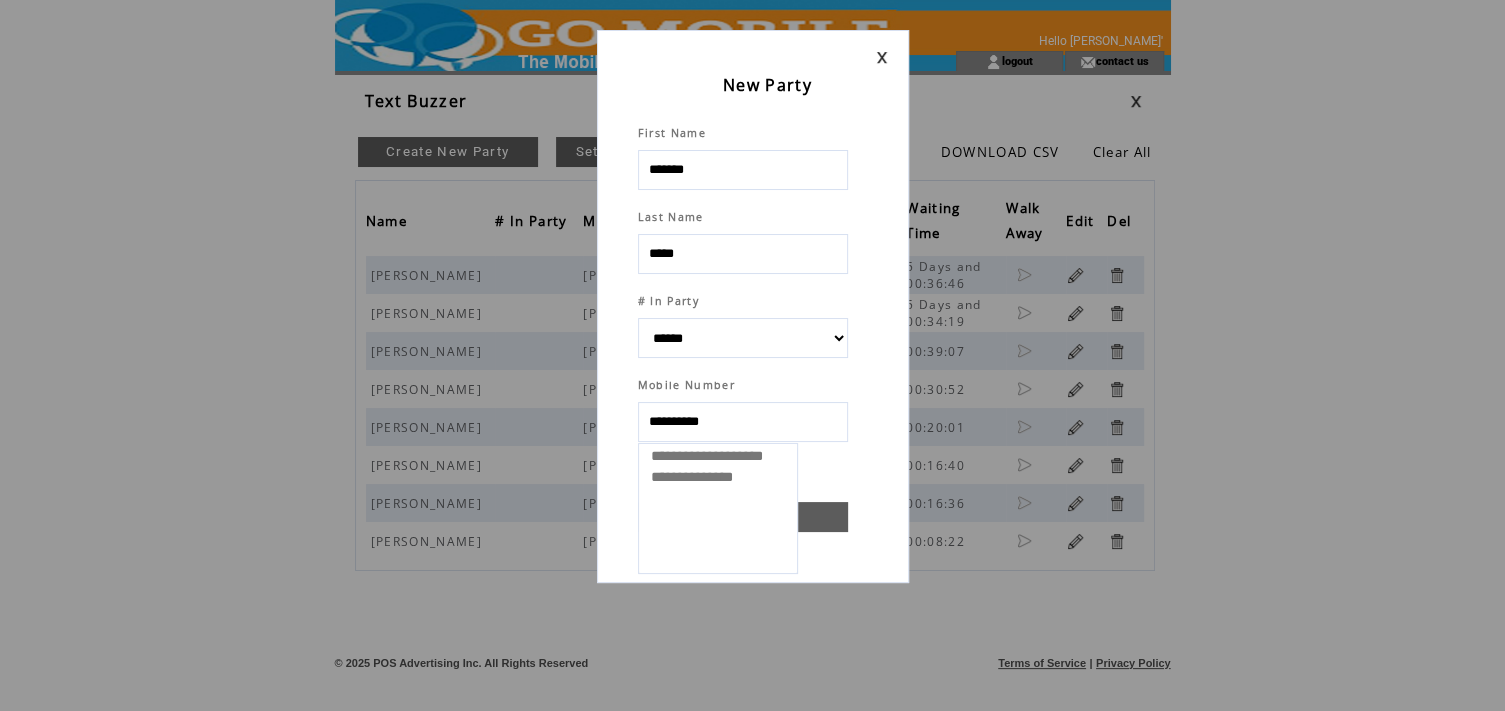 drag, startPoint x: 702, startPoint y: 422, endPoint x: 731, endPoint y: 454, distance: 43.185646 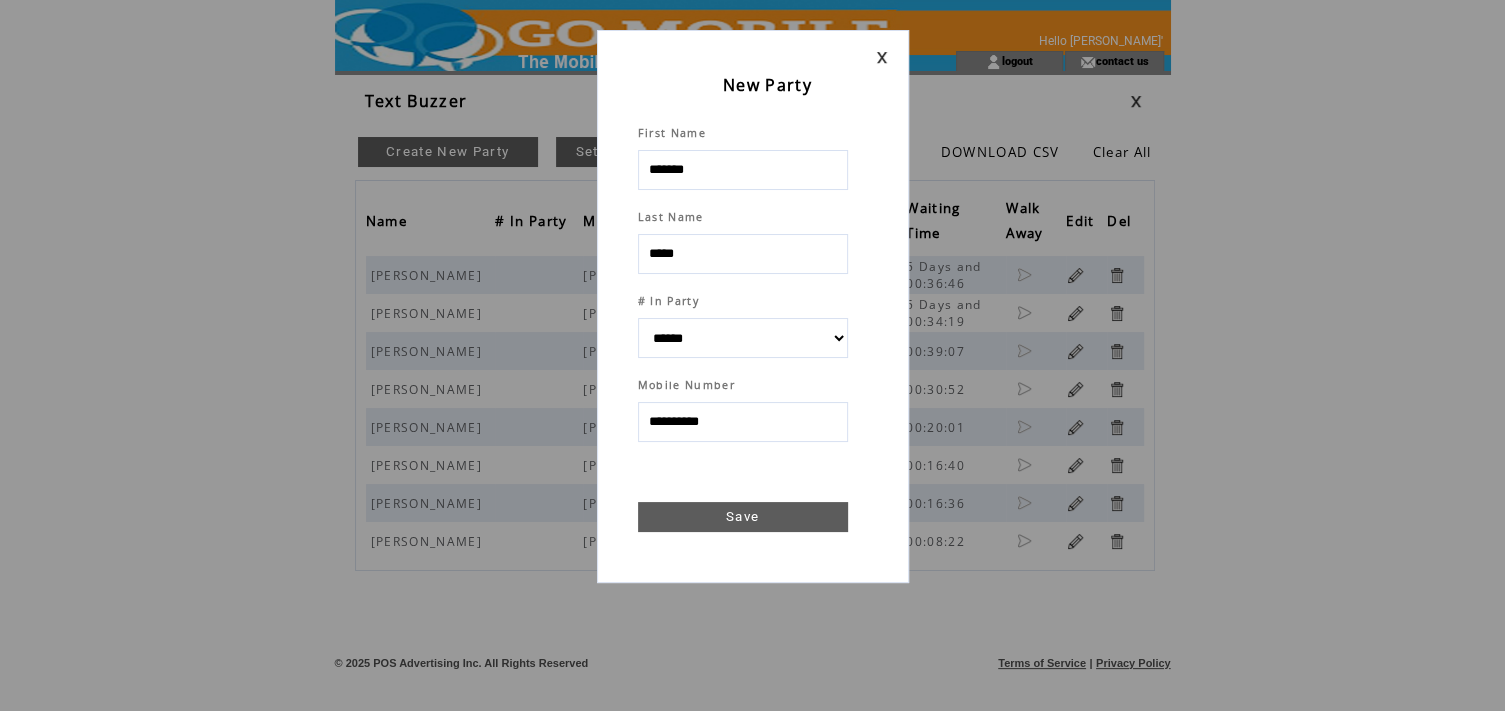 type on "**********" 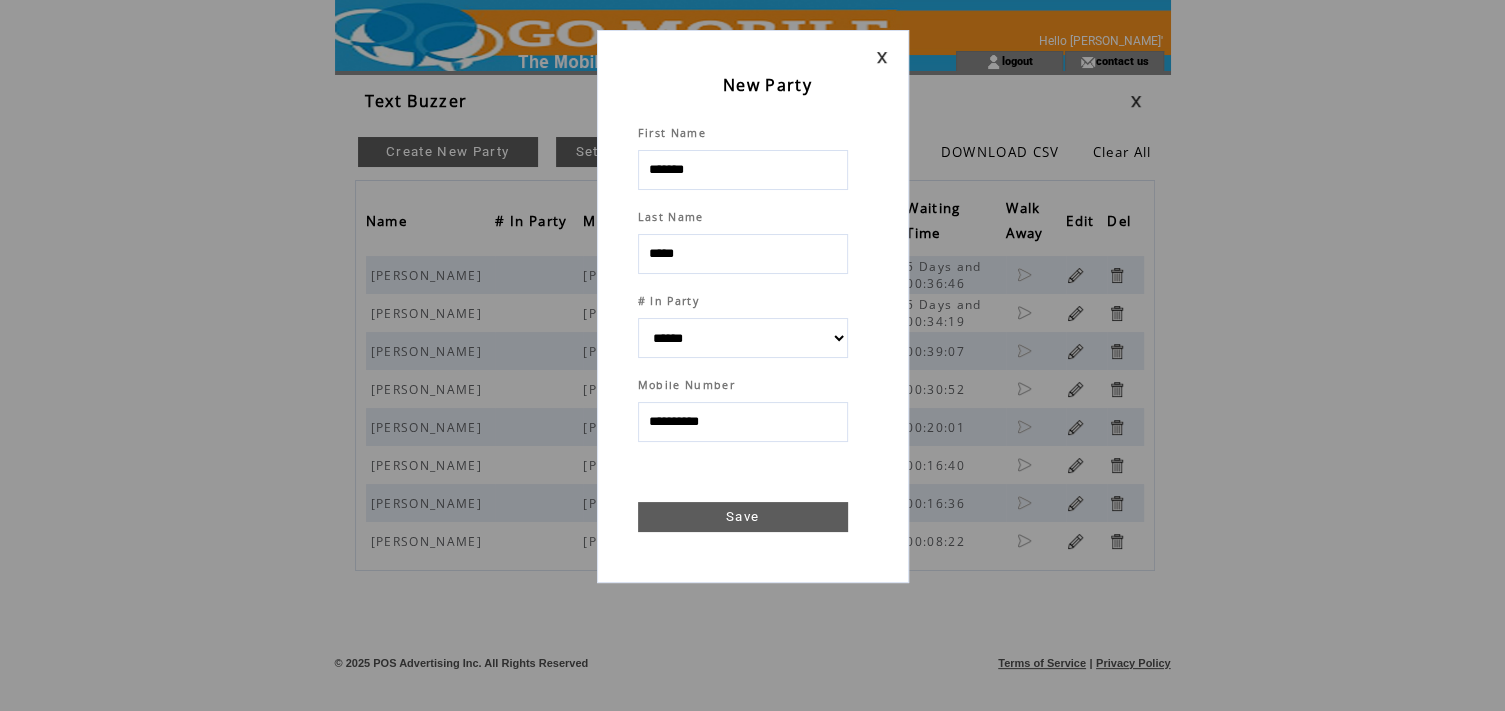 click on "Save" at bounding box center [743, 517] 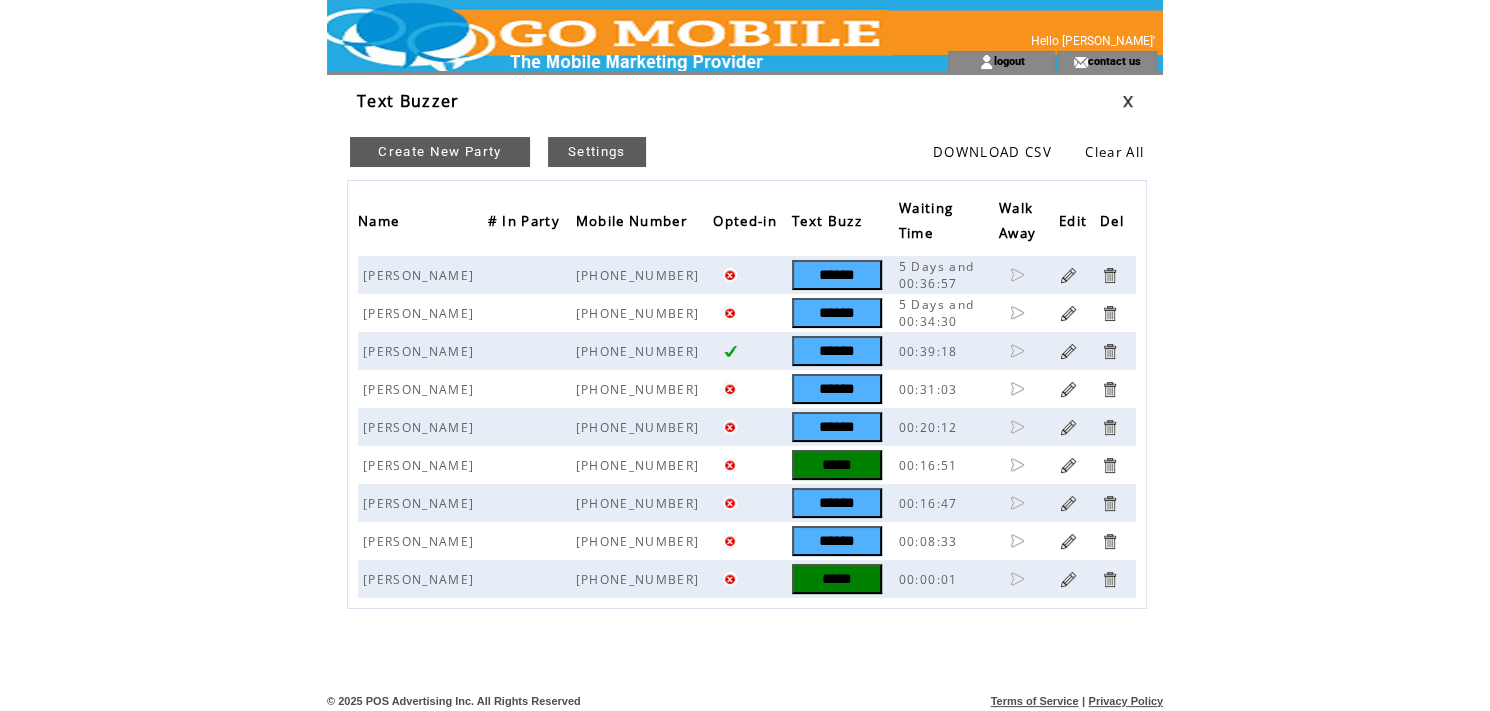 click on "*****" at bounding box center [837, 579] 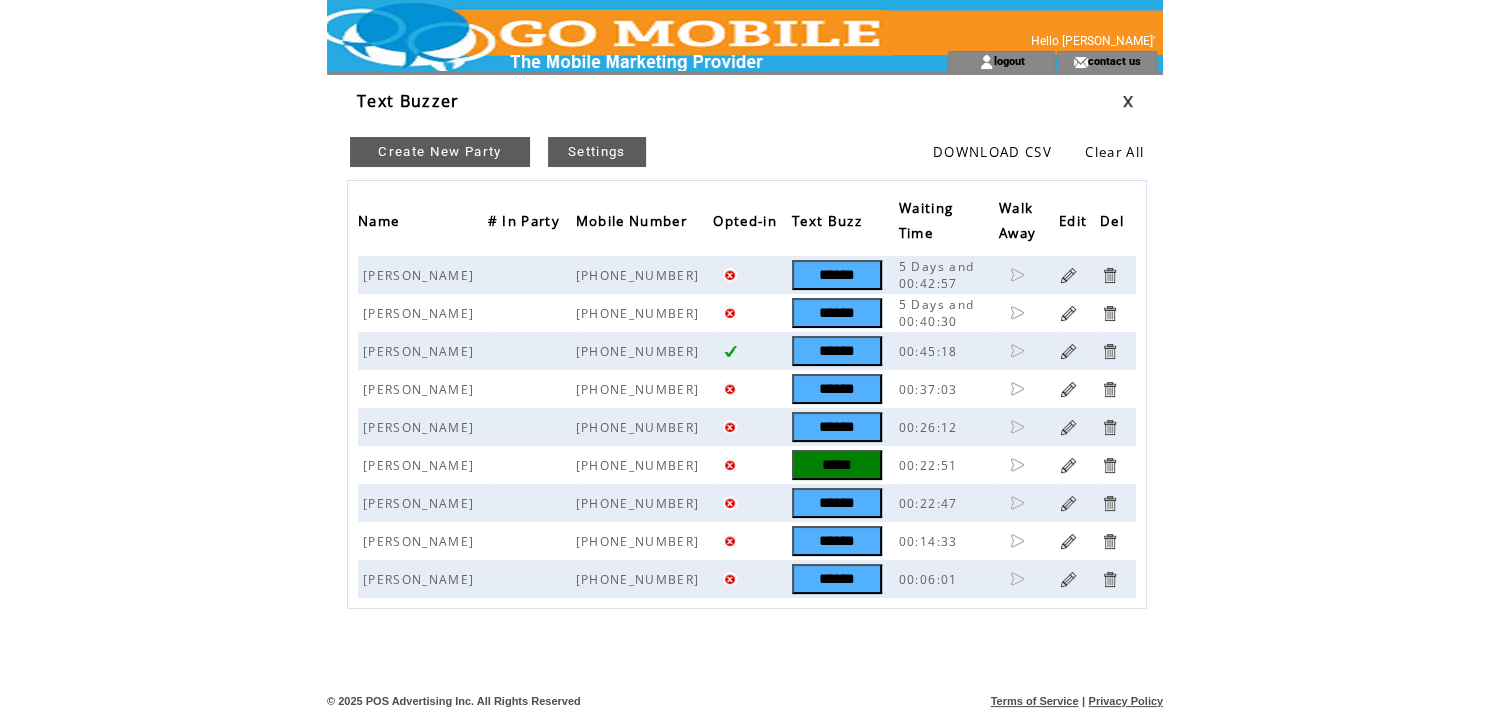 click on "Create New Party" at bounding box center [440, 152] 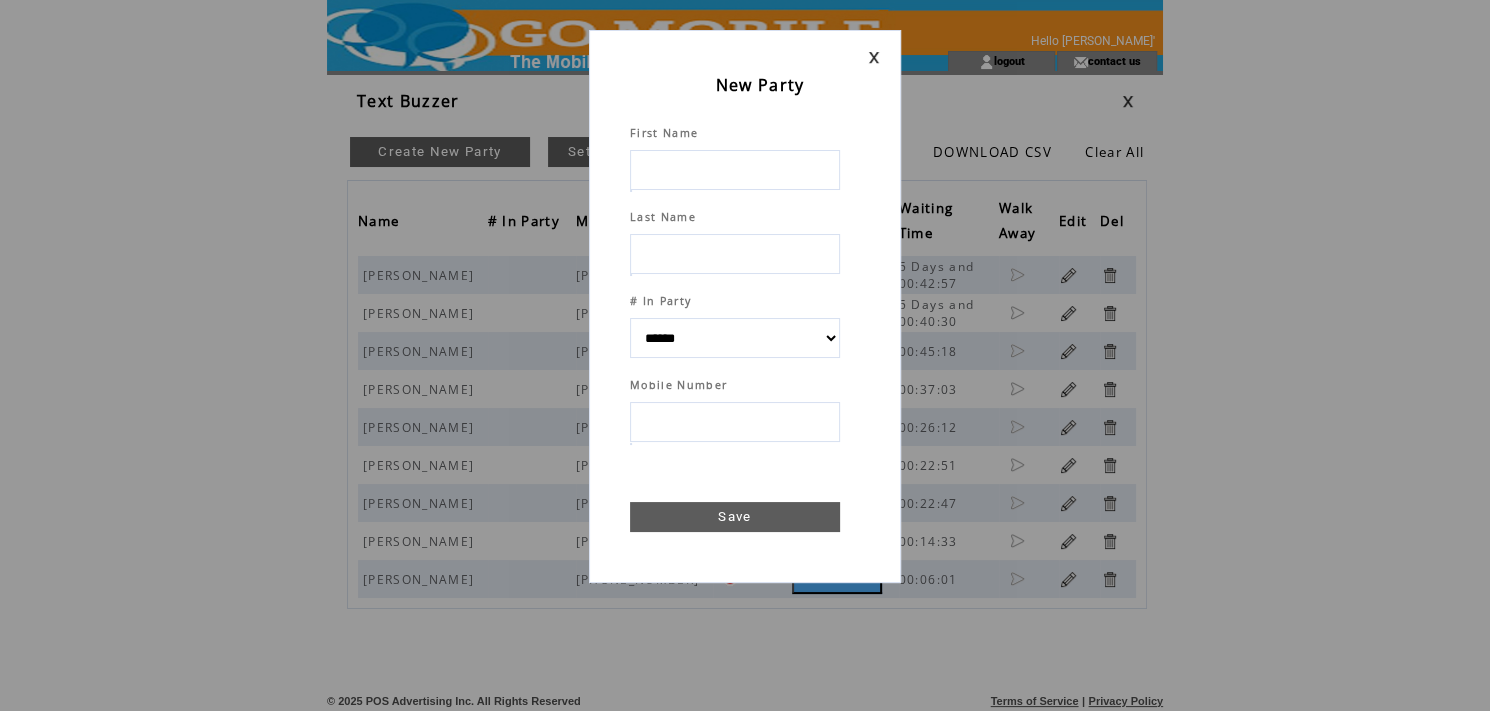 click at bounding box center (735, 170) 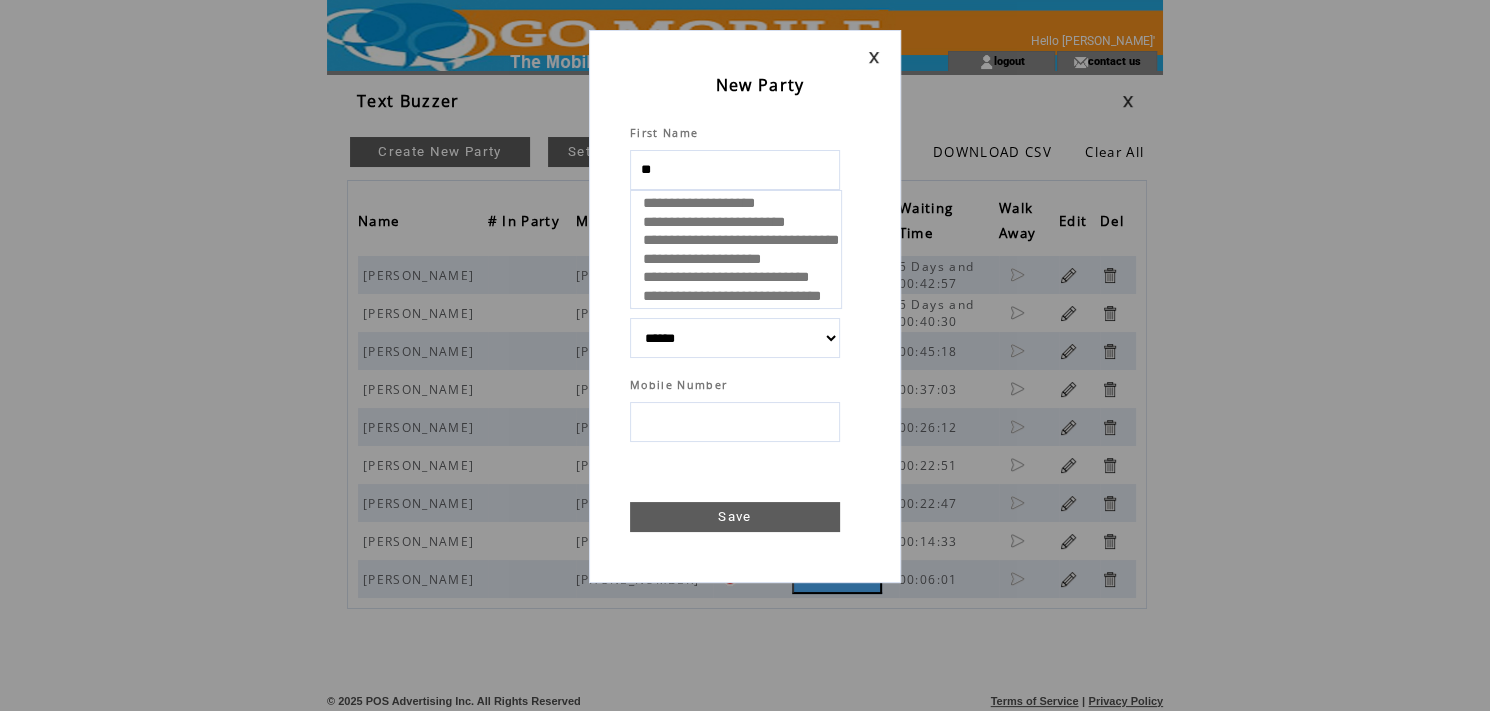 type on "***" 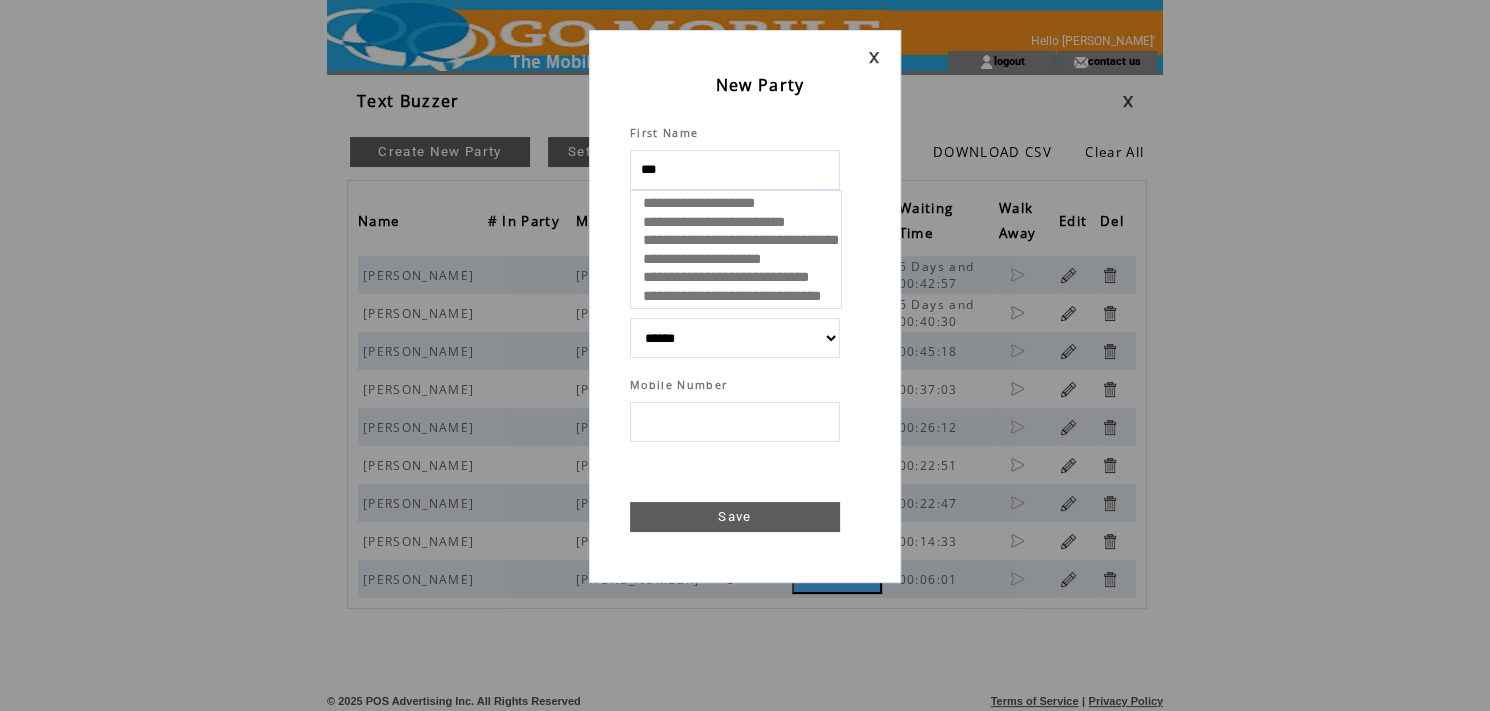 select 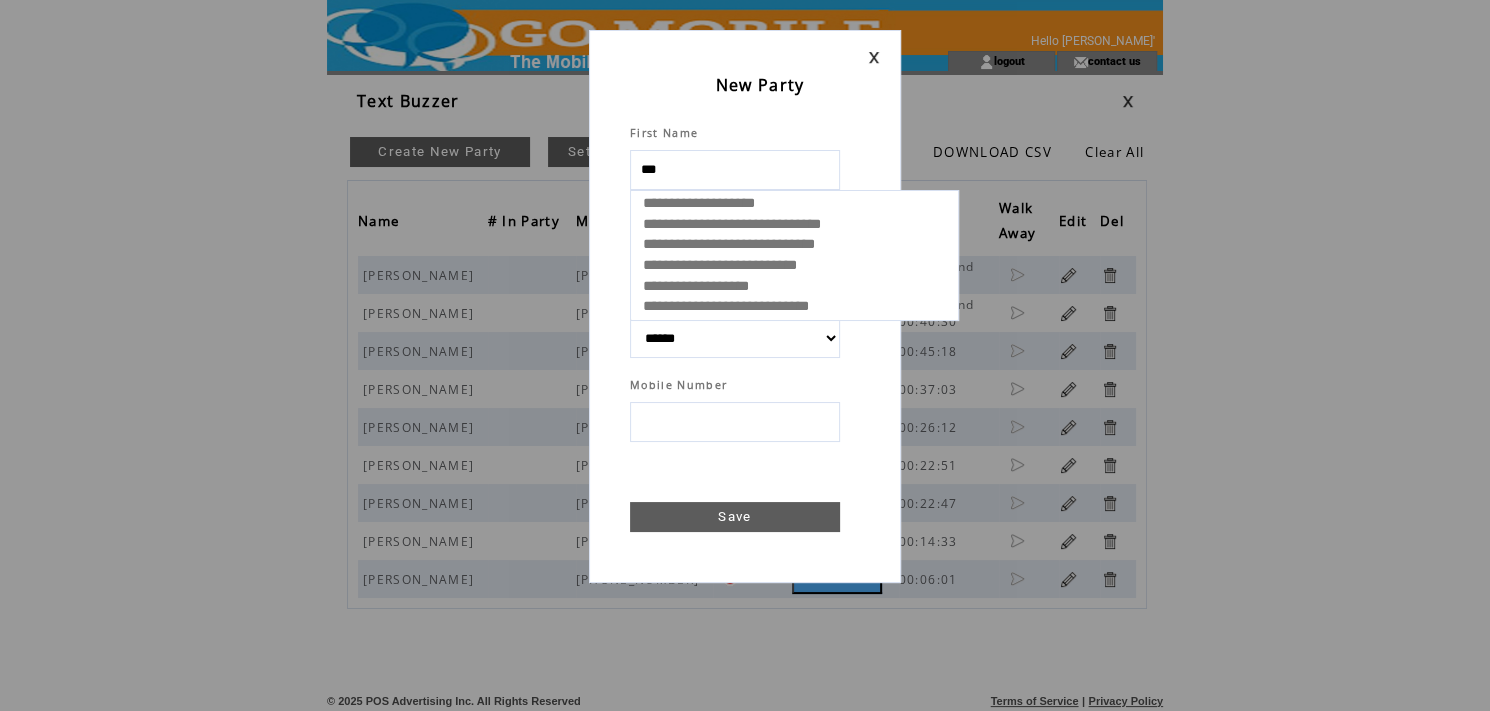 type on "****" 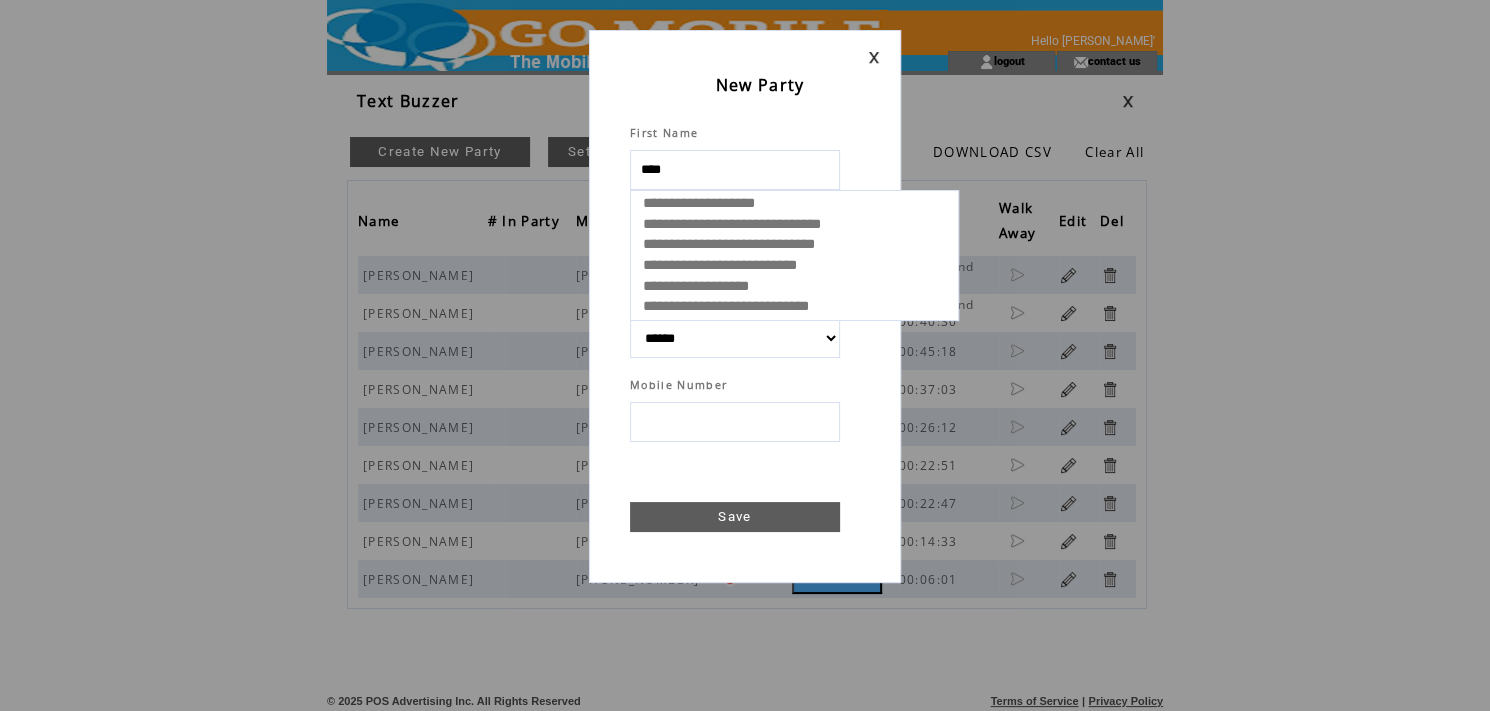 select 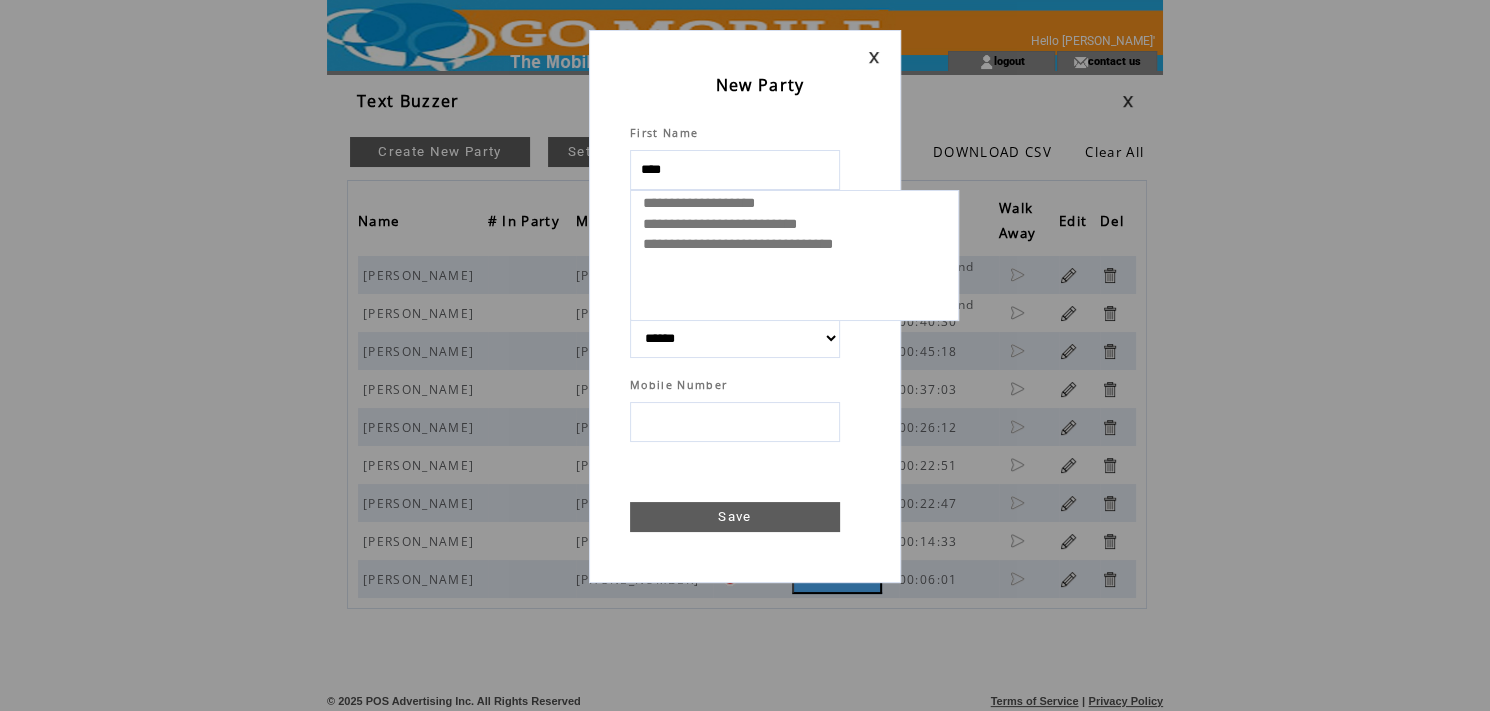type on "*****" 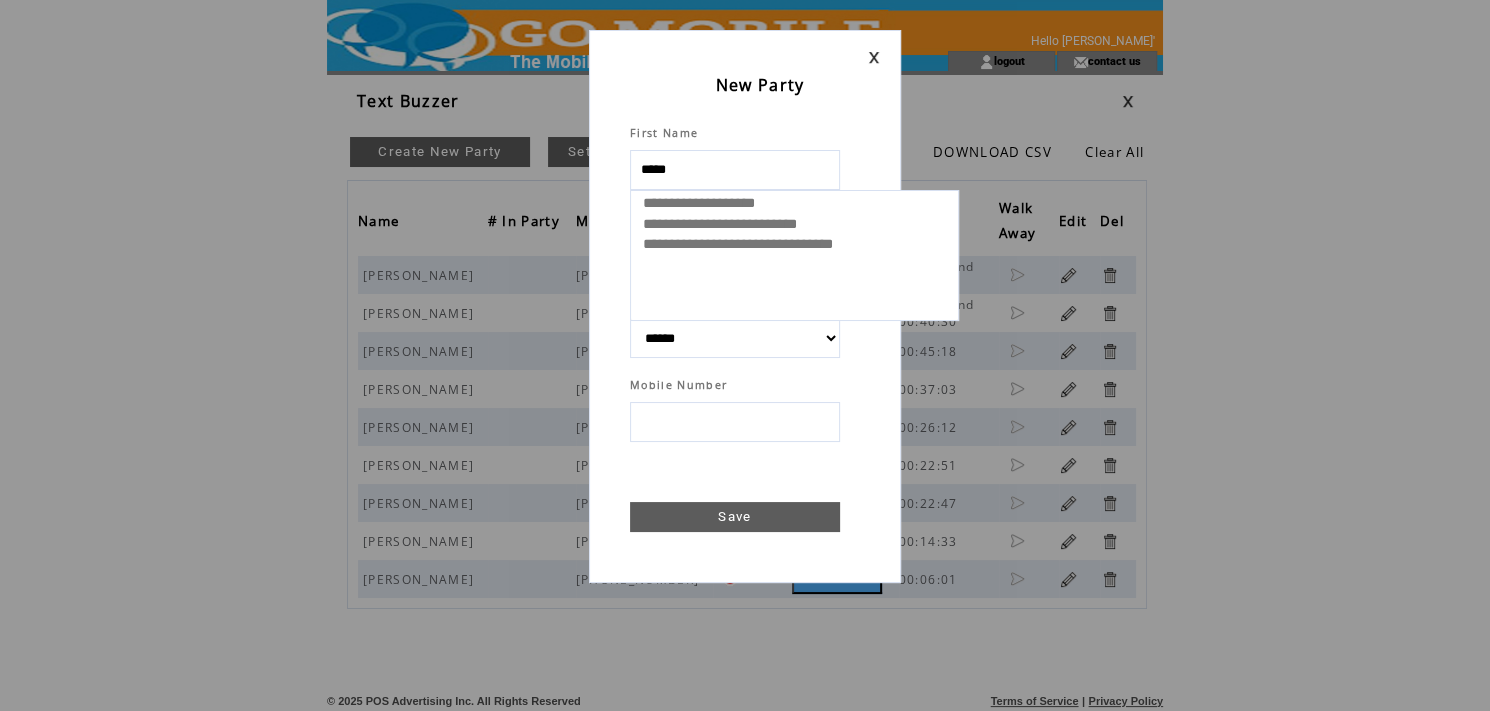 select 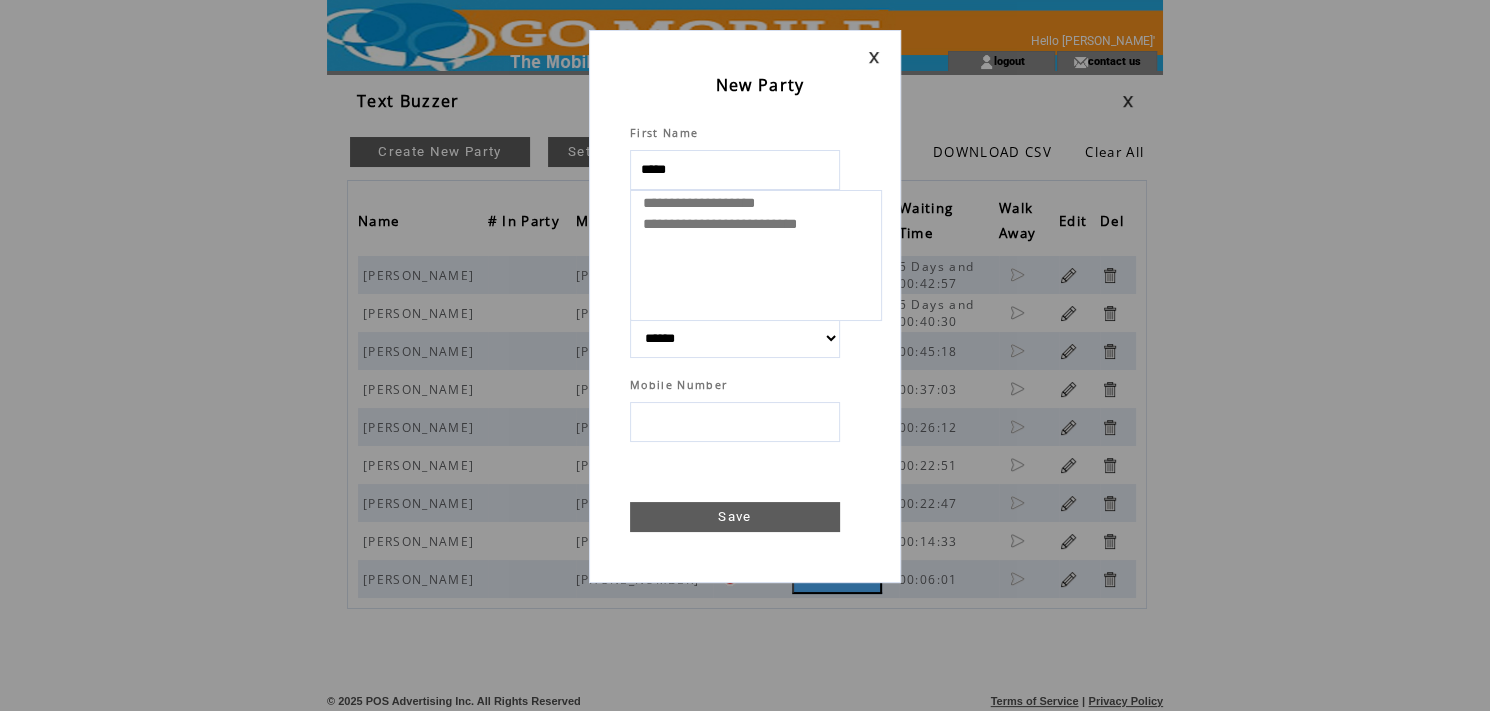type on "*****" 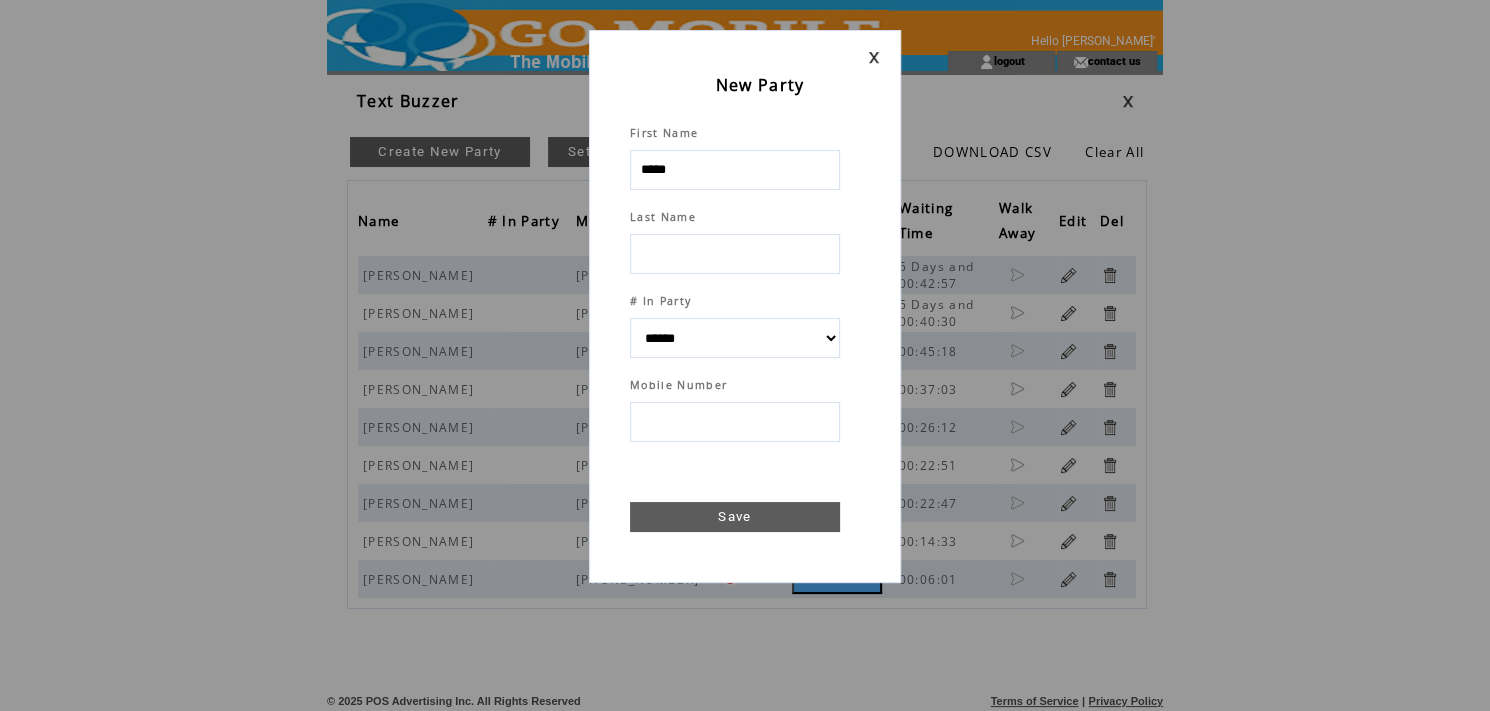 click at bounding box center (735, 254) 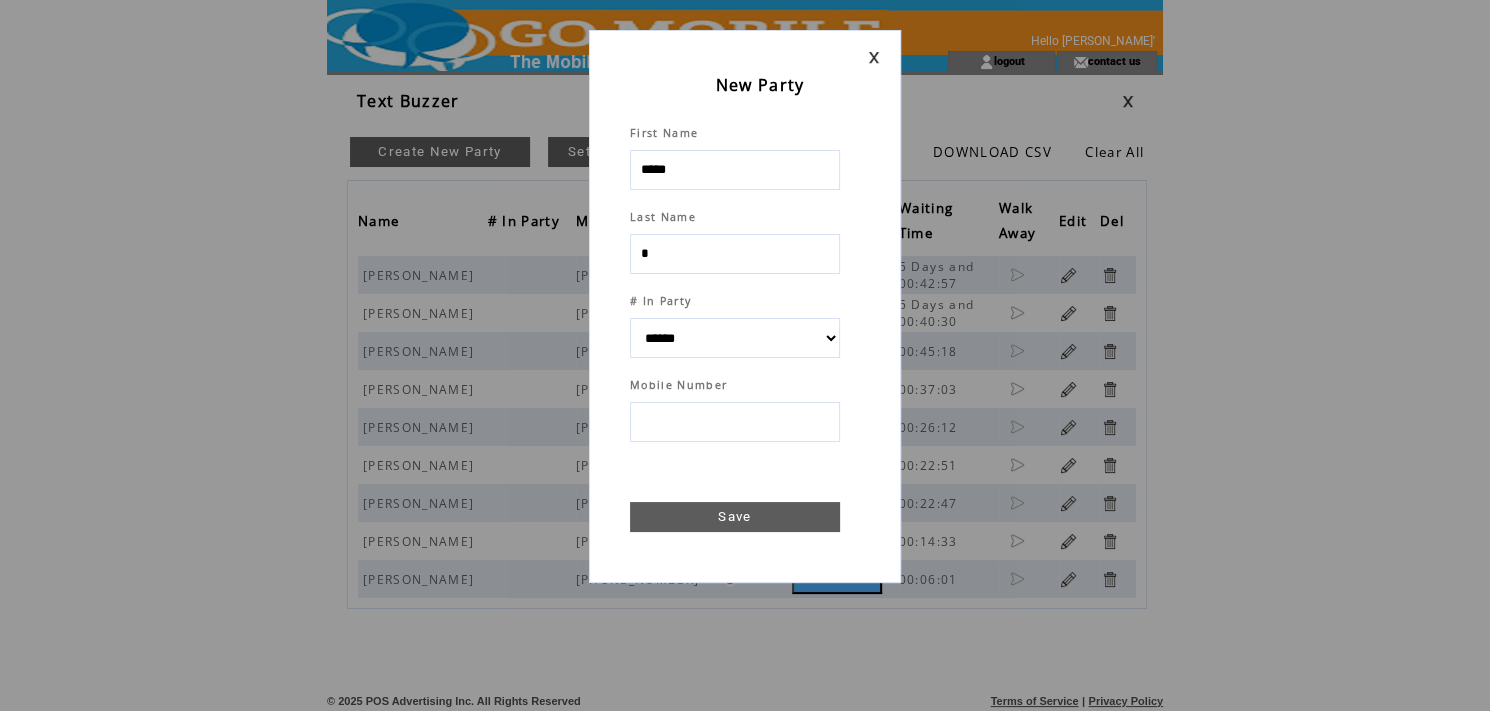 select 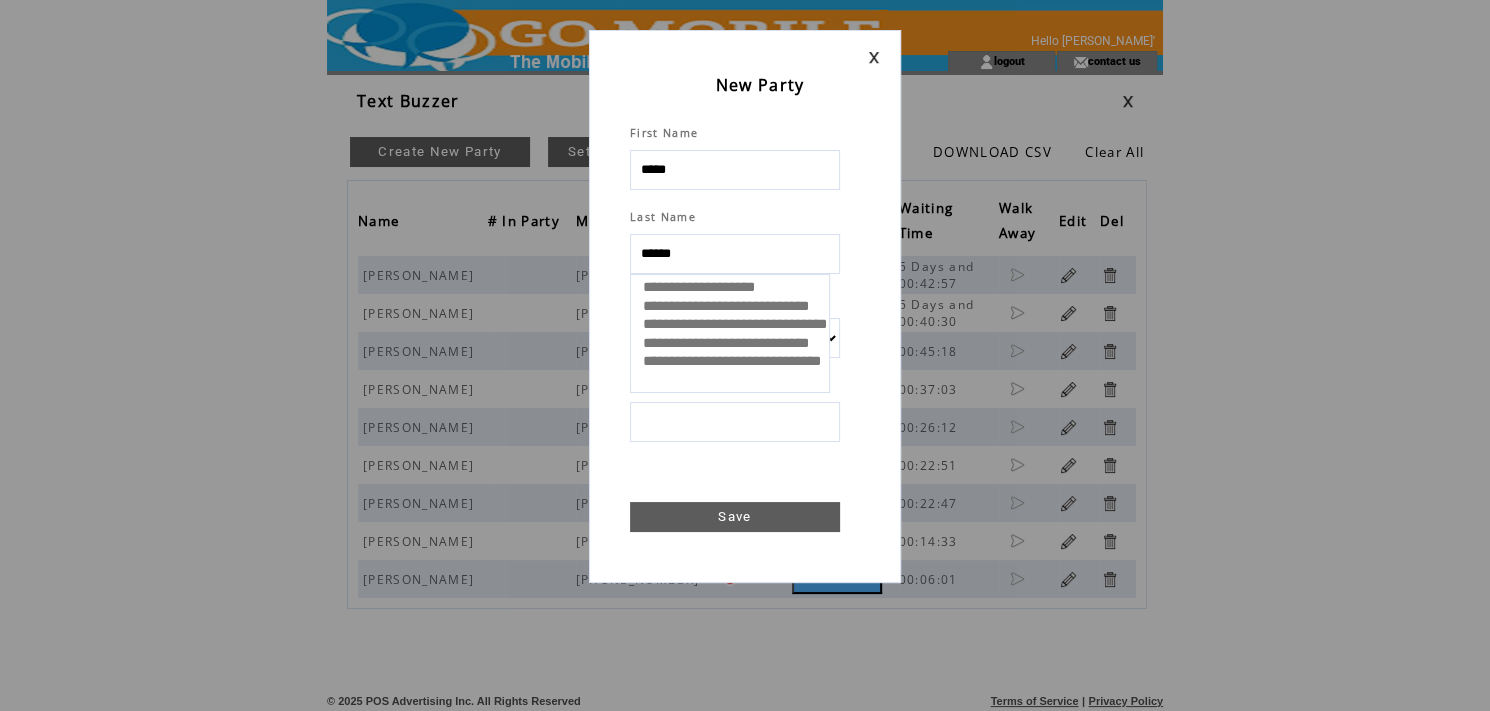 type on "*******" 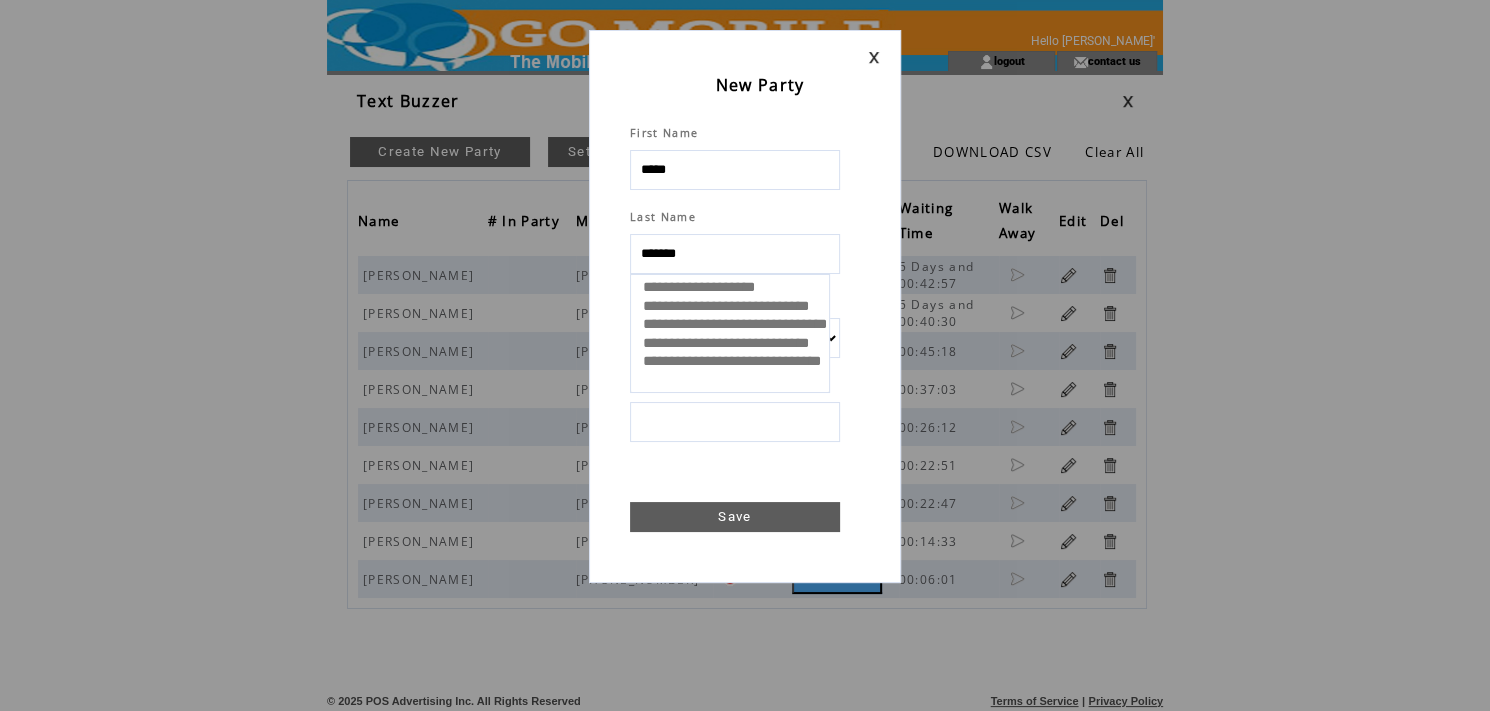 select 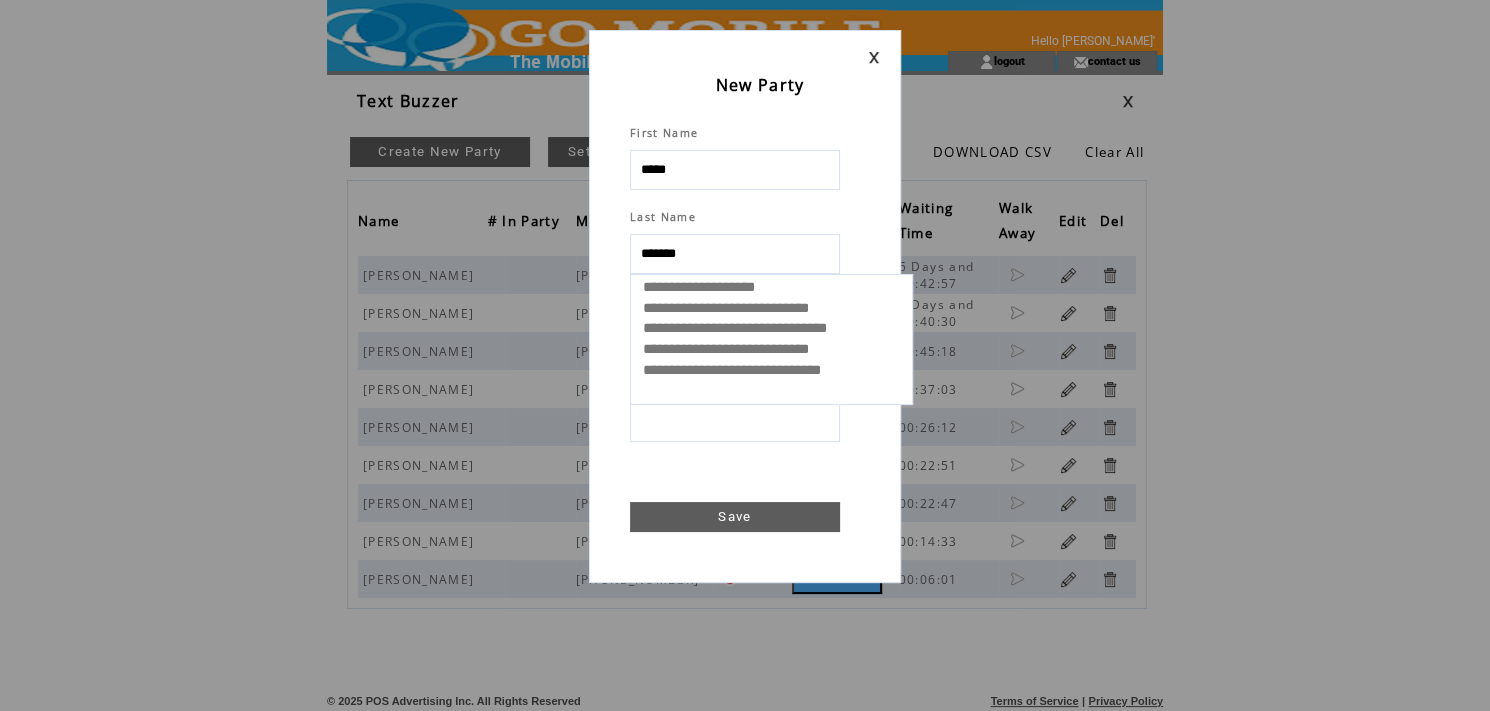 type on "*******" 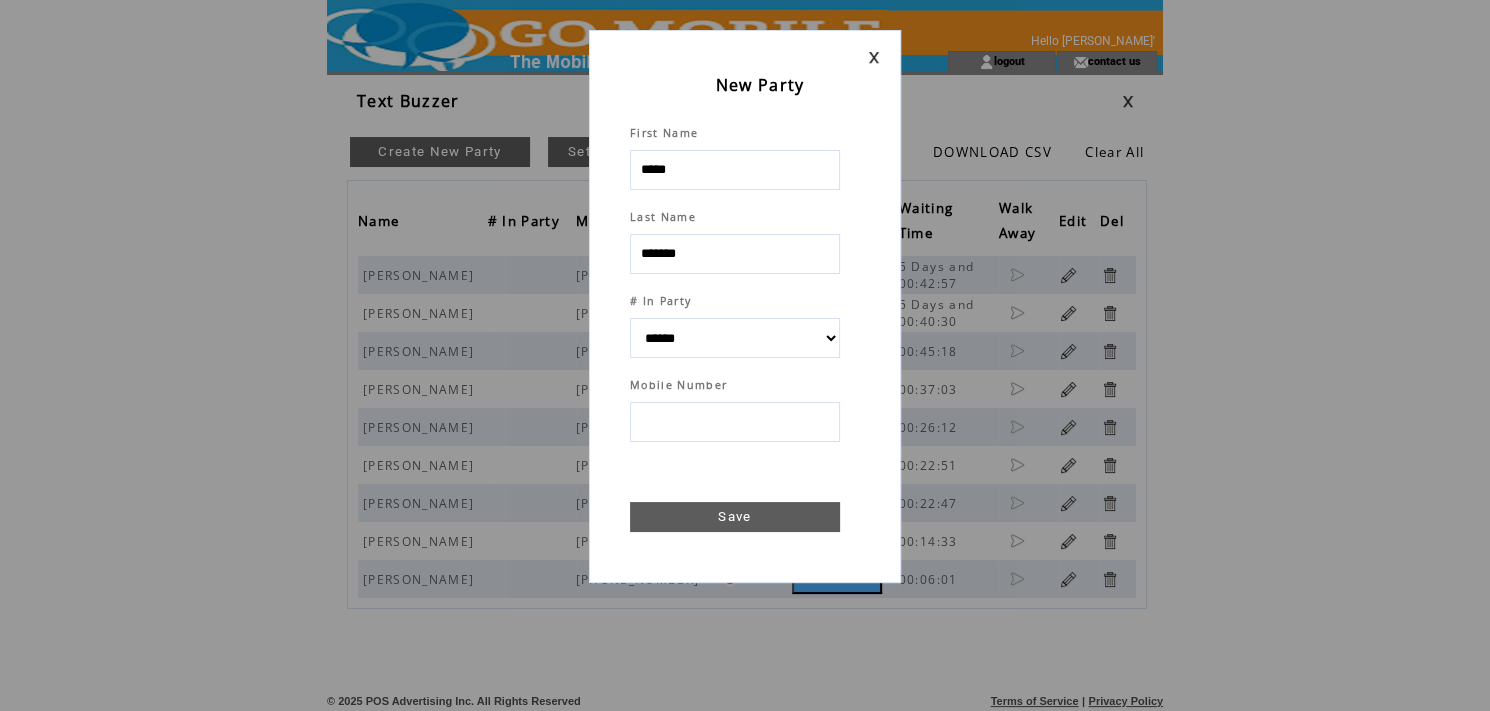 click at bounding box center (735, 422) 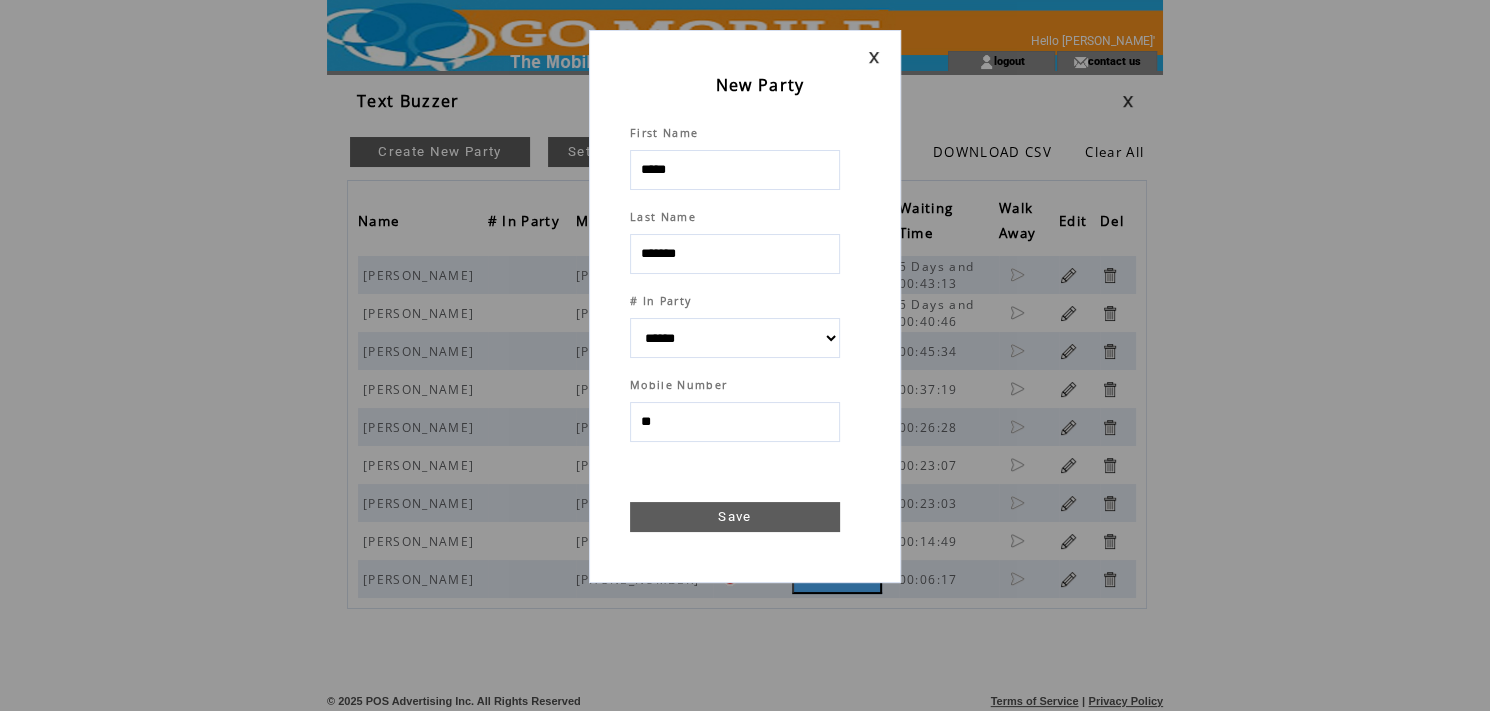 type on "***" 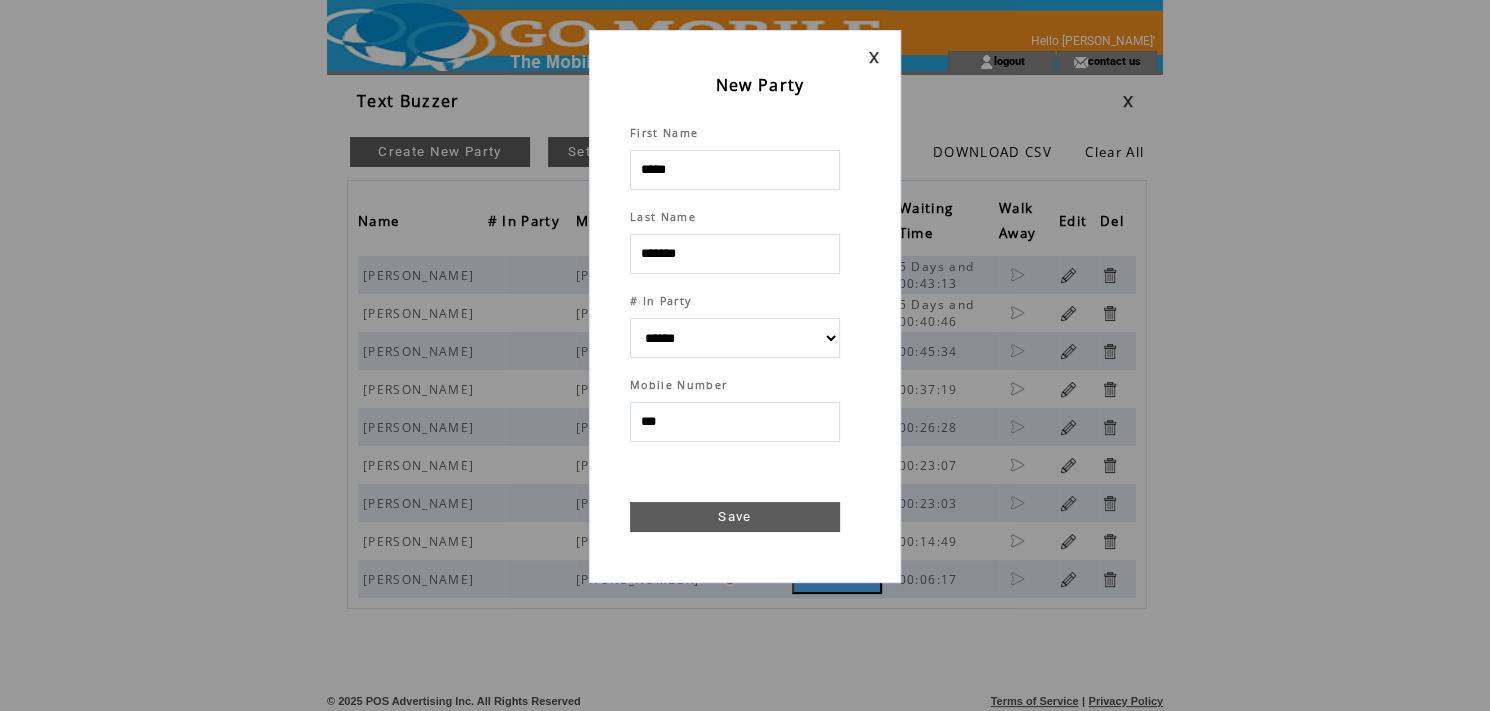 select 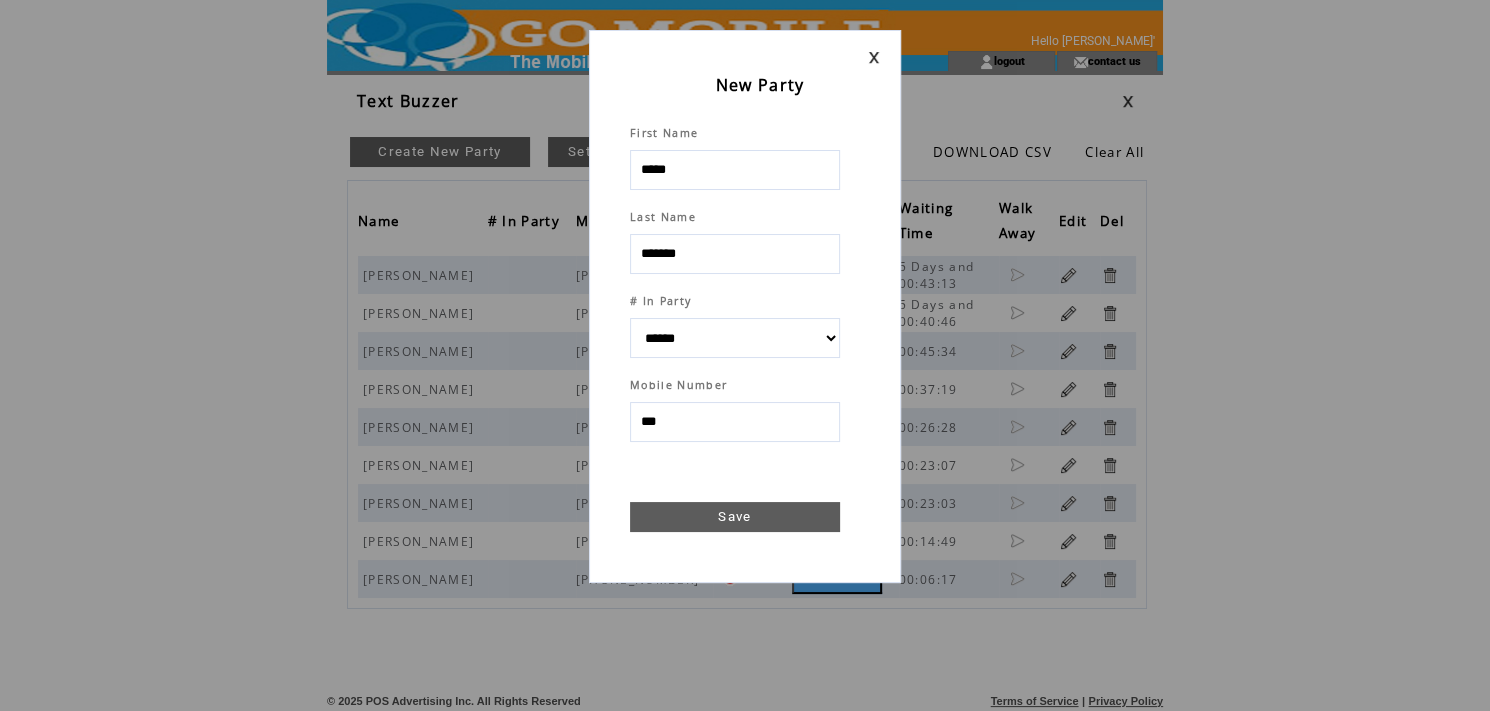select 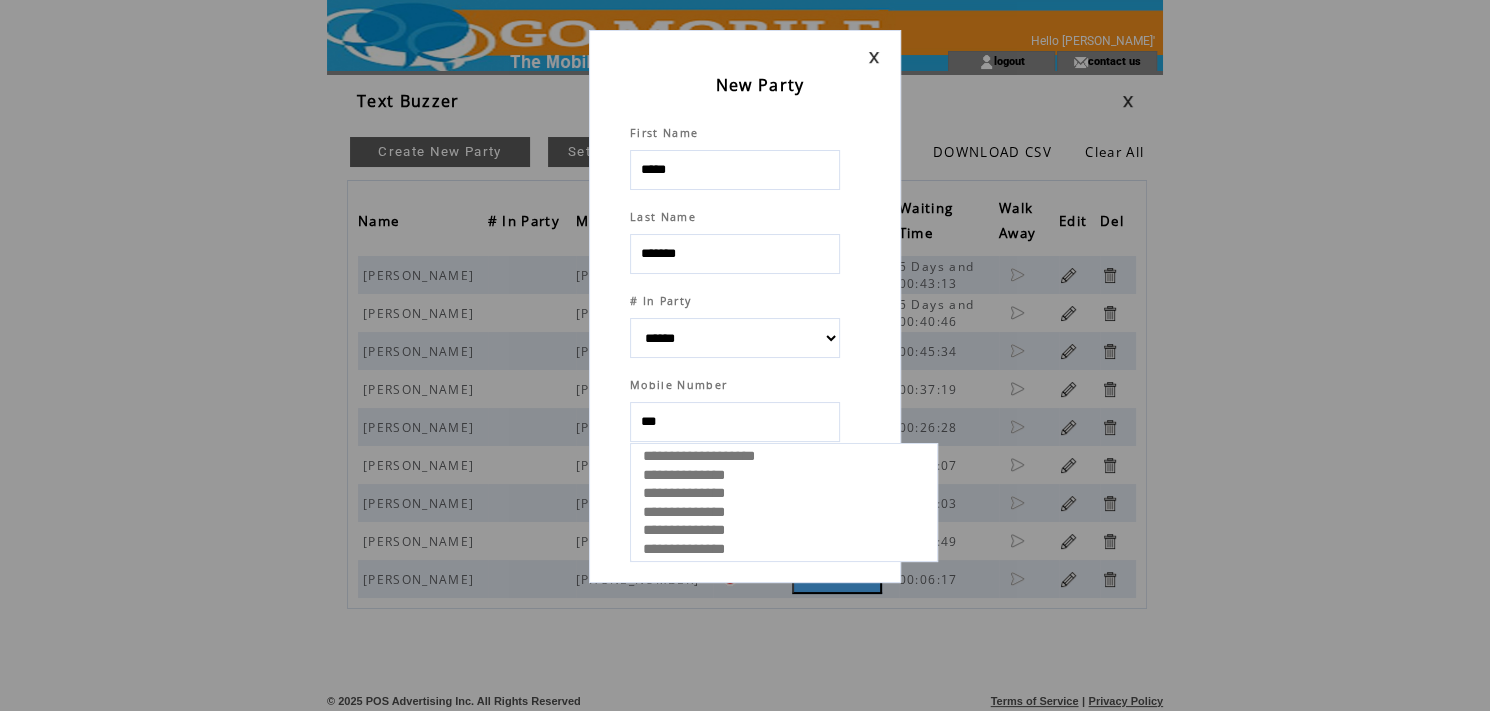 type on "****" 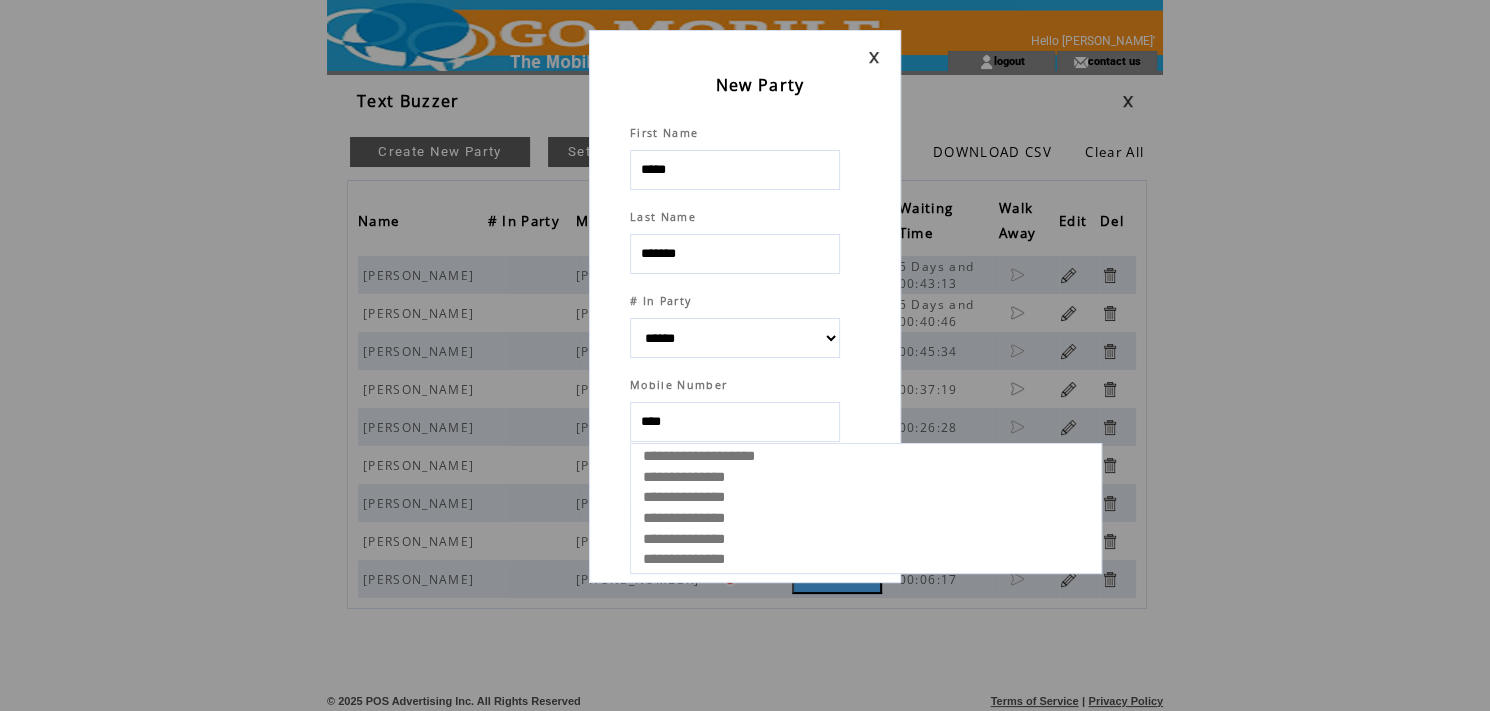 select 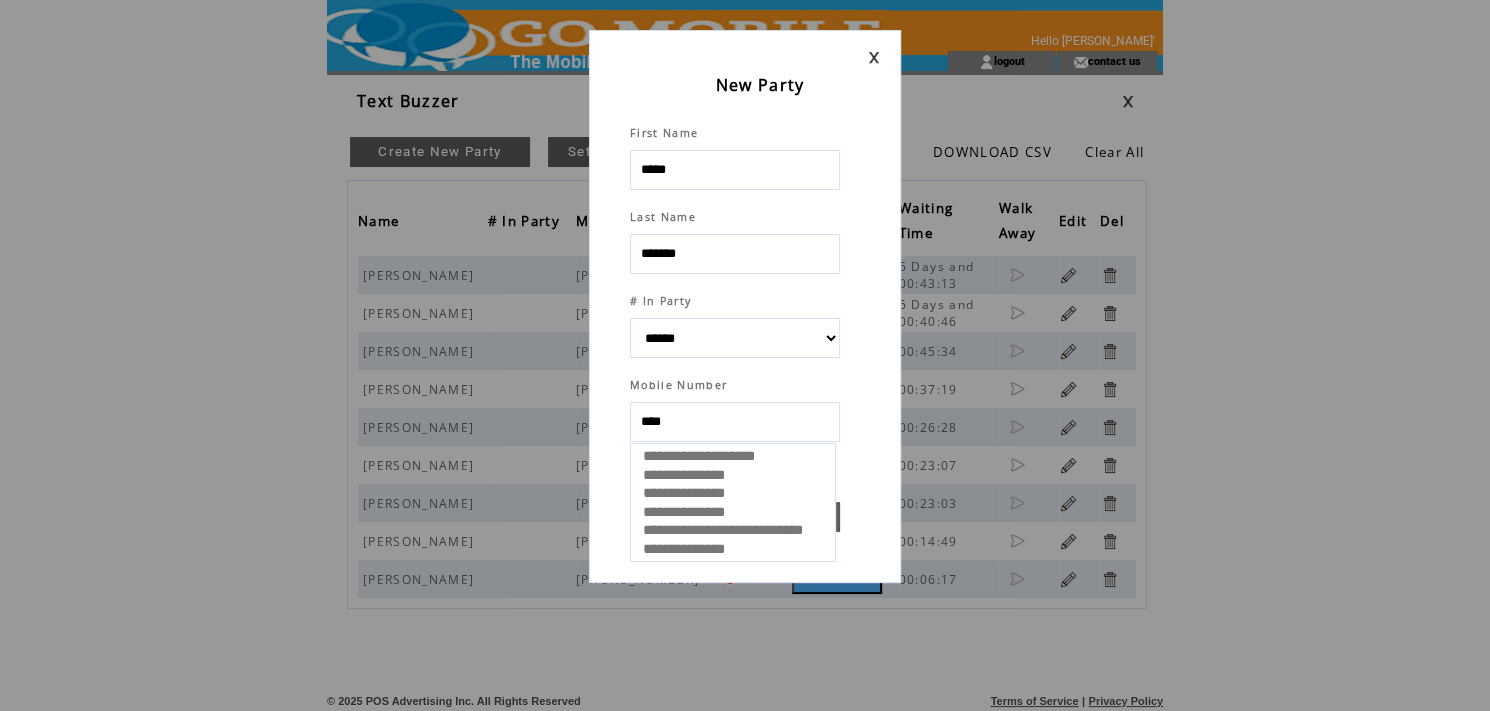 type on "*****" 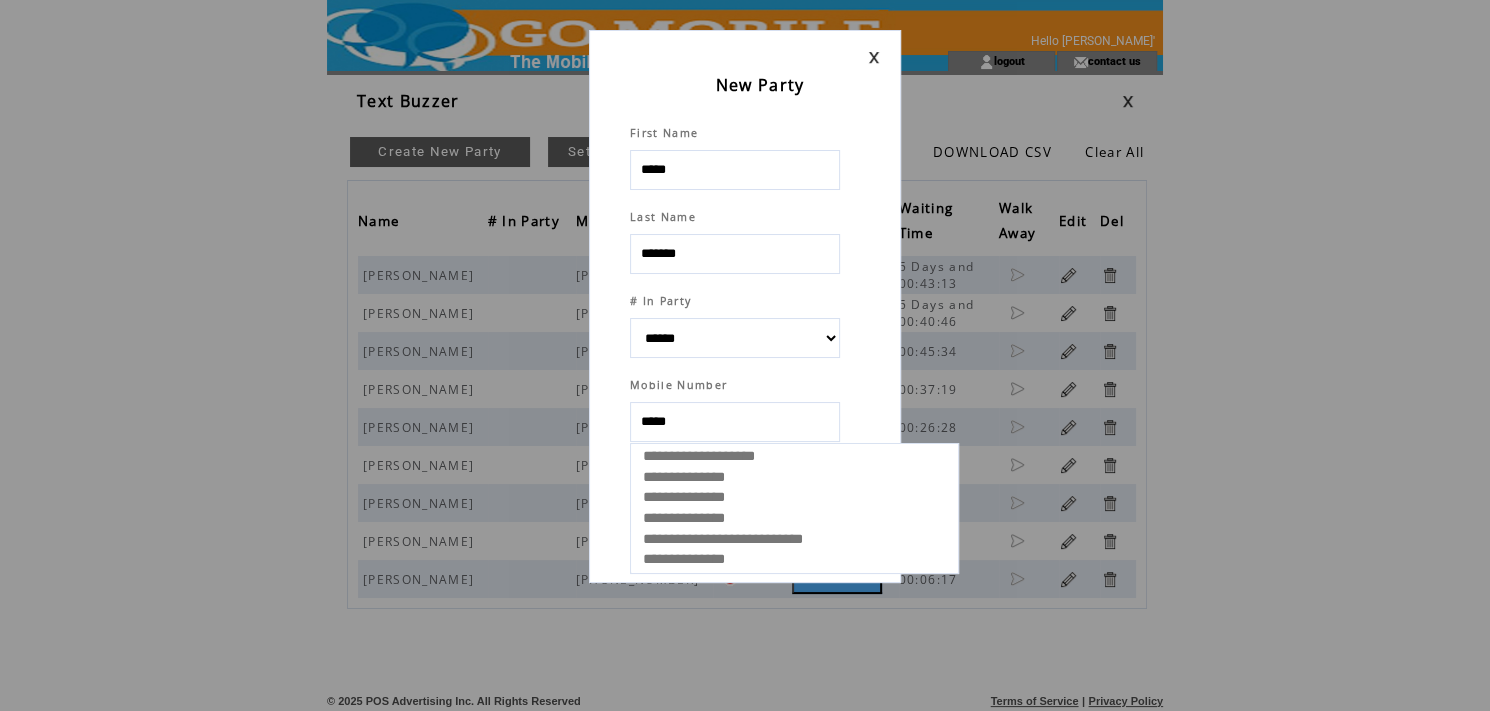 select 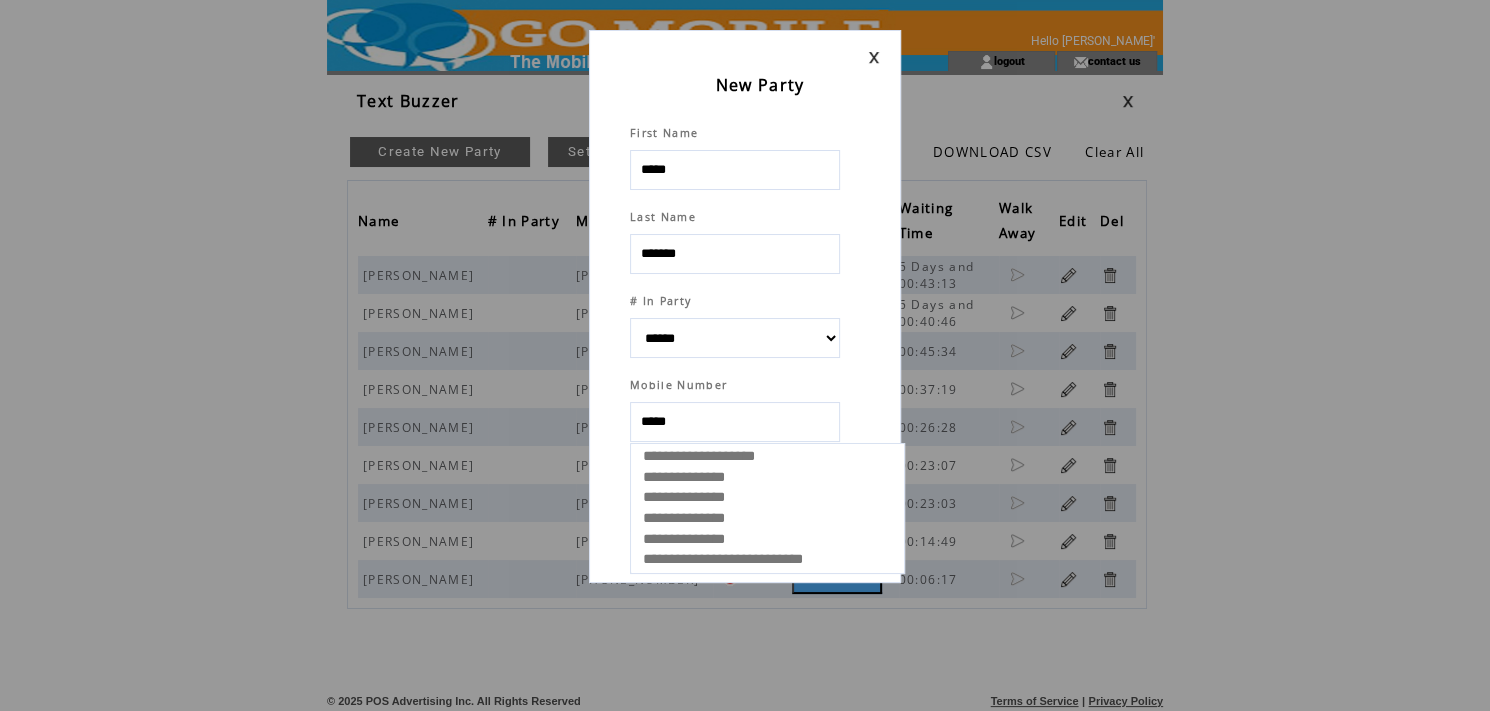 type on "******" 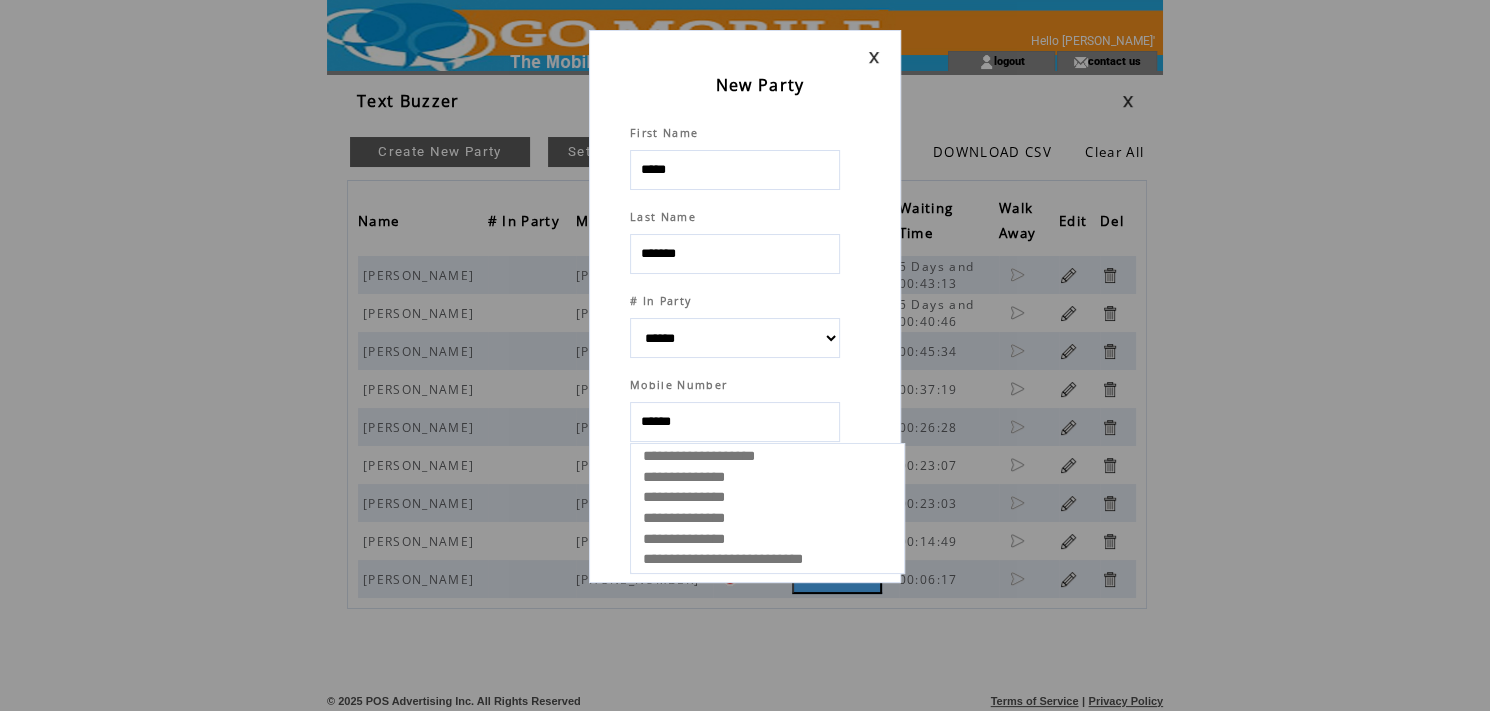 select 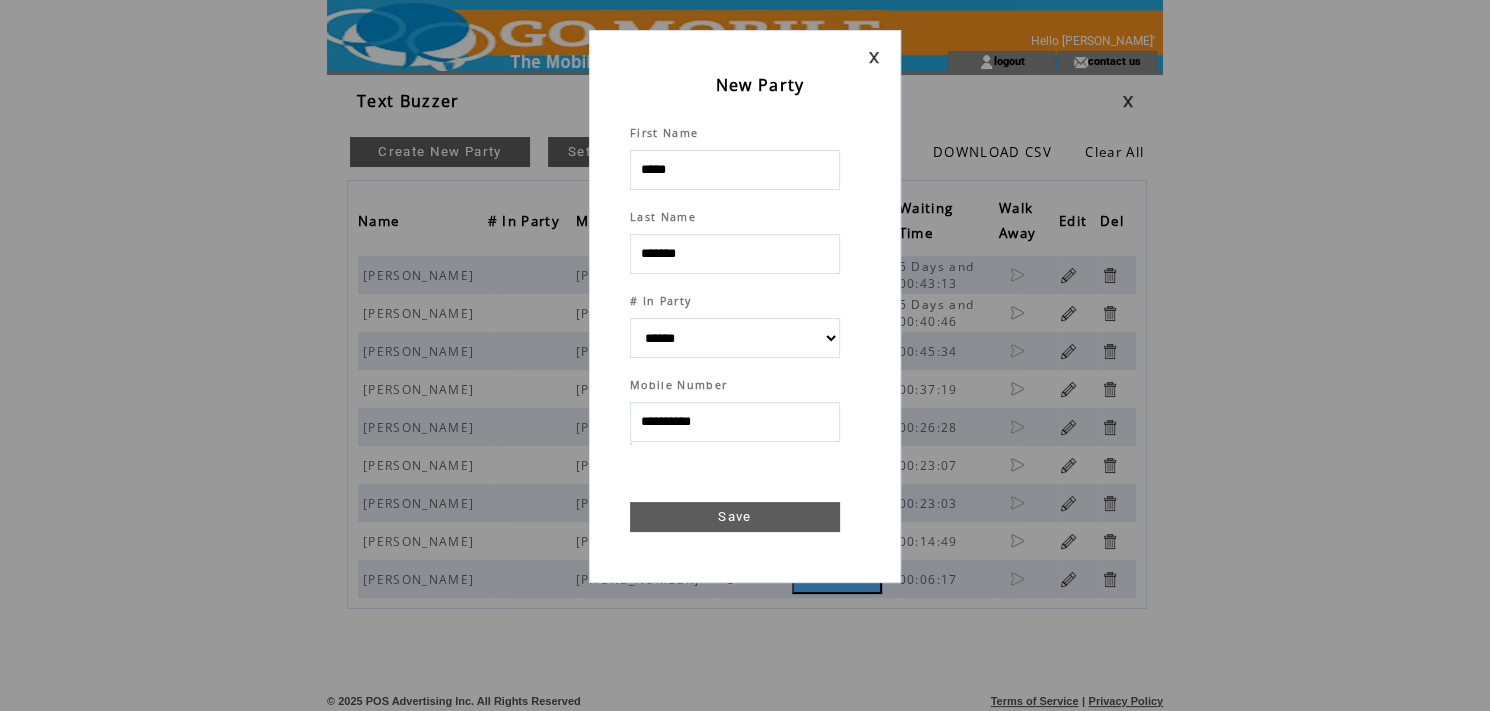 type on "**********" 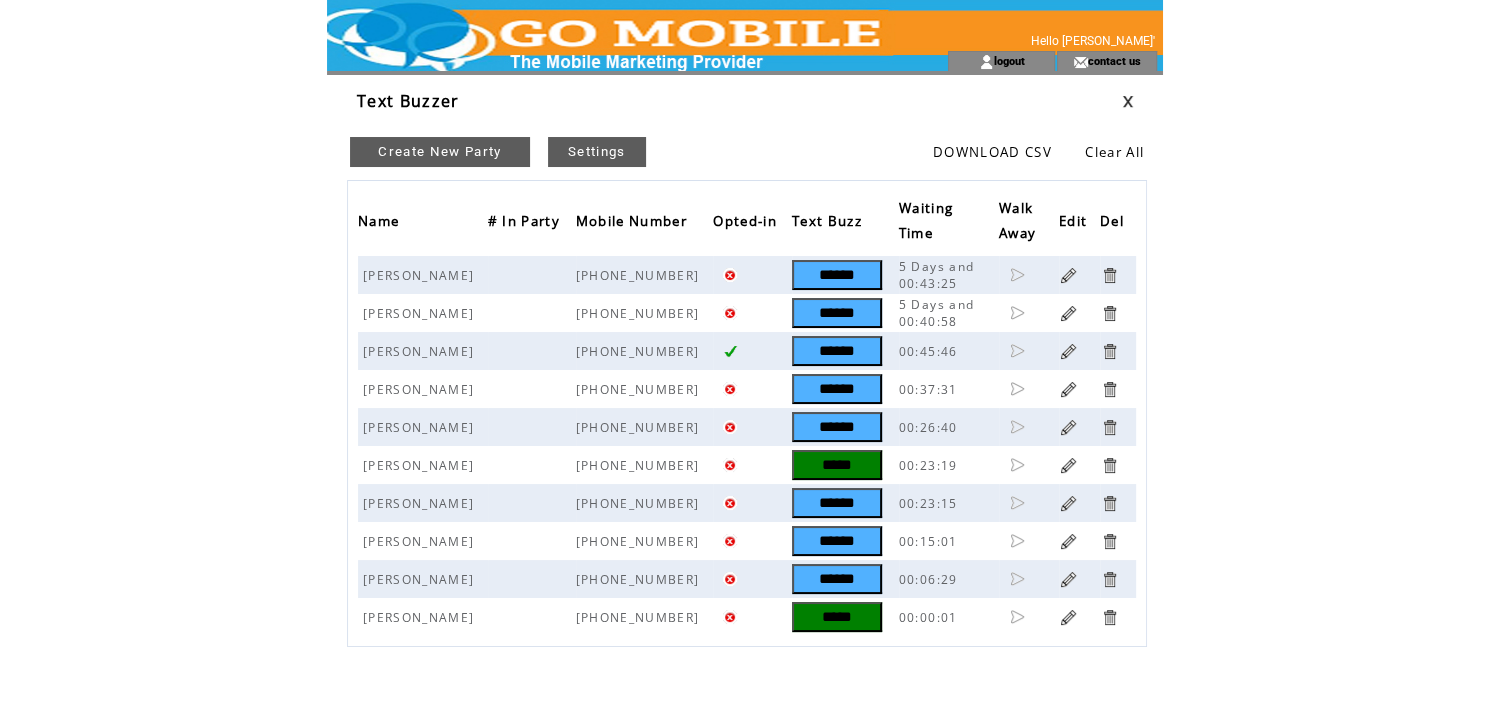 click on "*****" at bounding box center (837, 617) 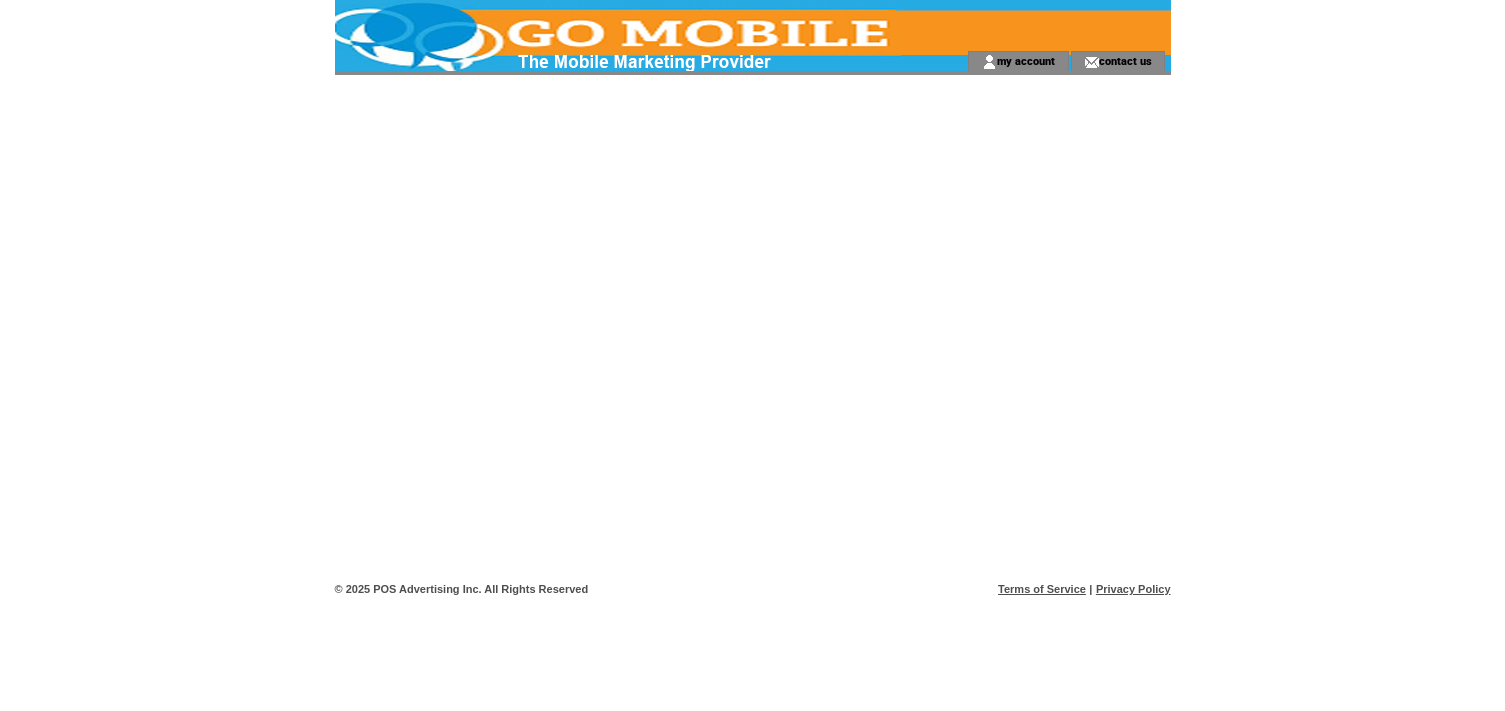 scroll, scrollTop: 0, scrollLeft: 0, axis: both 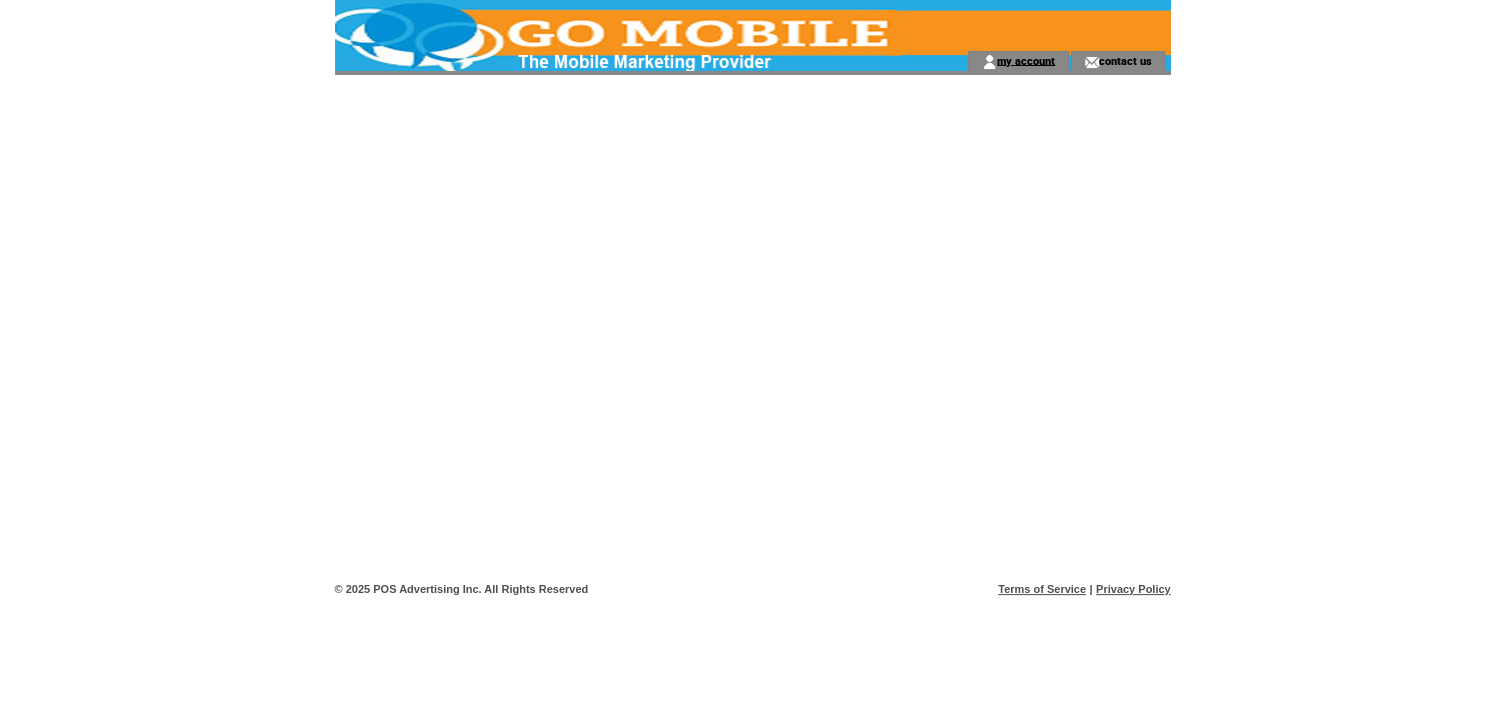 click on "my account" at bounding box center (1026, 60) 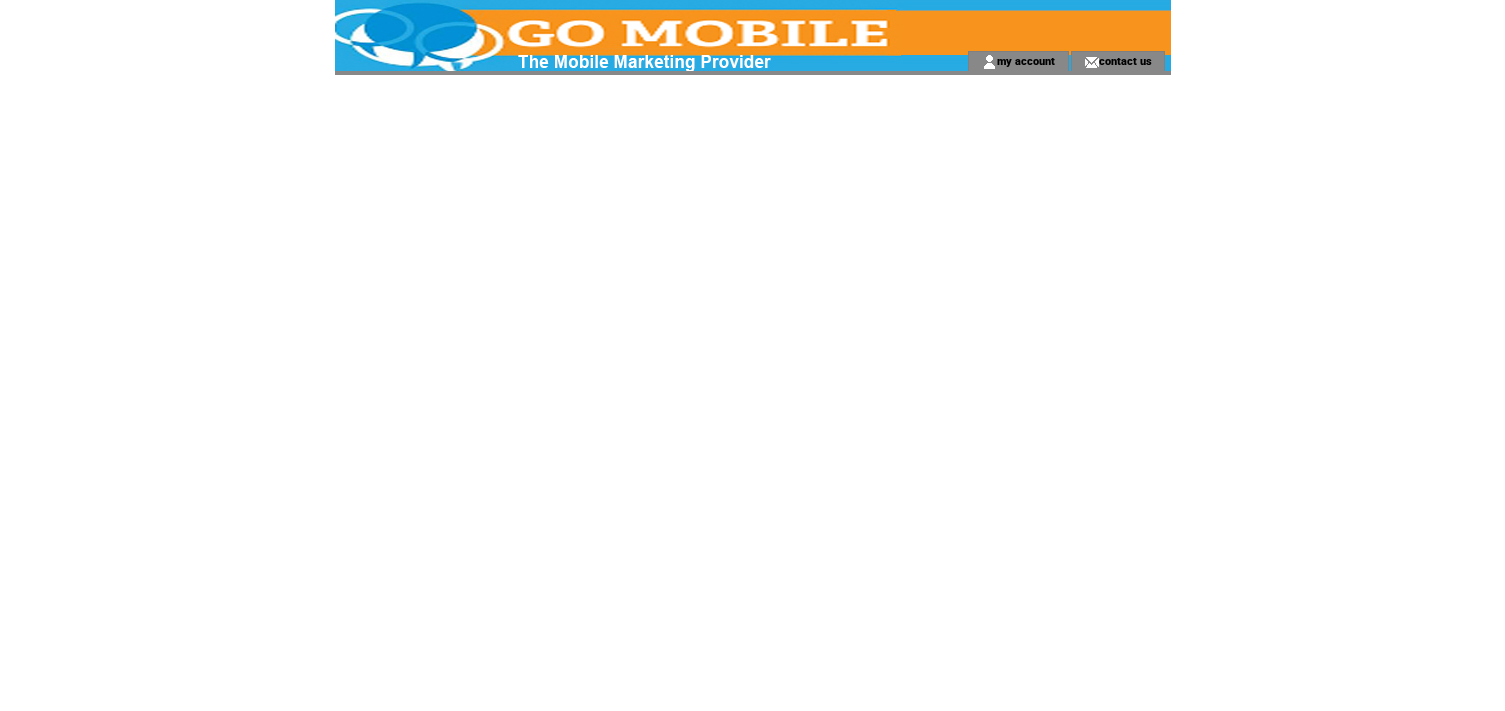 scroll, scrollTop: 0, scrollLeft: 0, axis: both 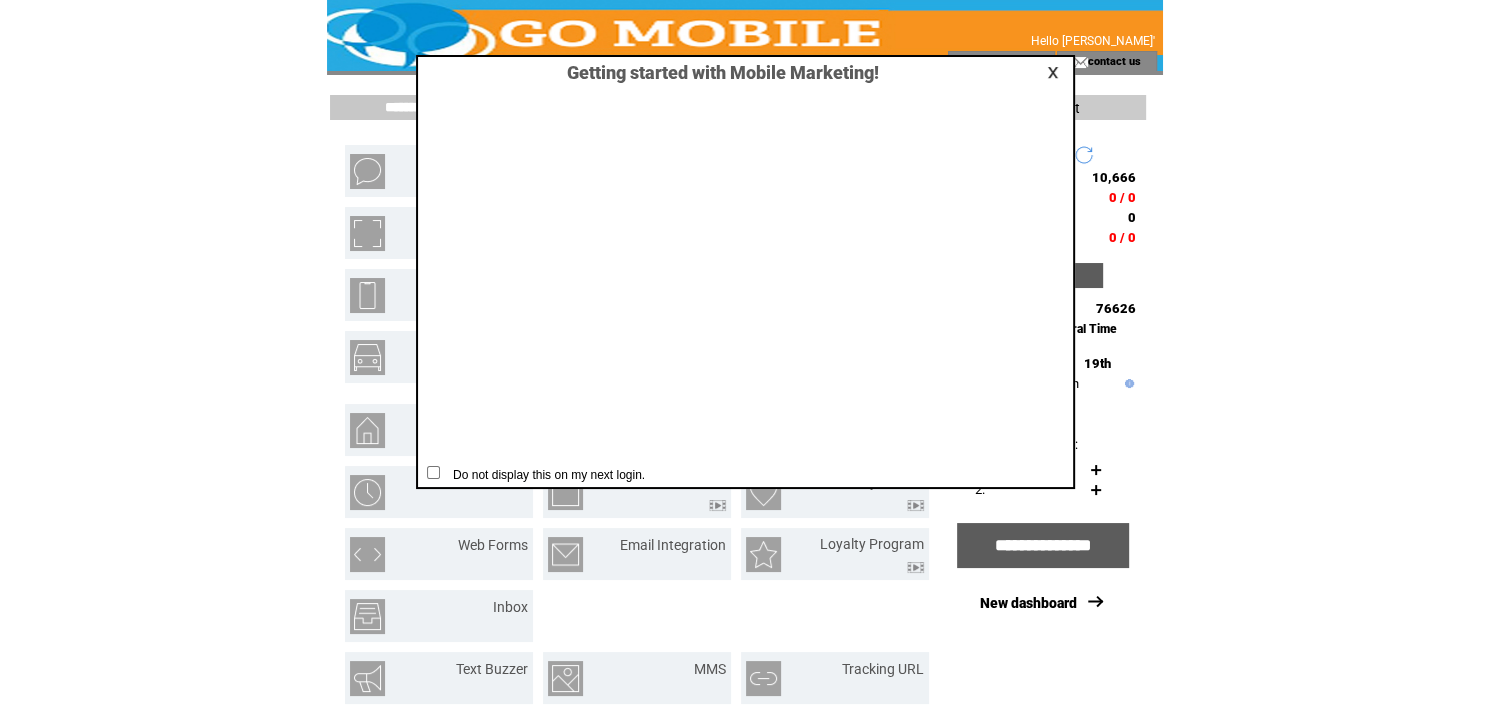 click at bounding box center [1056, 72] 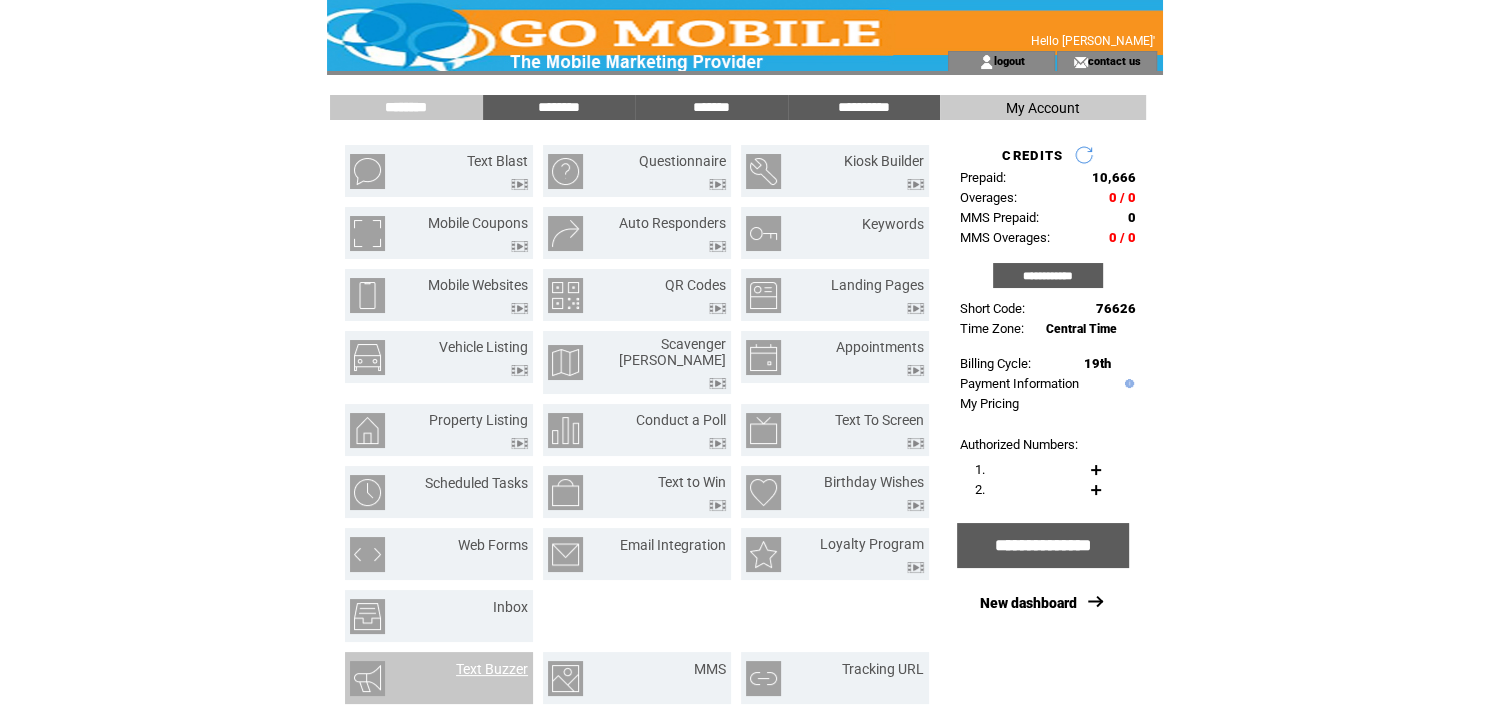 click on "Text Buzzer" at bounding box center [492, 669] 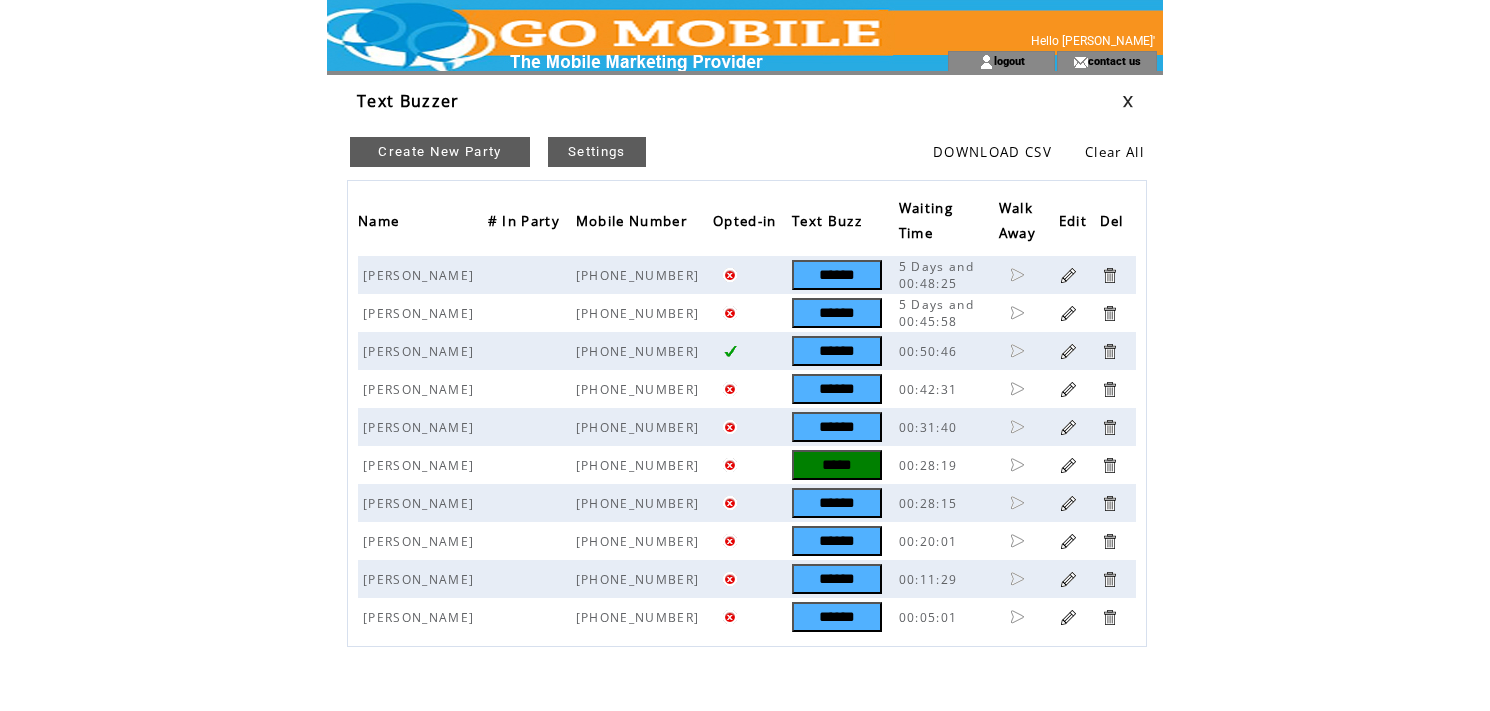 scroll, scrollTop: 0, scrollLeft: 0, axis: both 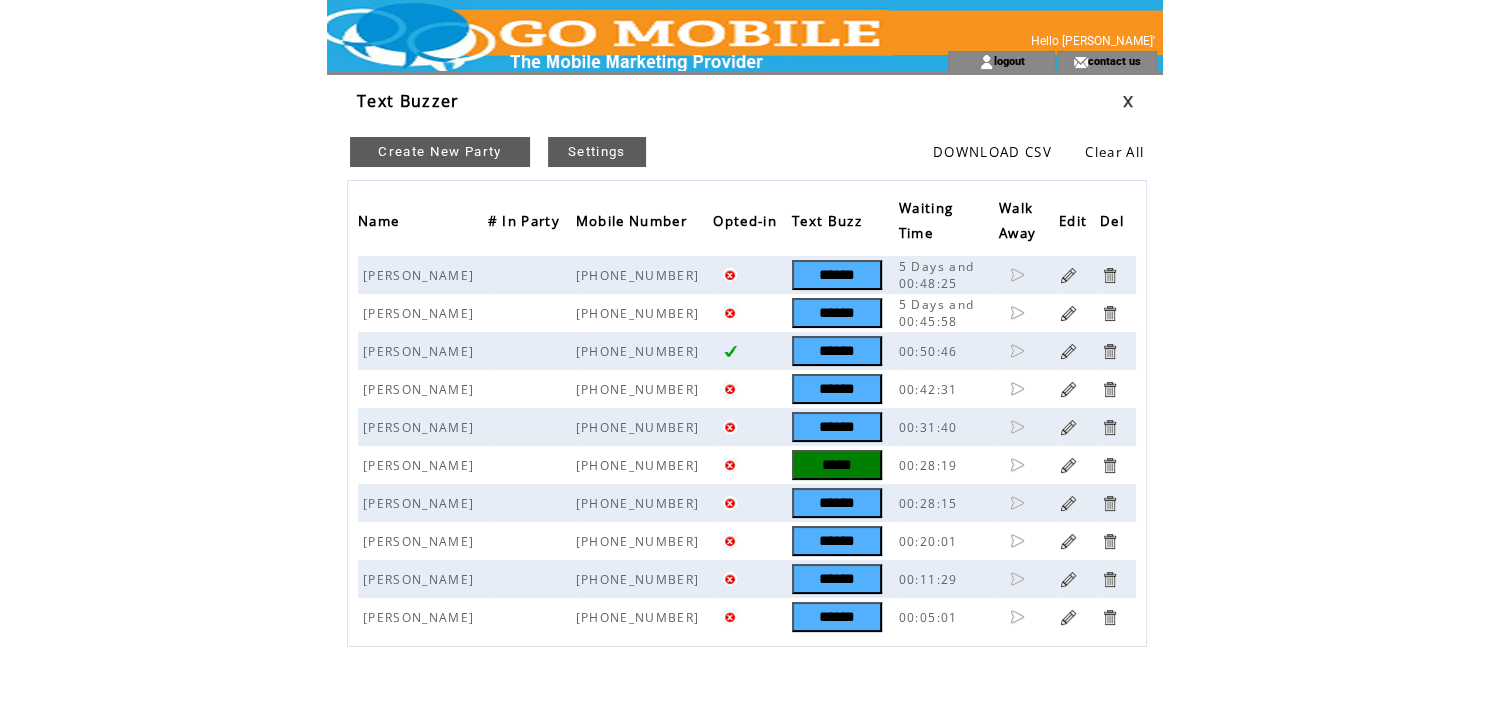 click on "Create New Party" at bounding box center (440, 152) 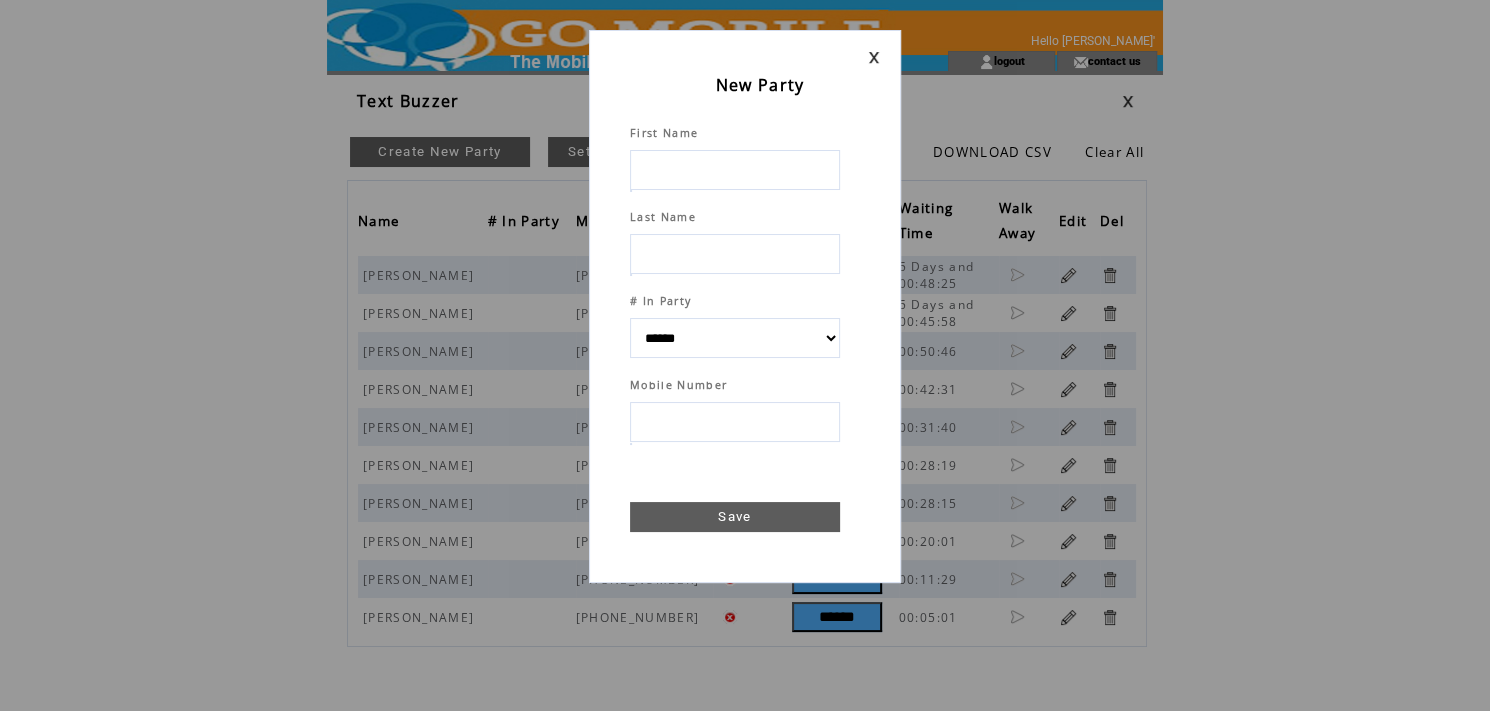 click at bounding box center (735, 170) 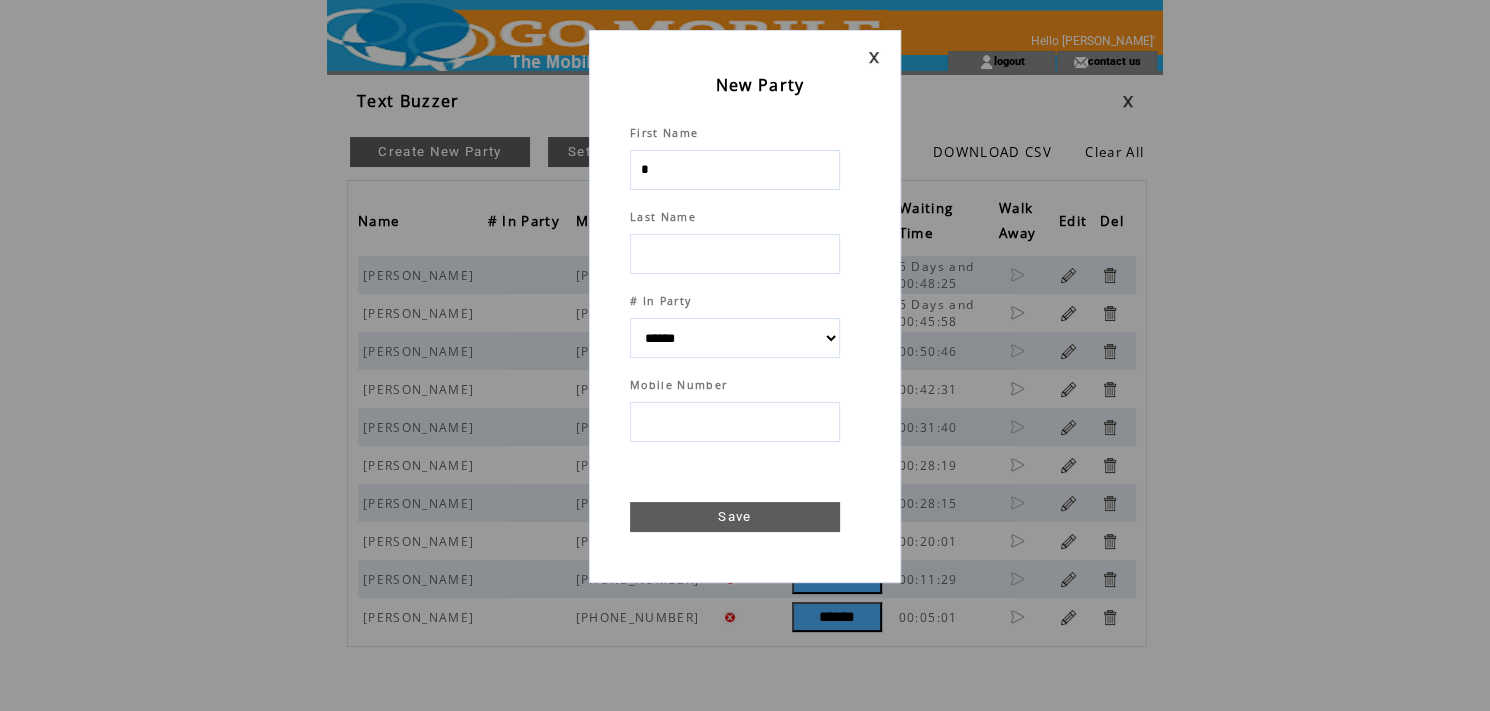 type on "**" 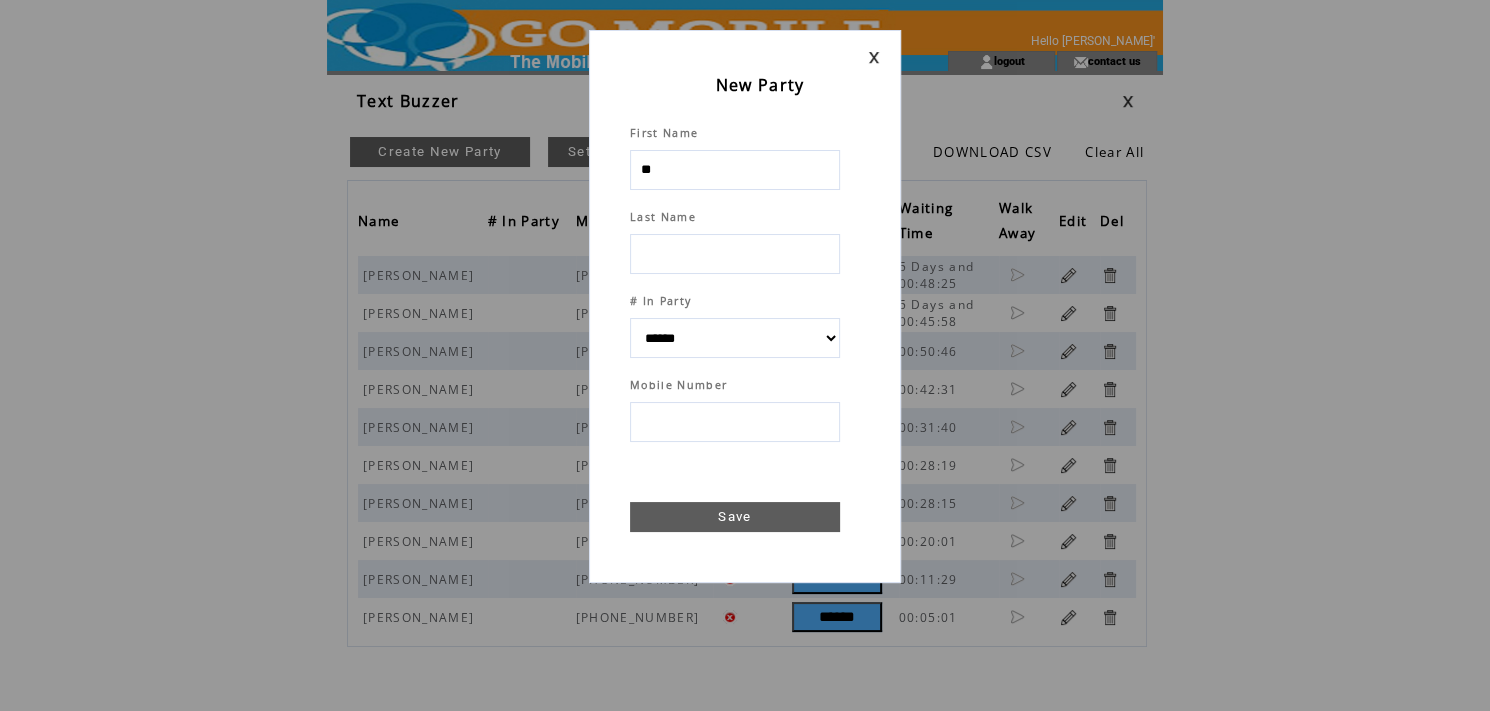 select 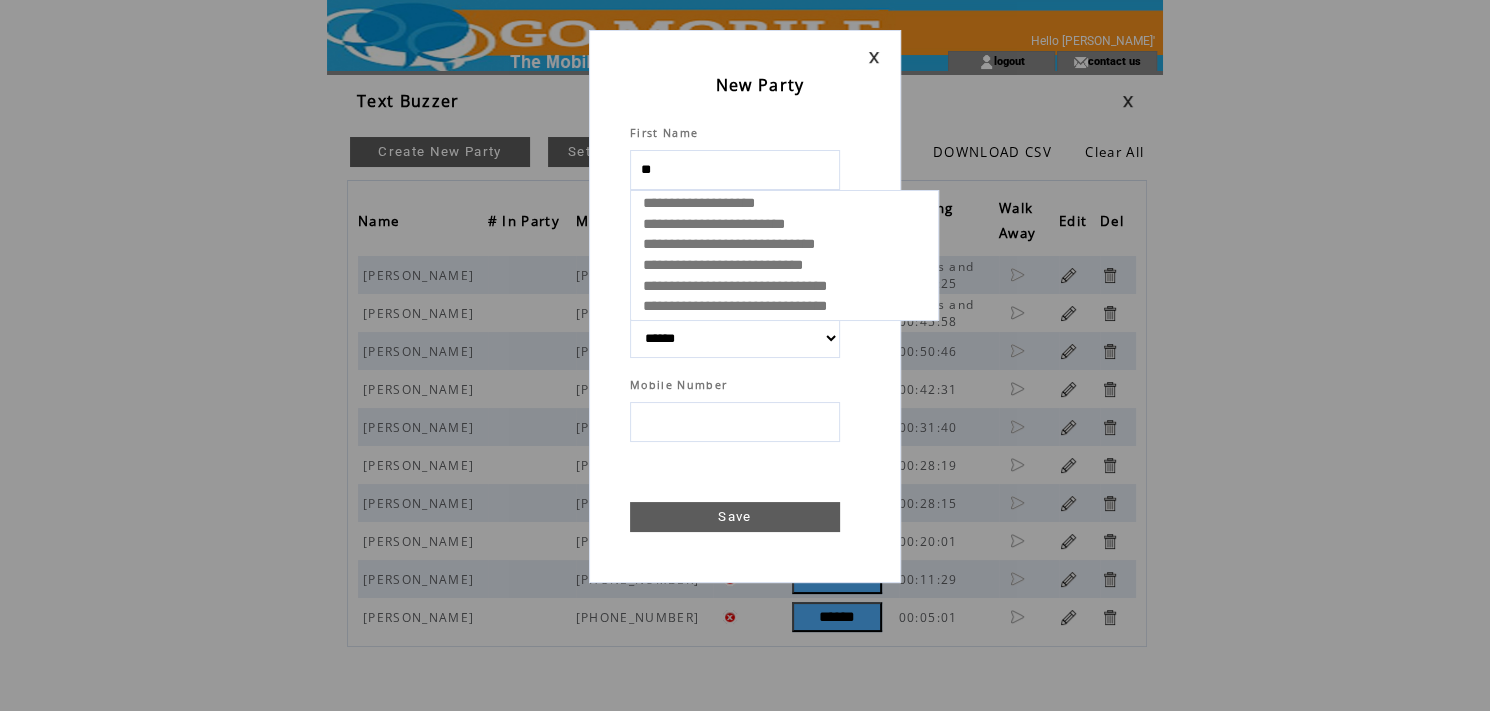 type on "***" 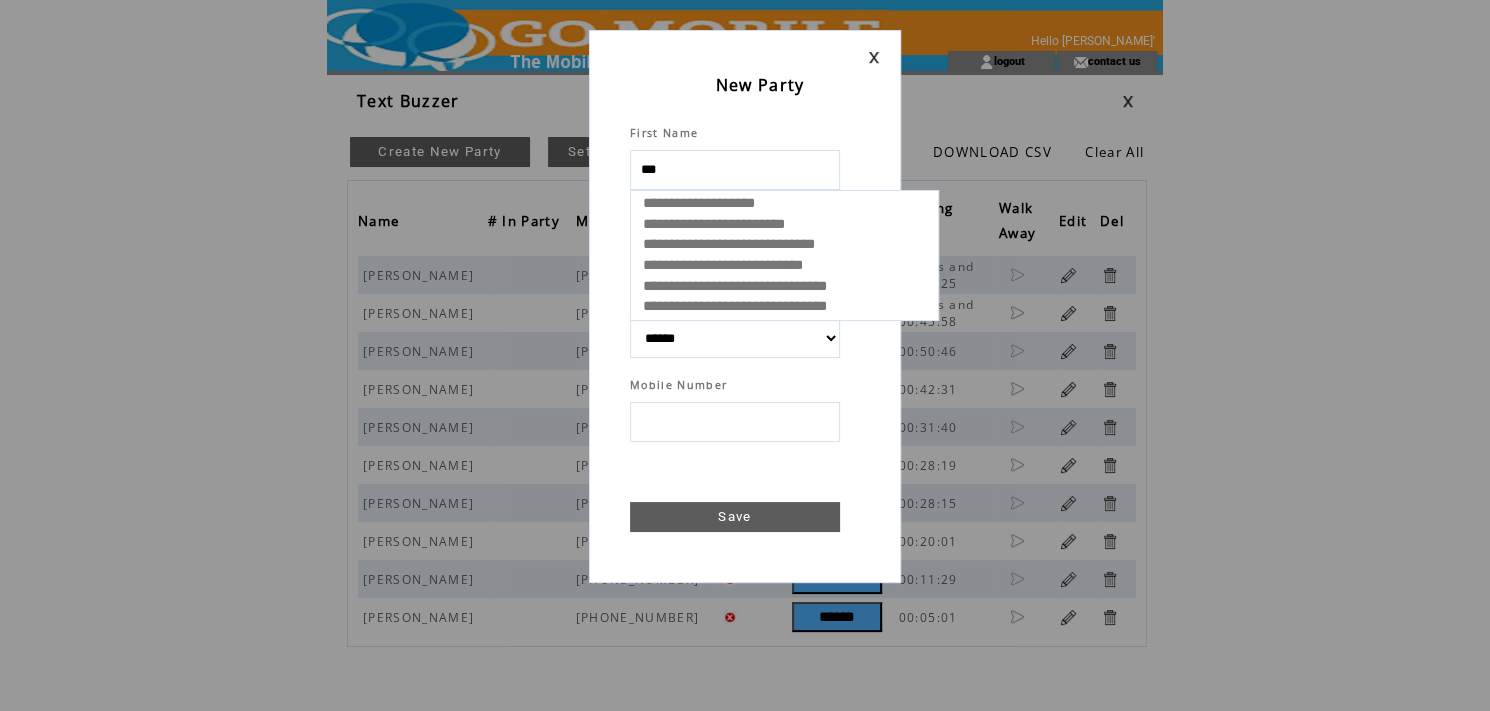 select 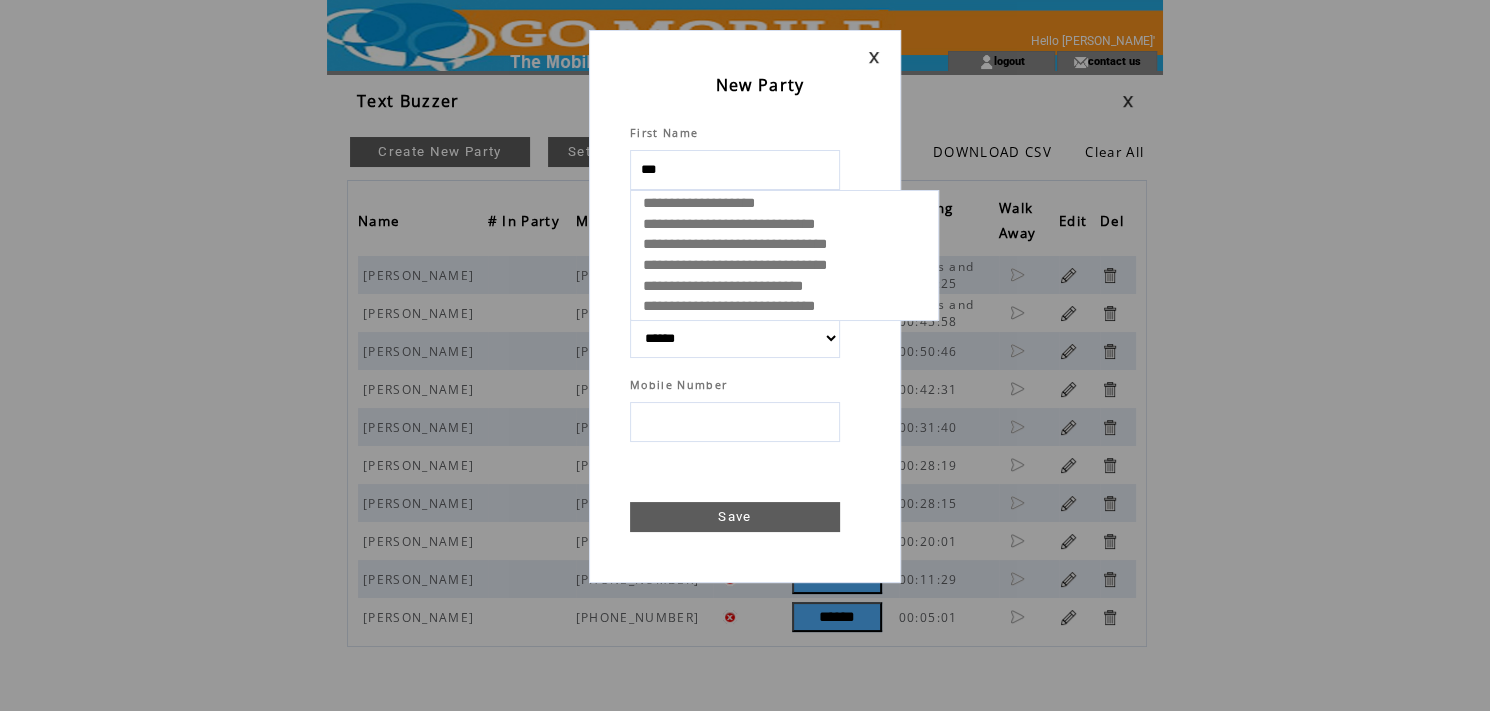 select 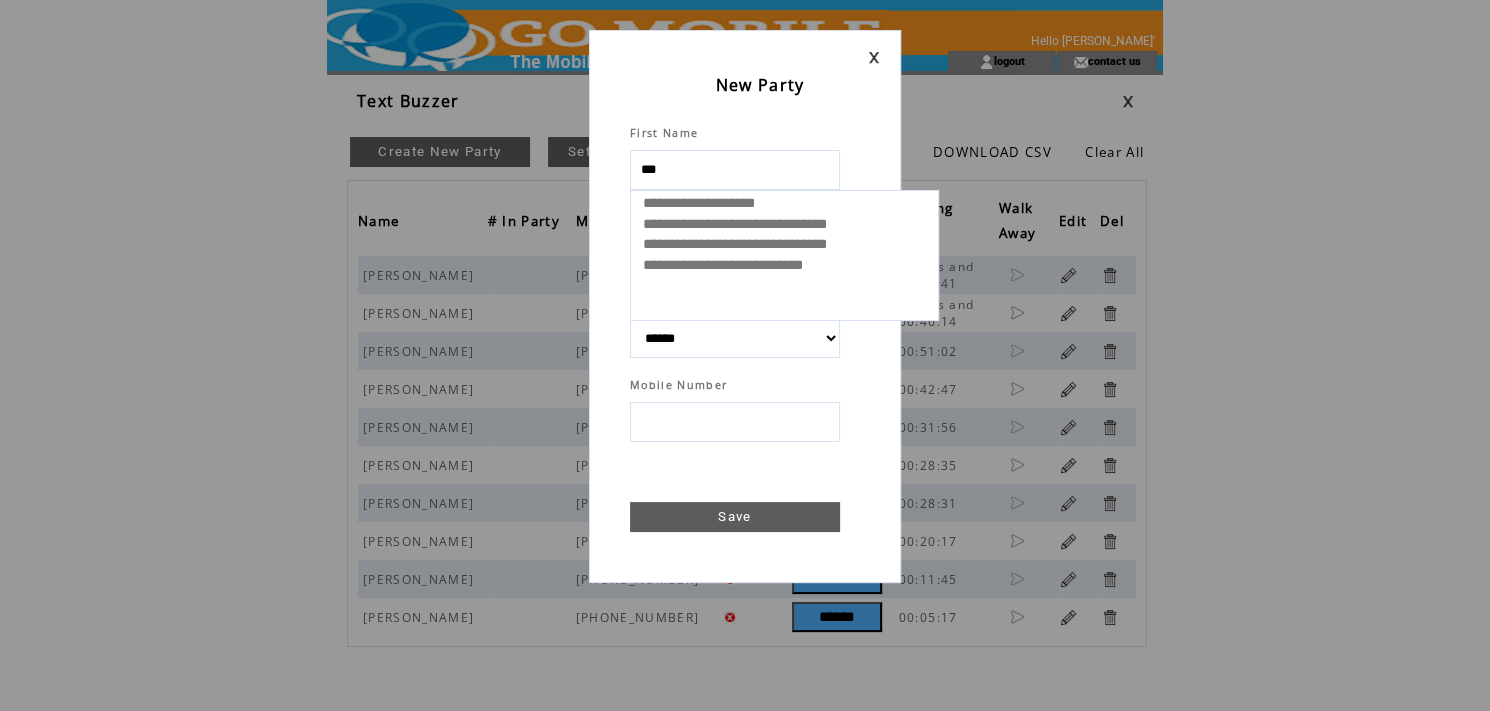 type on "****" 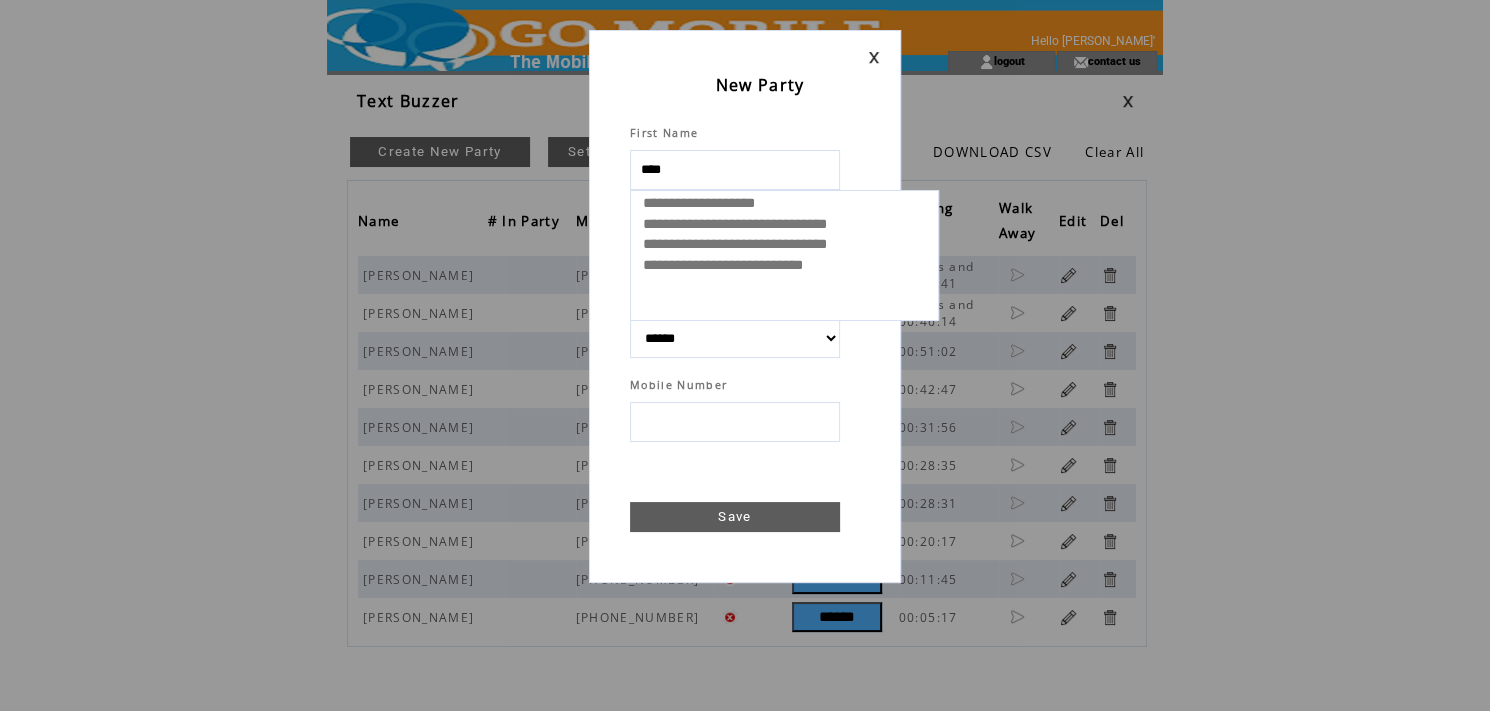 select 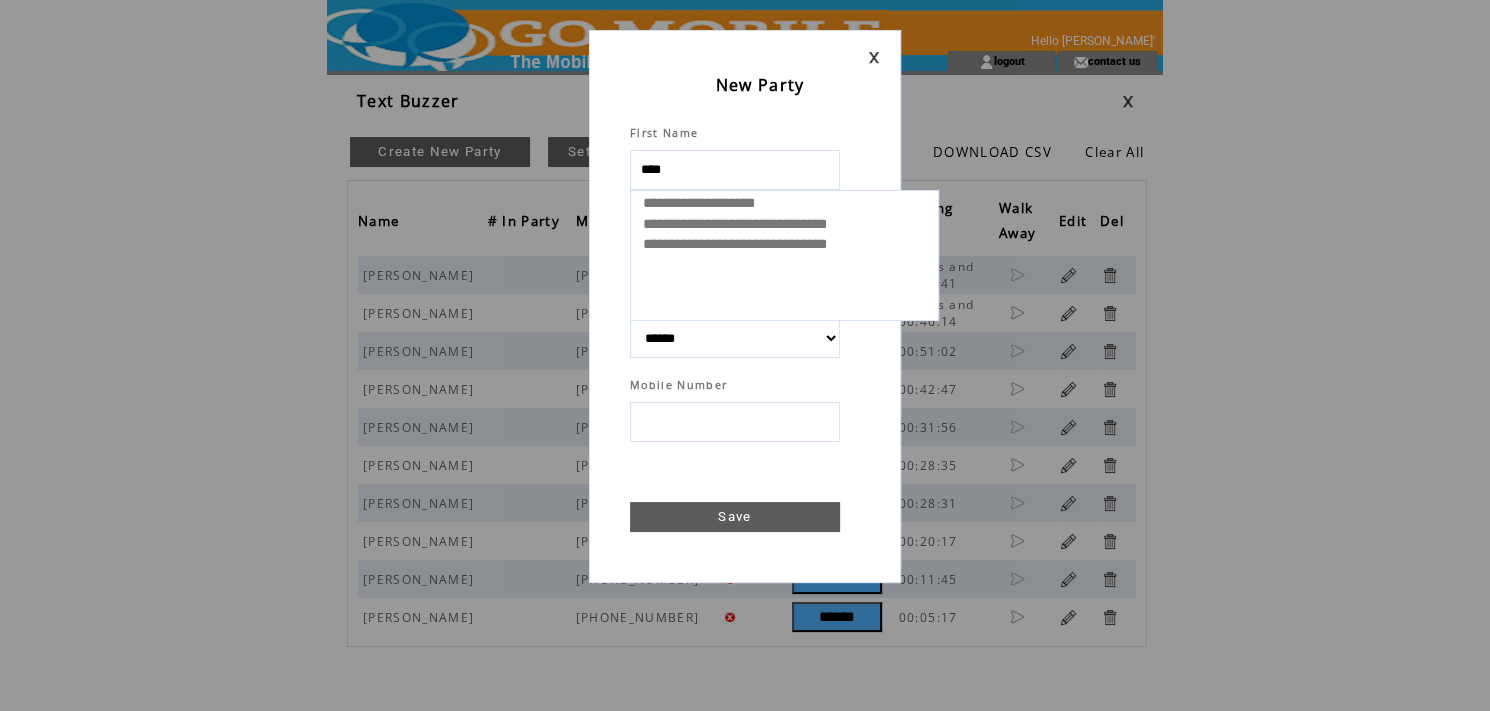 type on "*****" 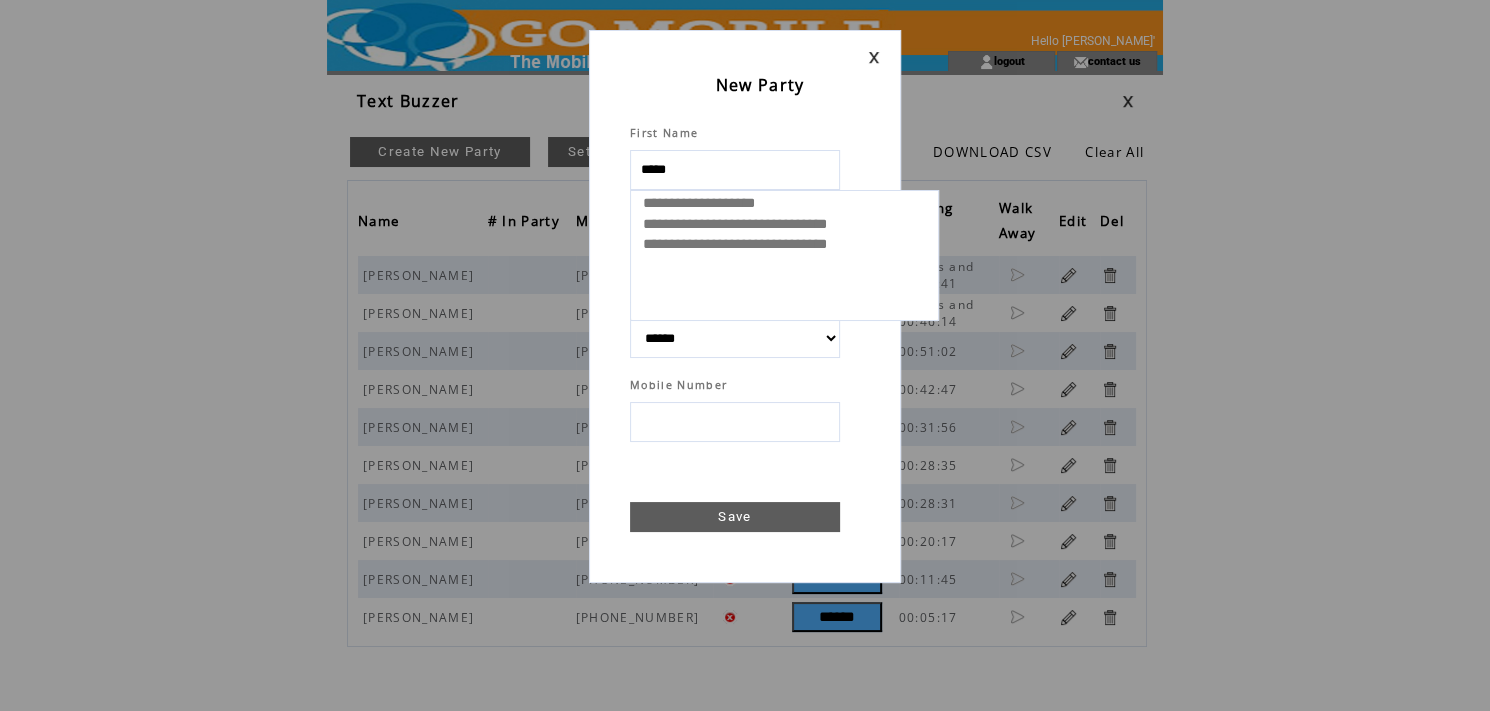 select 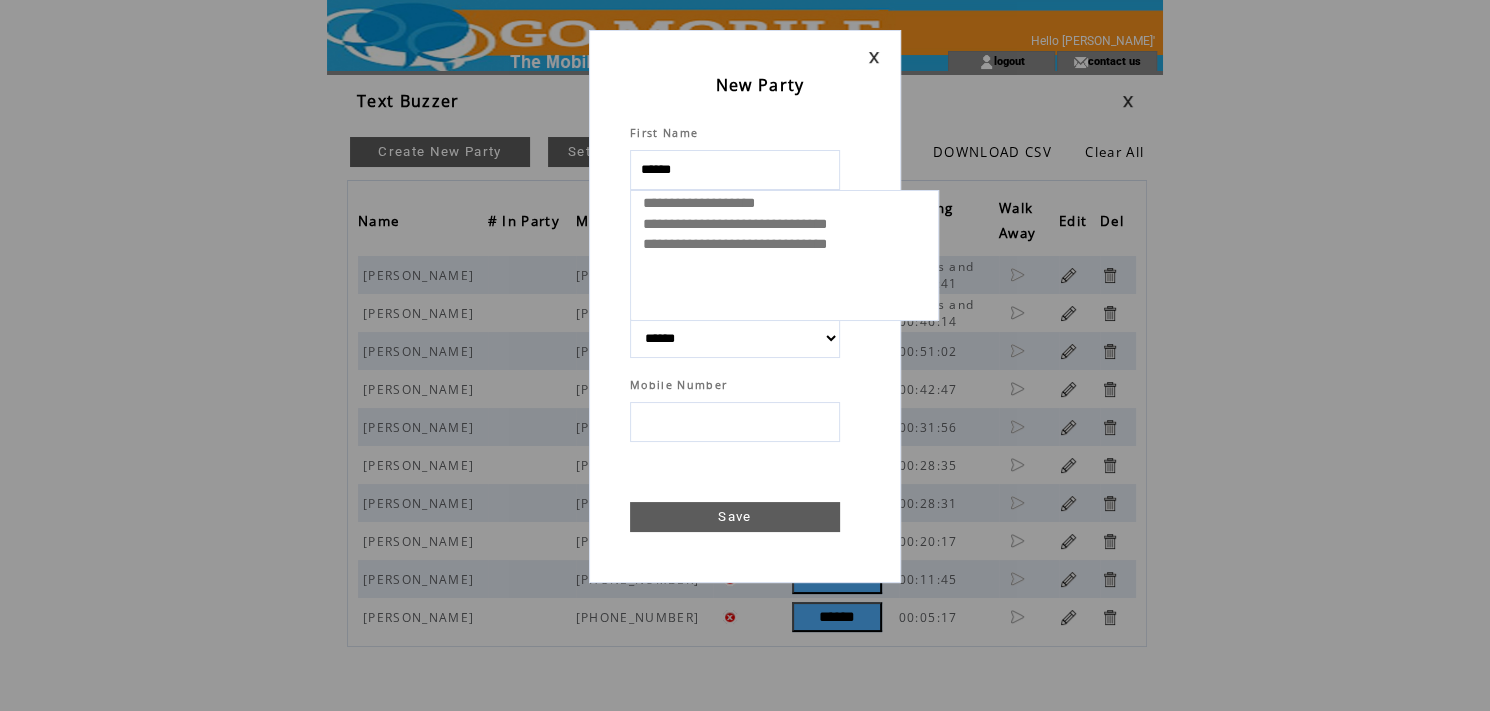 select 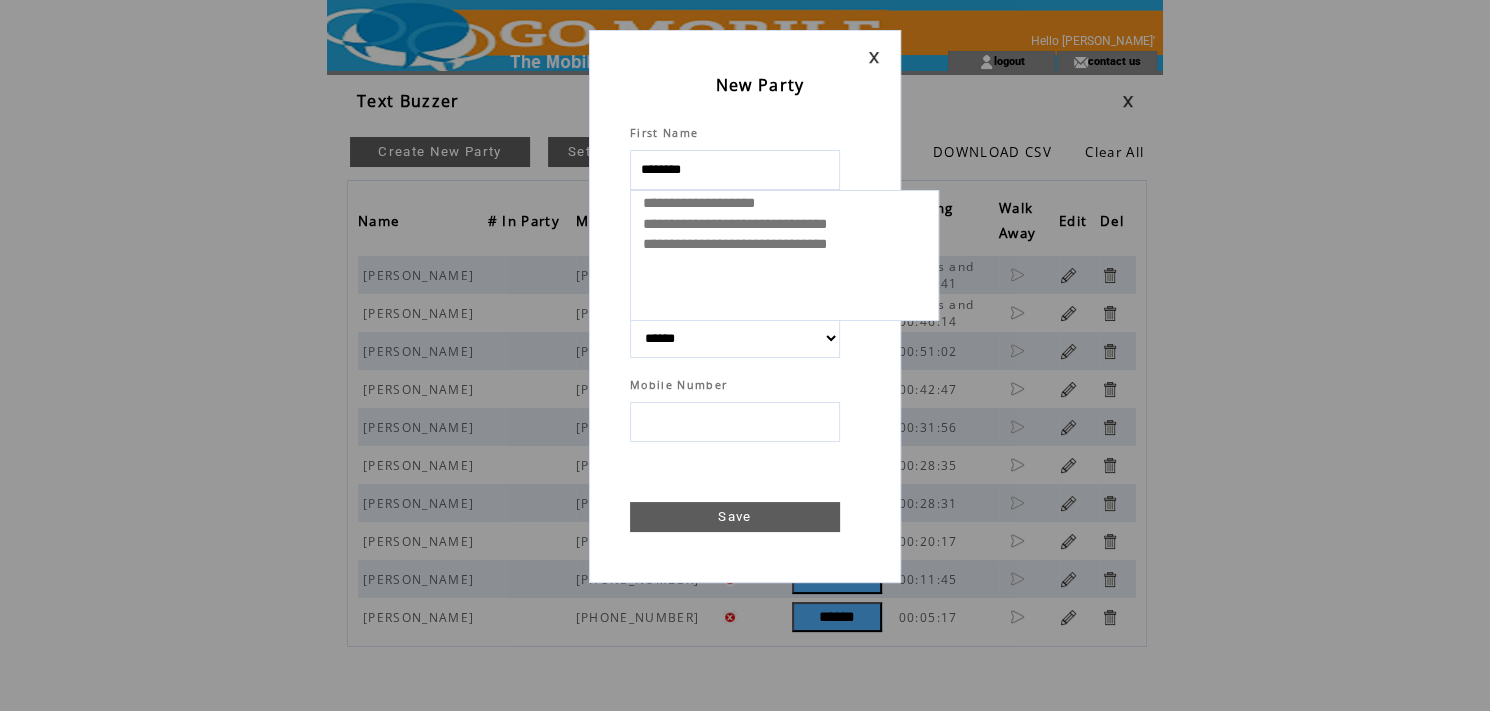 type on "*********" 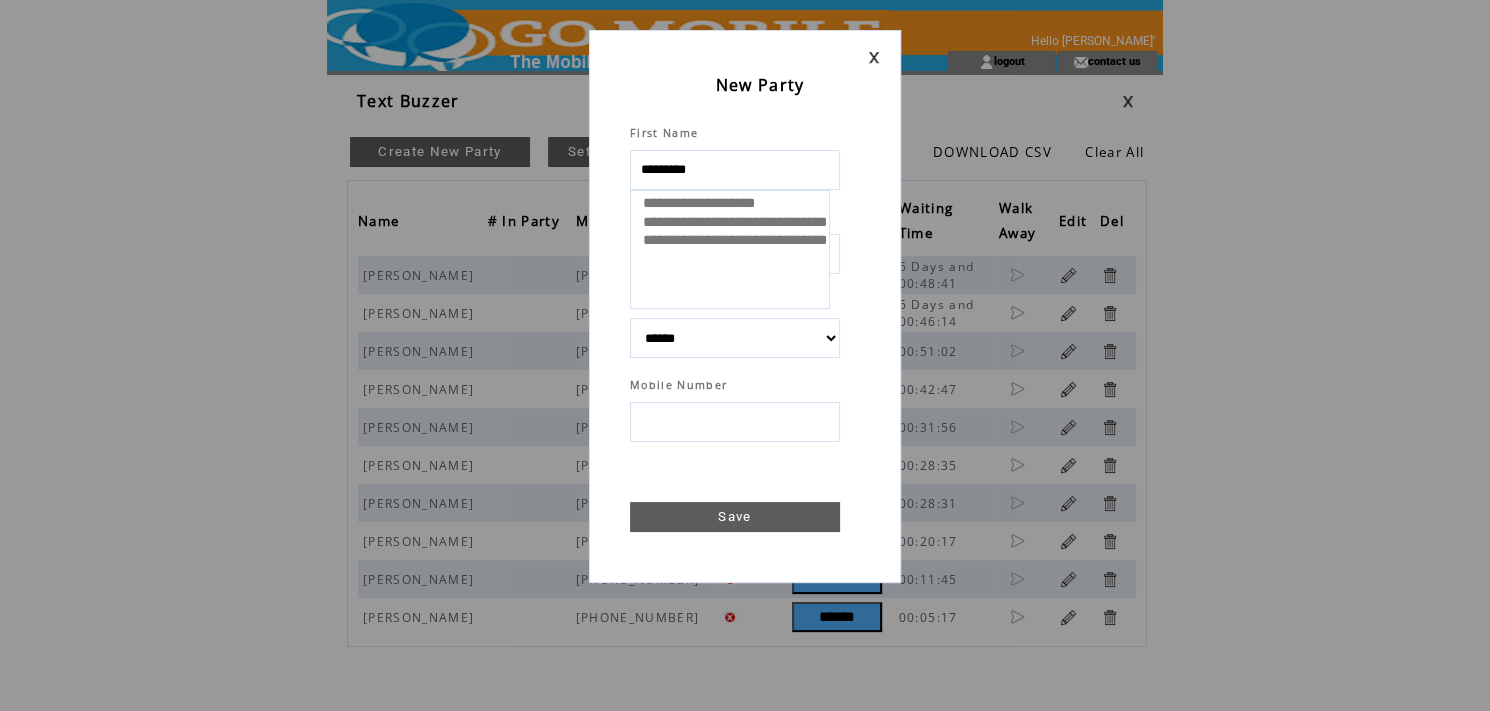 select 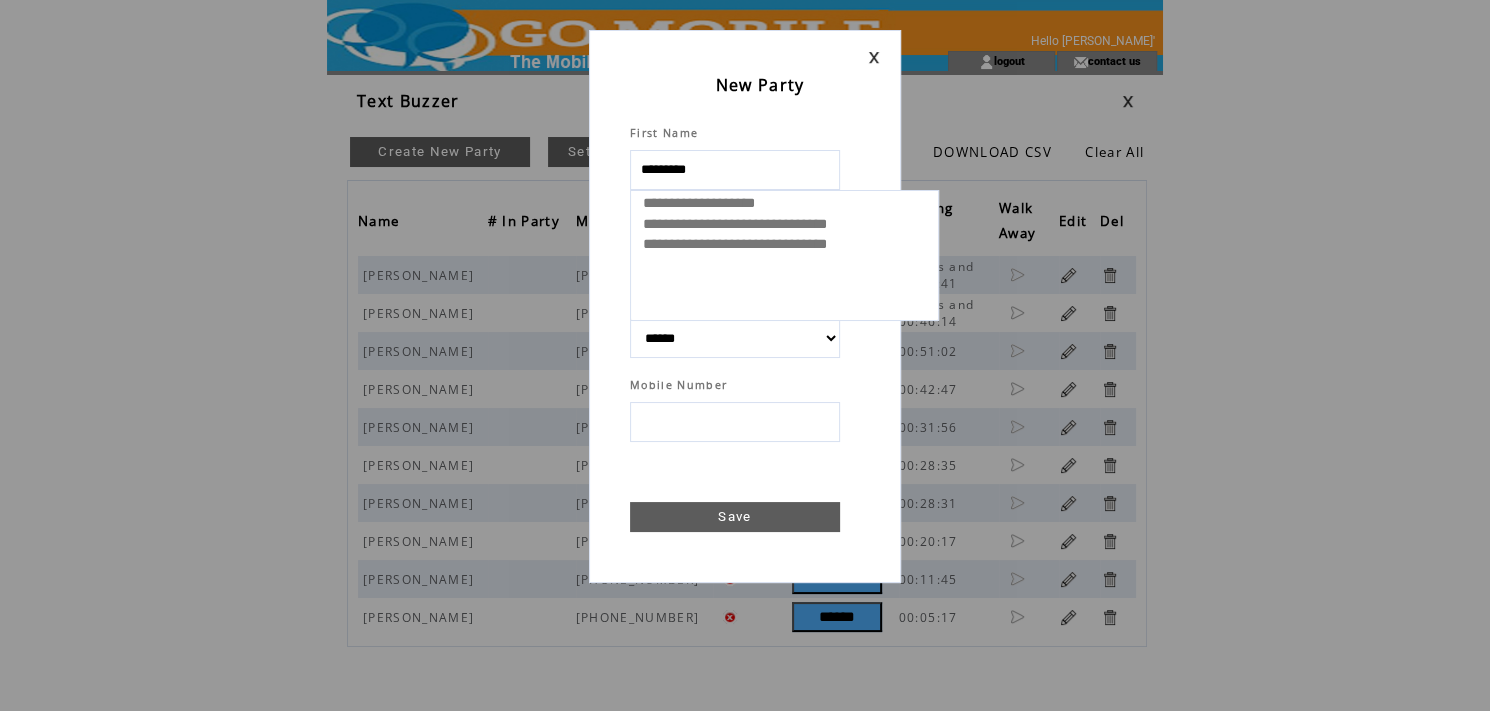 type on "*********" 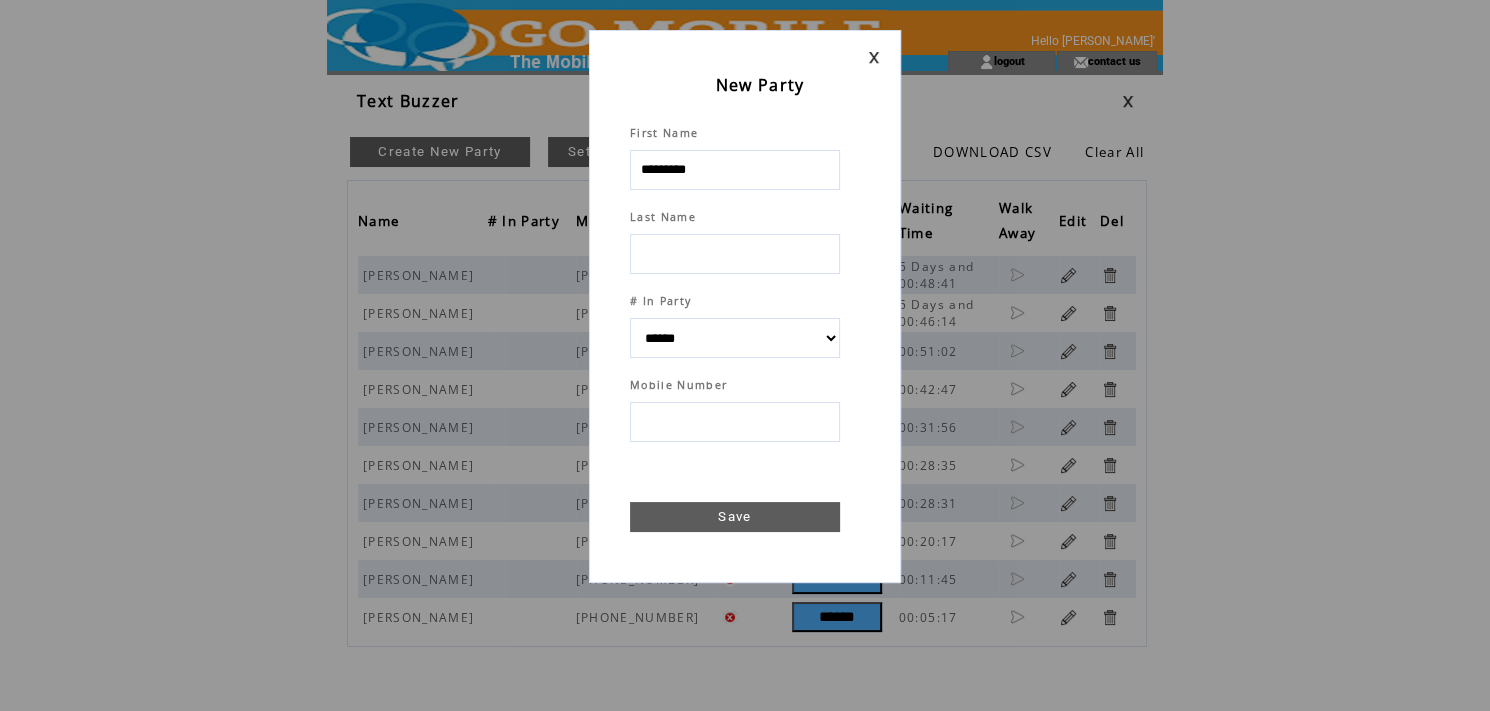 click at bounding box center (735, 254) 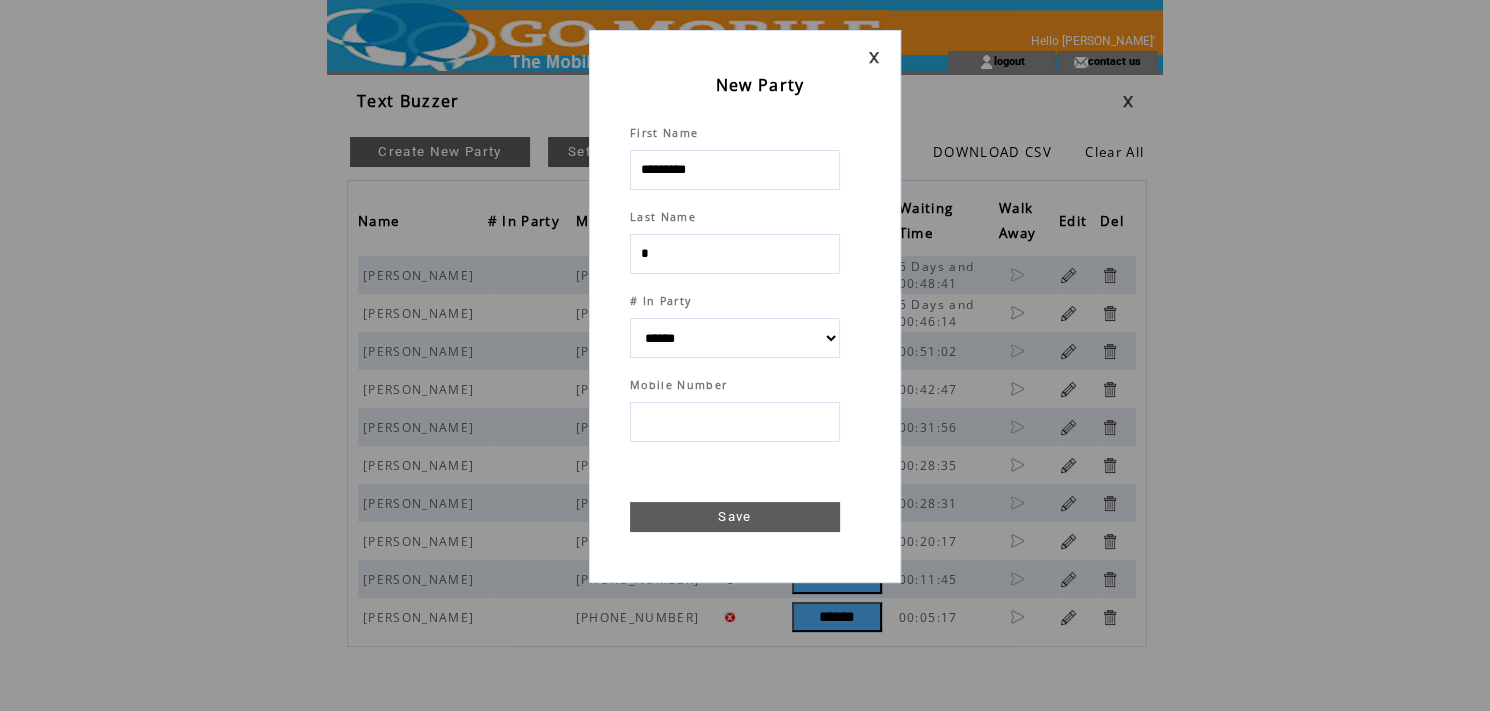 type on "**" 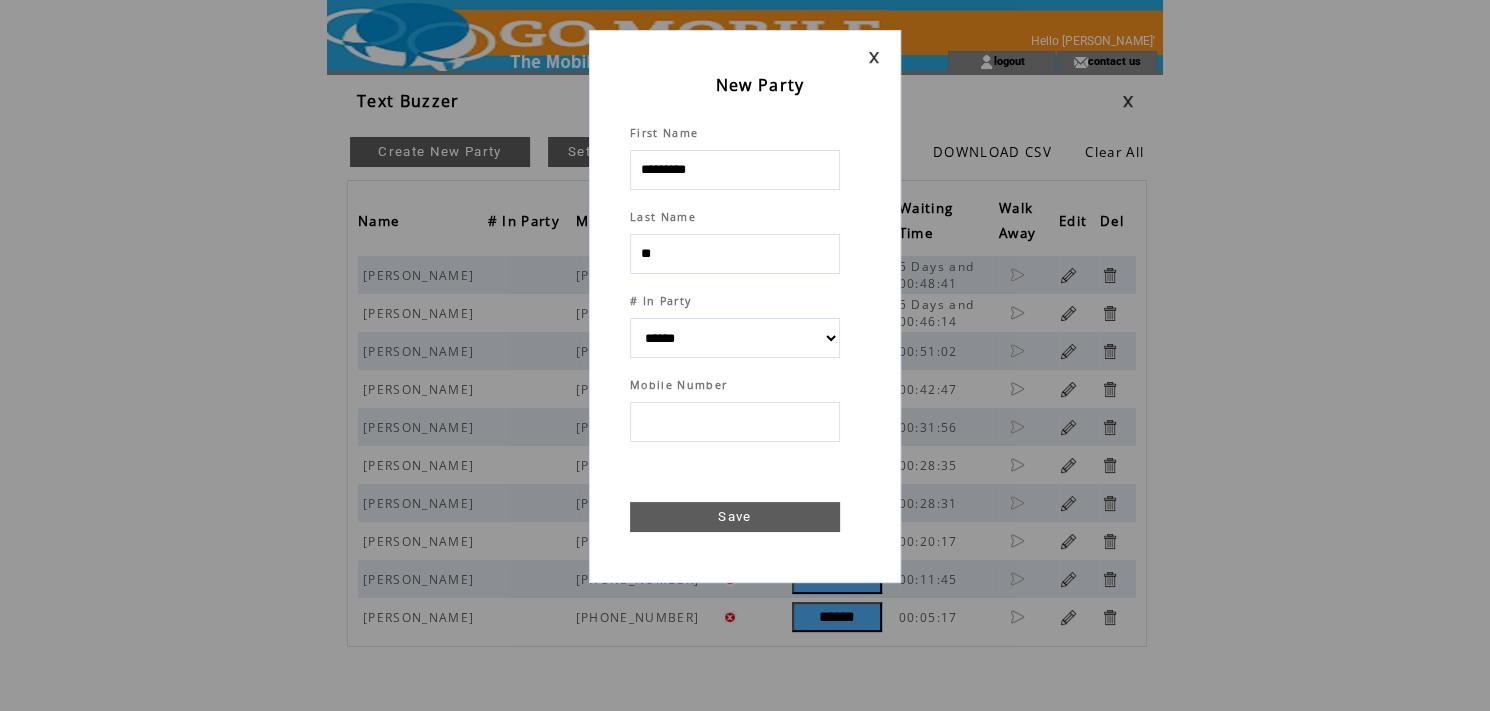 select 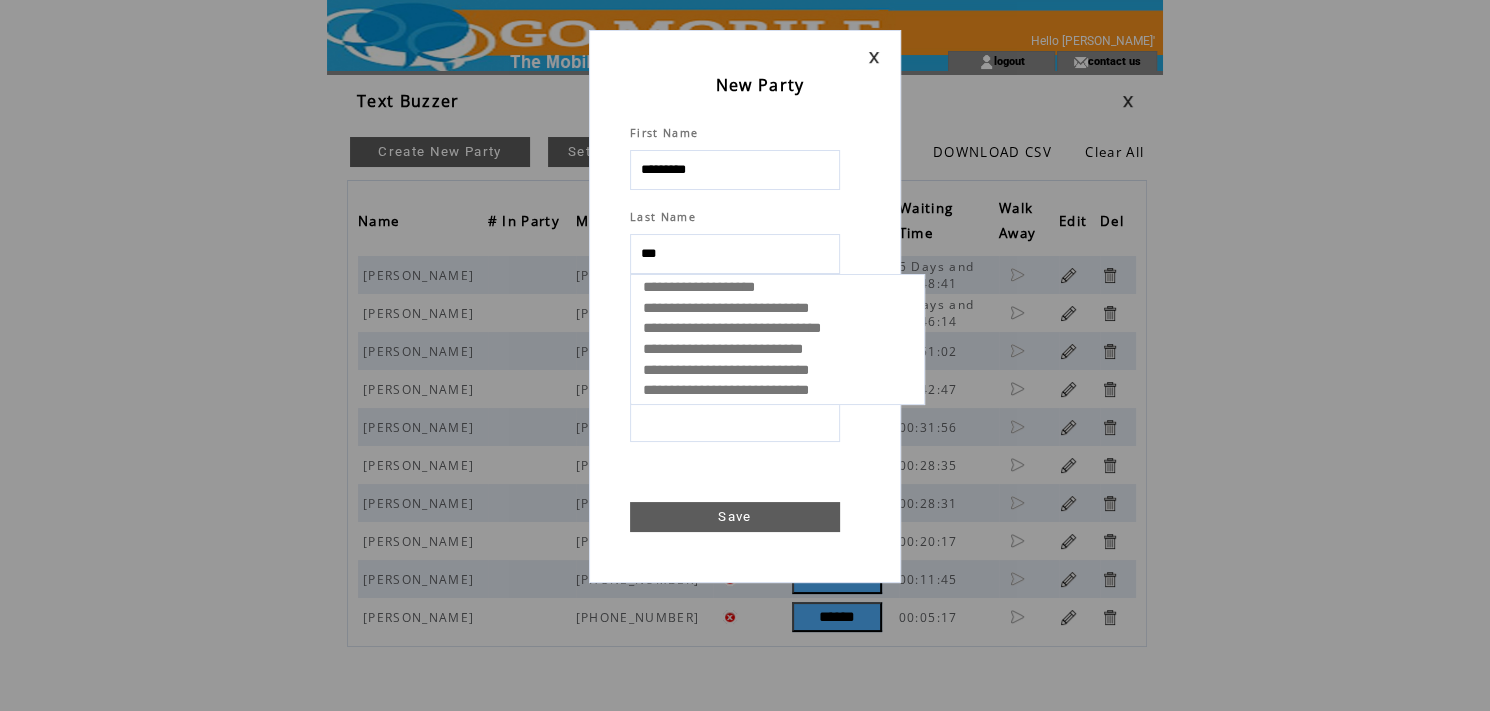 type on "****" 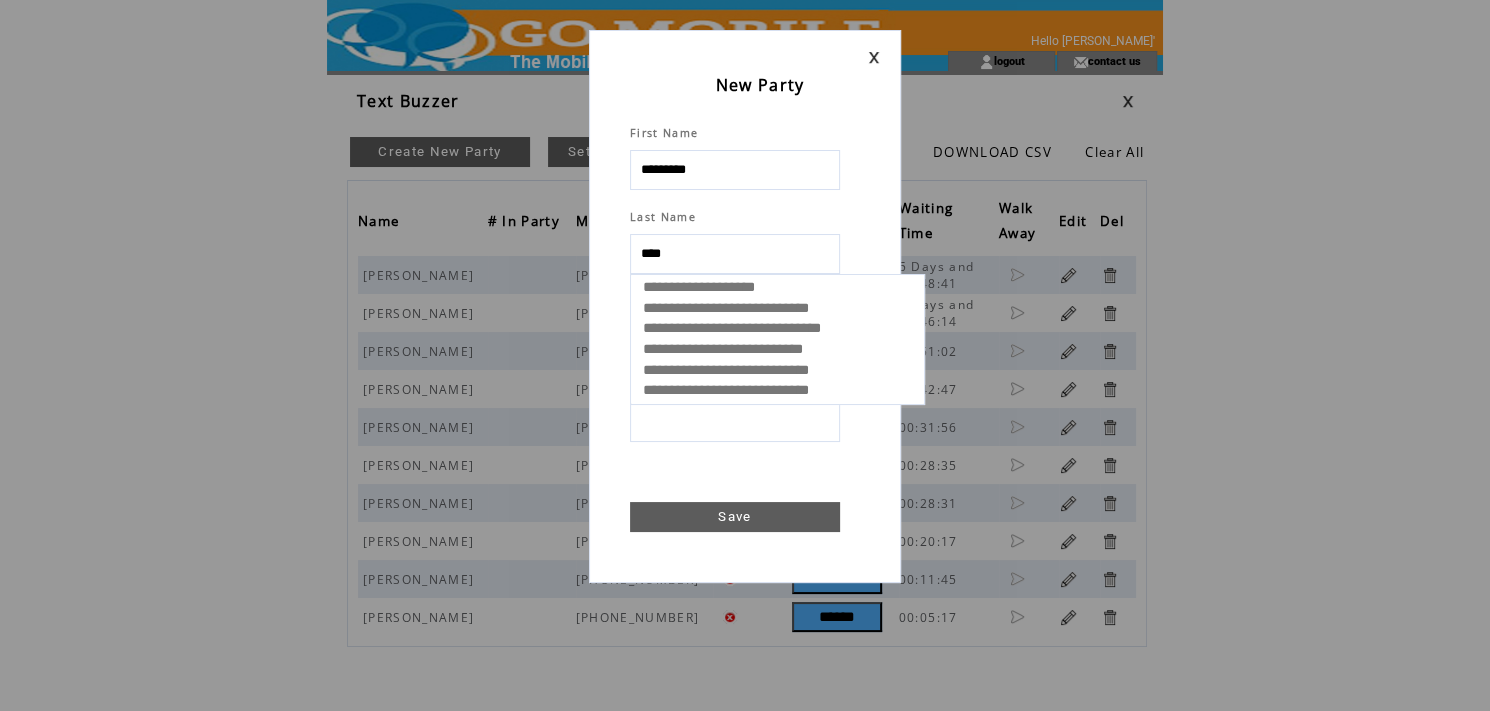 select 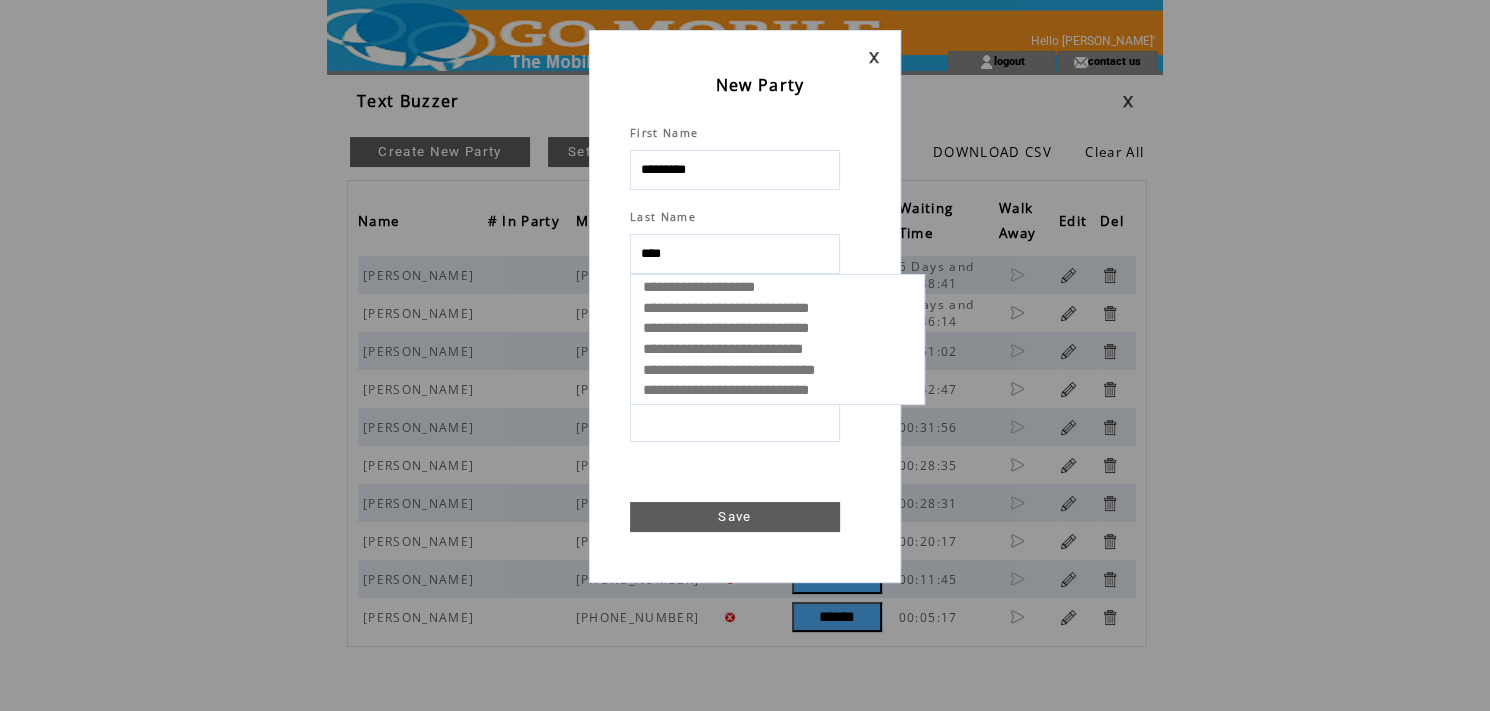 type on "*****" 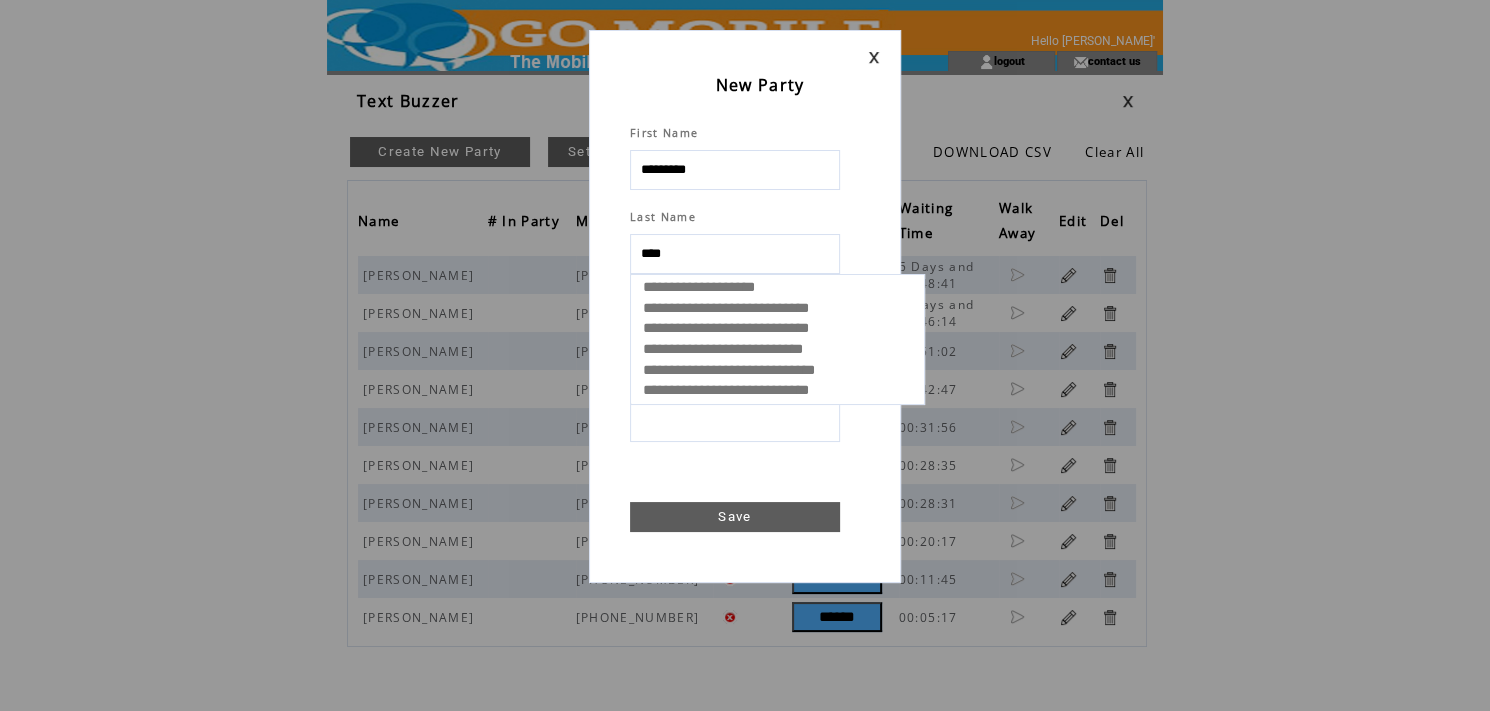 select 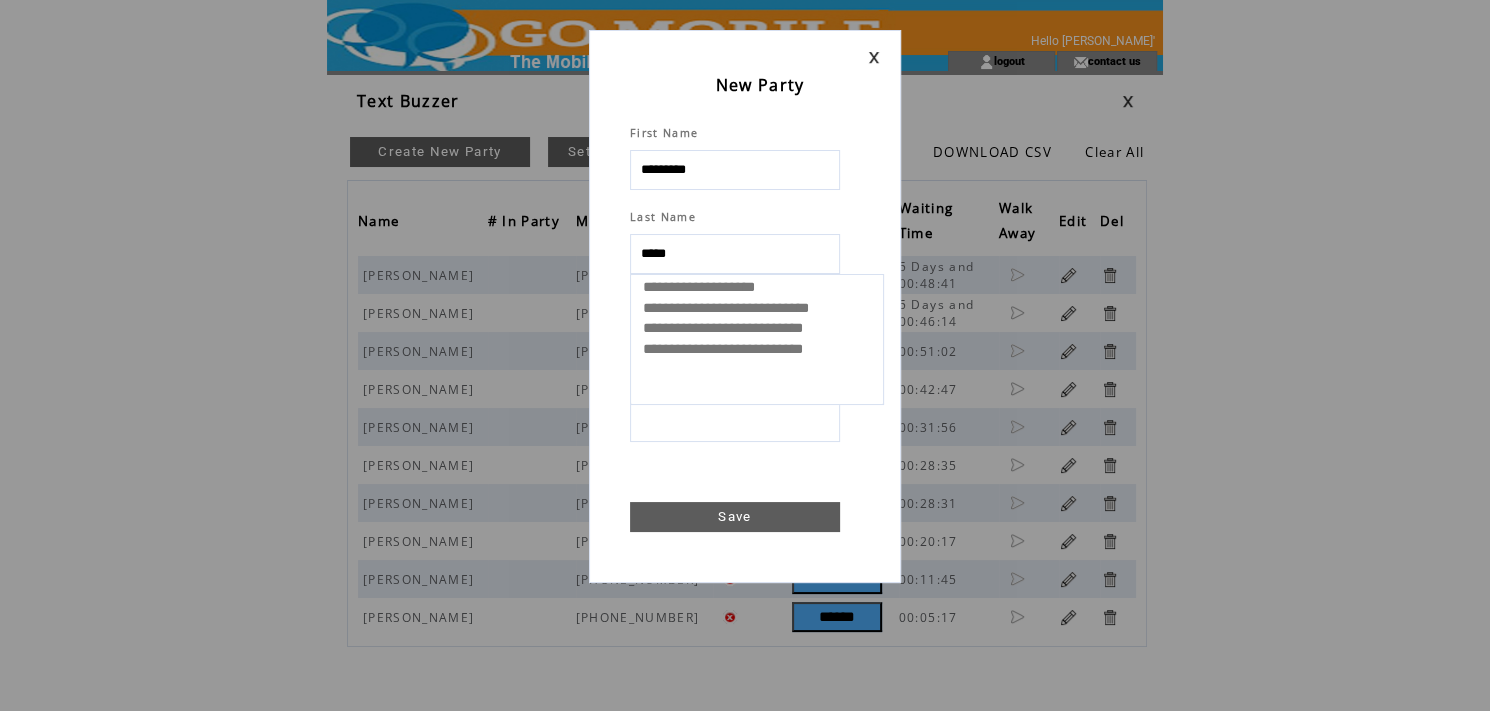 select 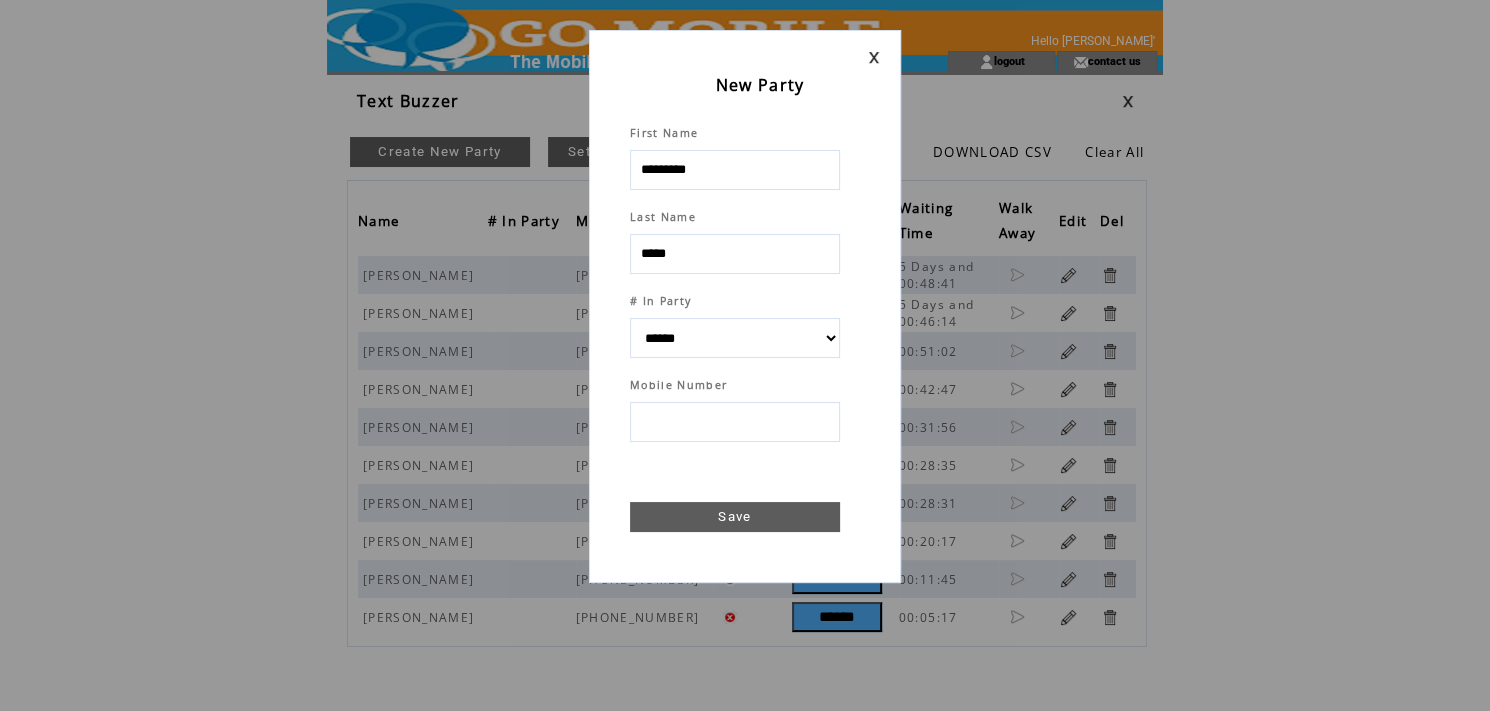 click at bounding box center [735, 422] 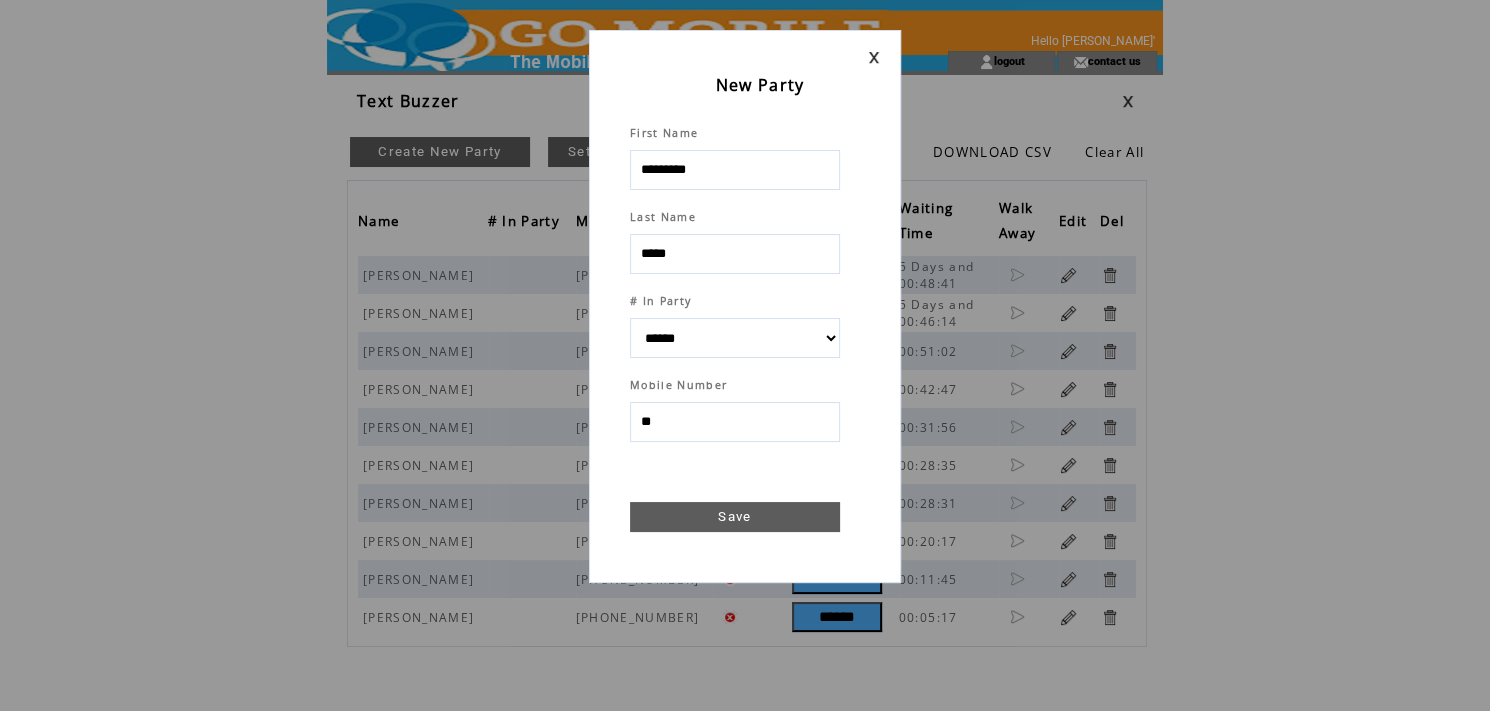 type on "***" 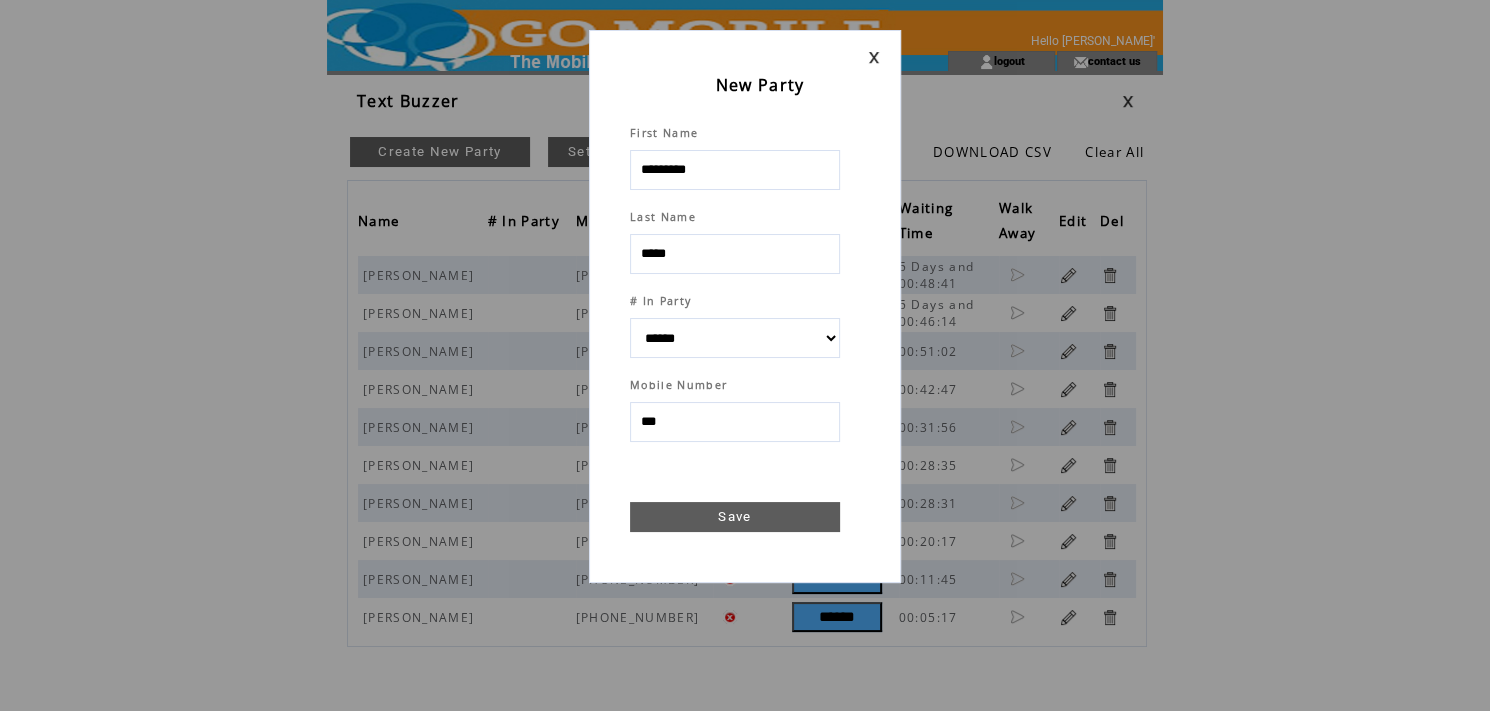select 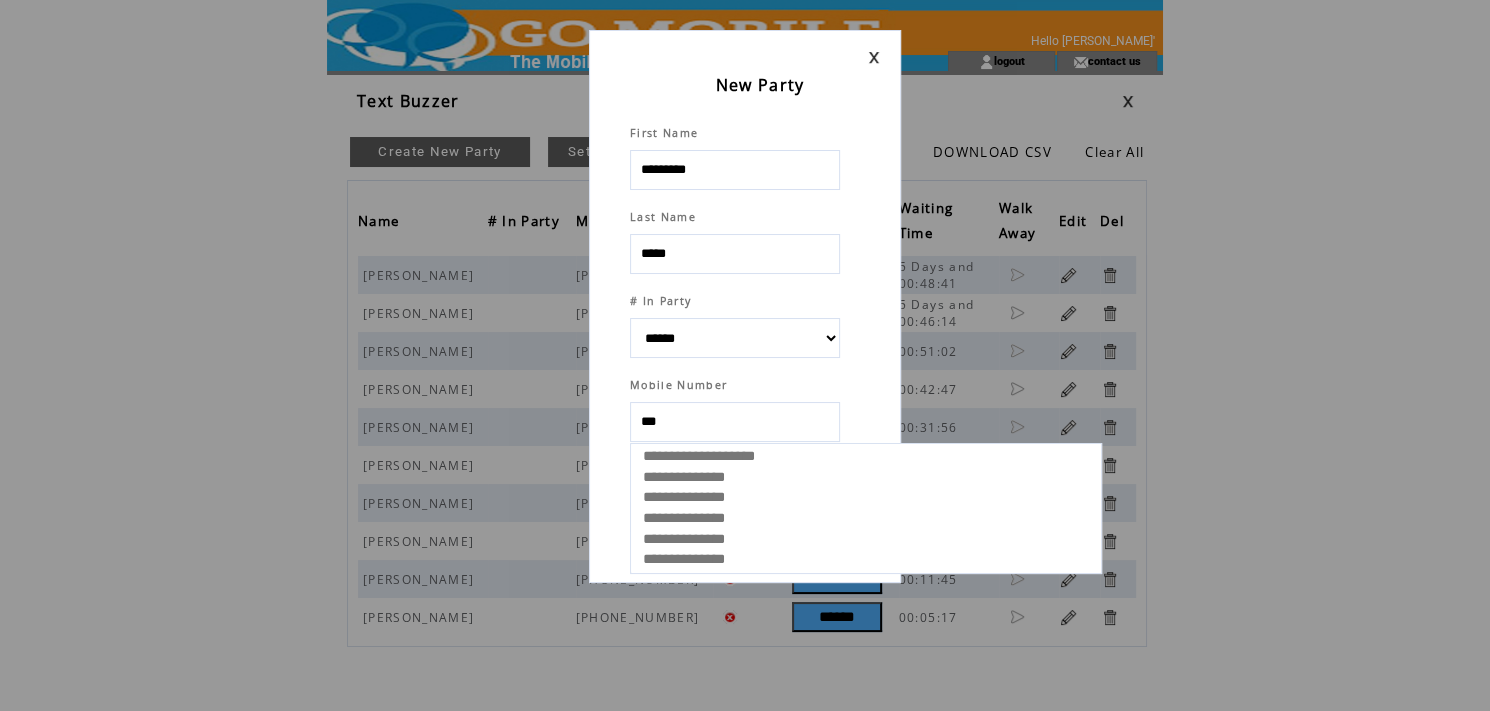 select 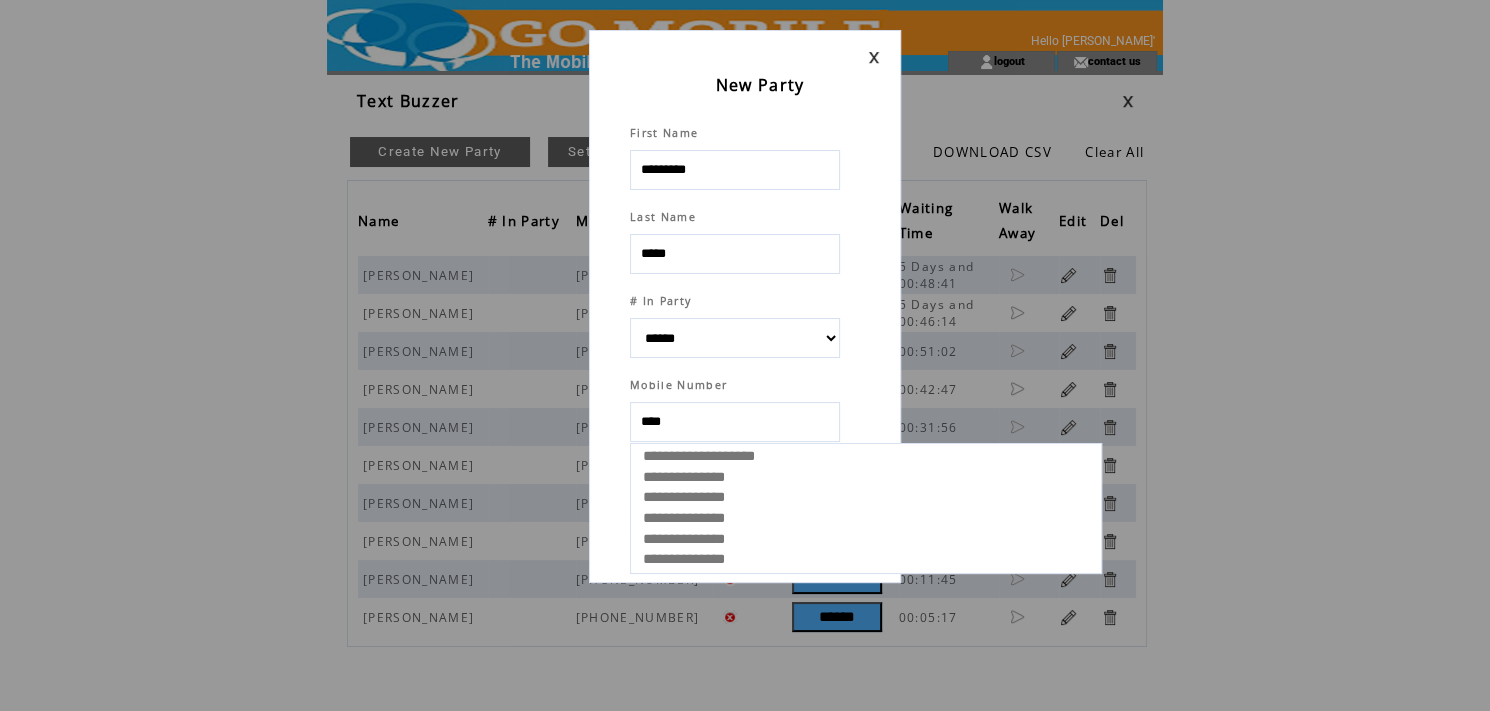 type on "*****" 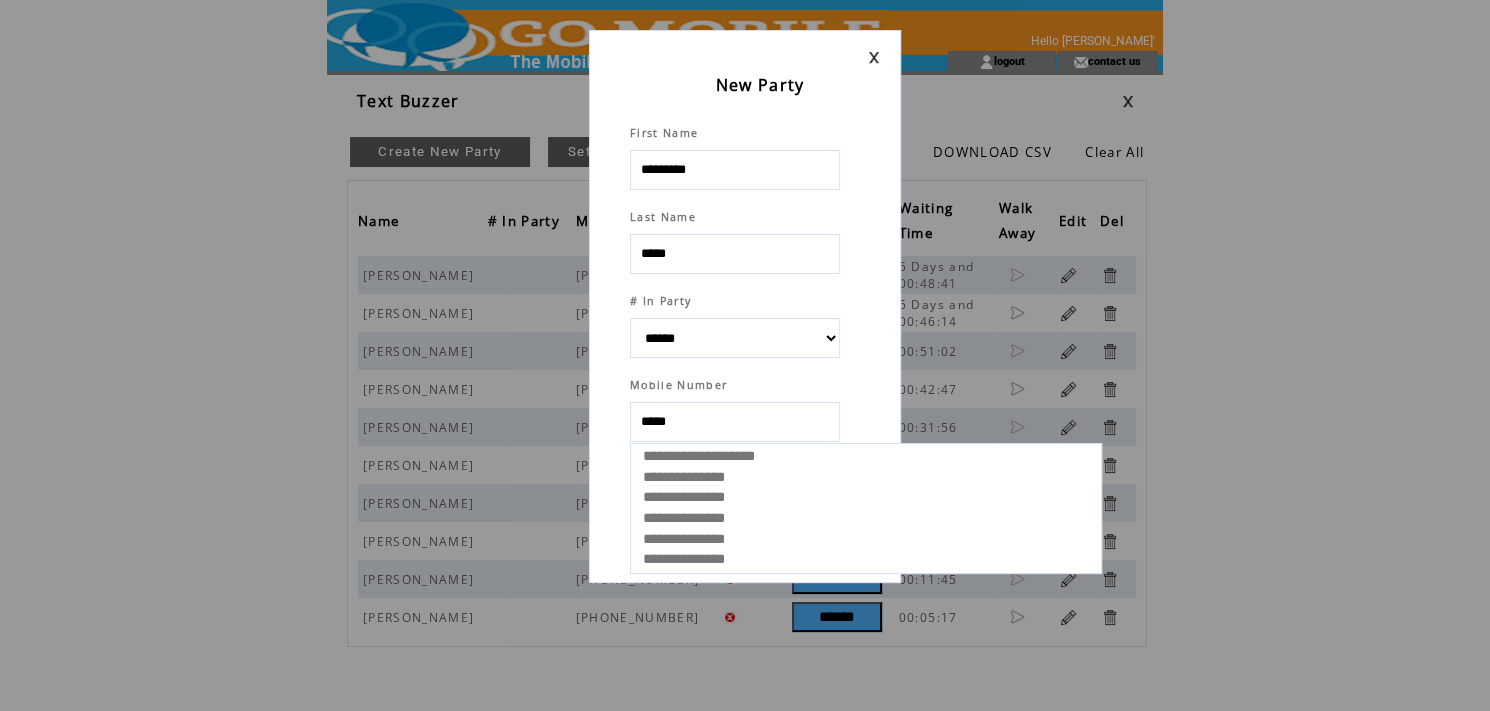 select 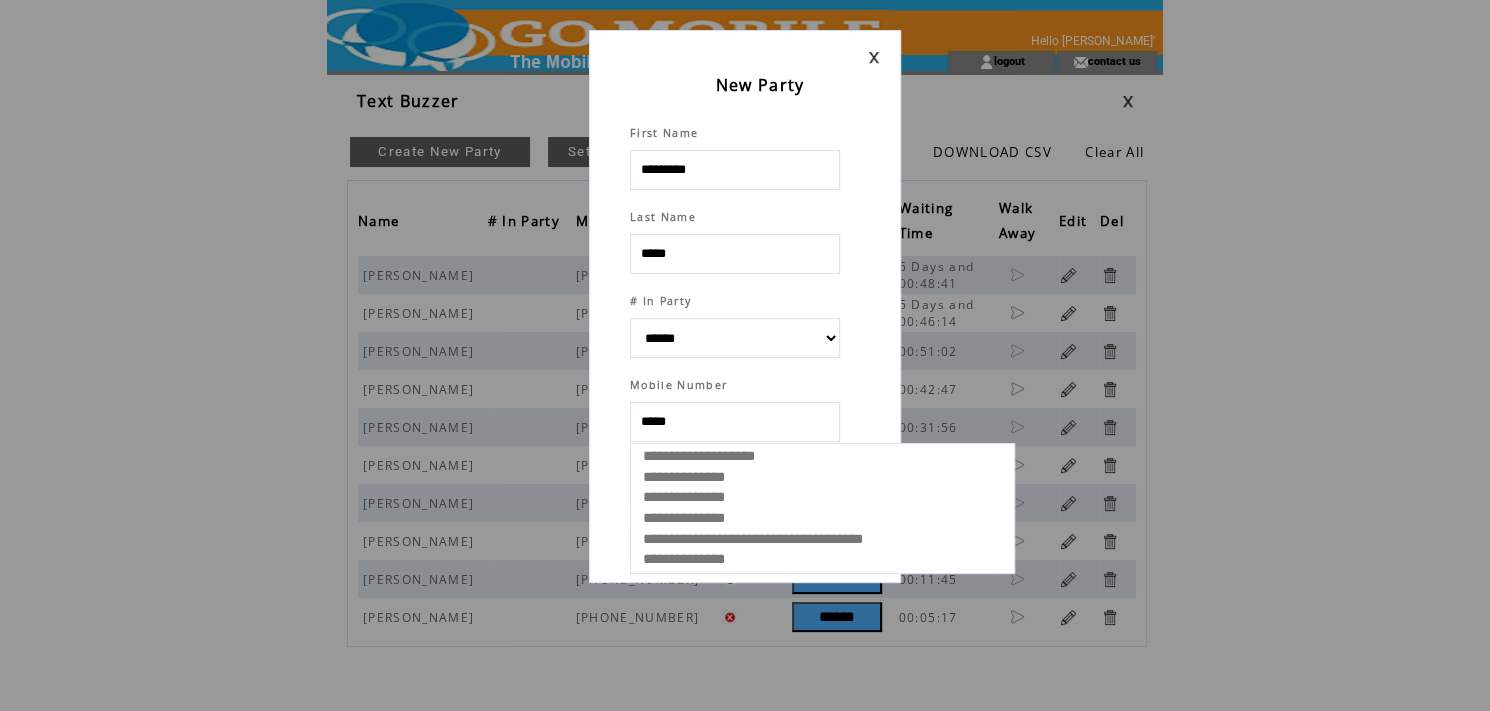 select 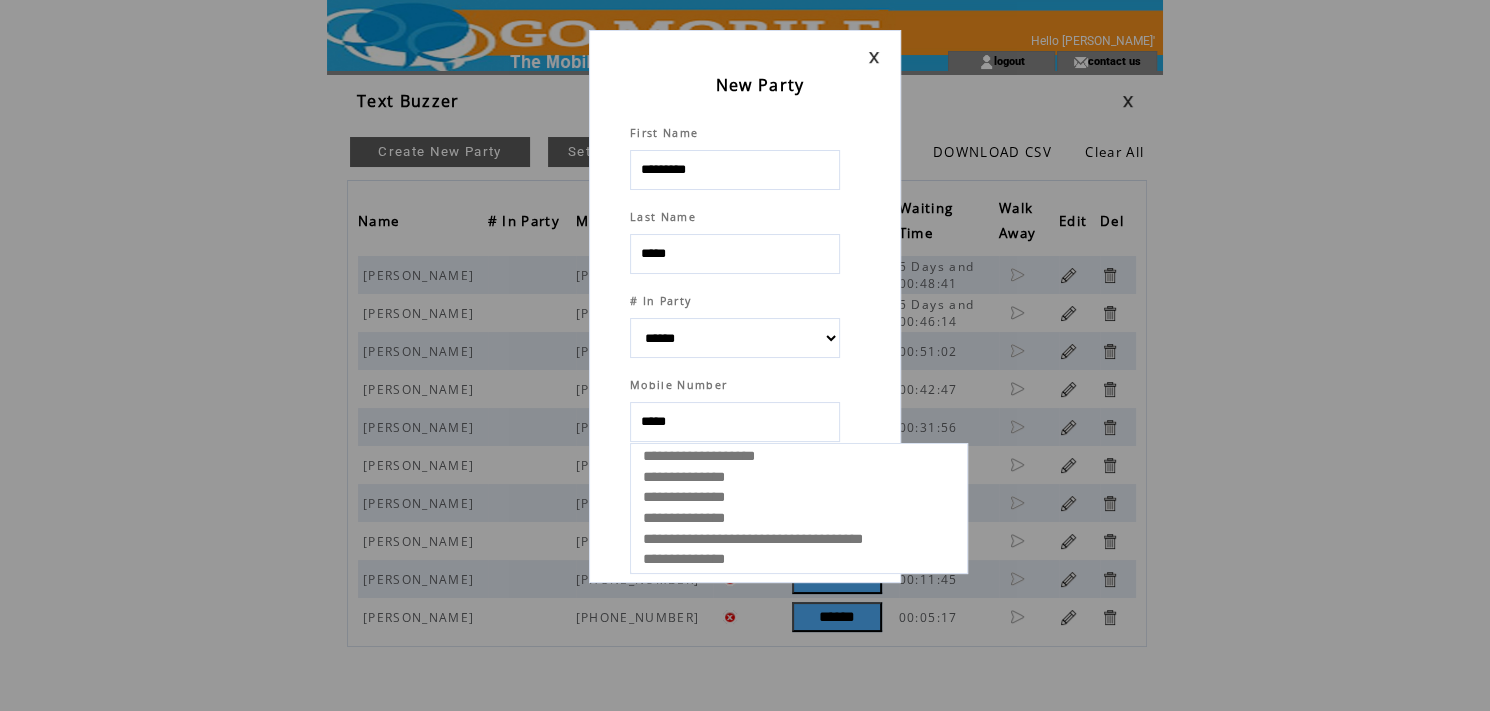type on "******" 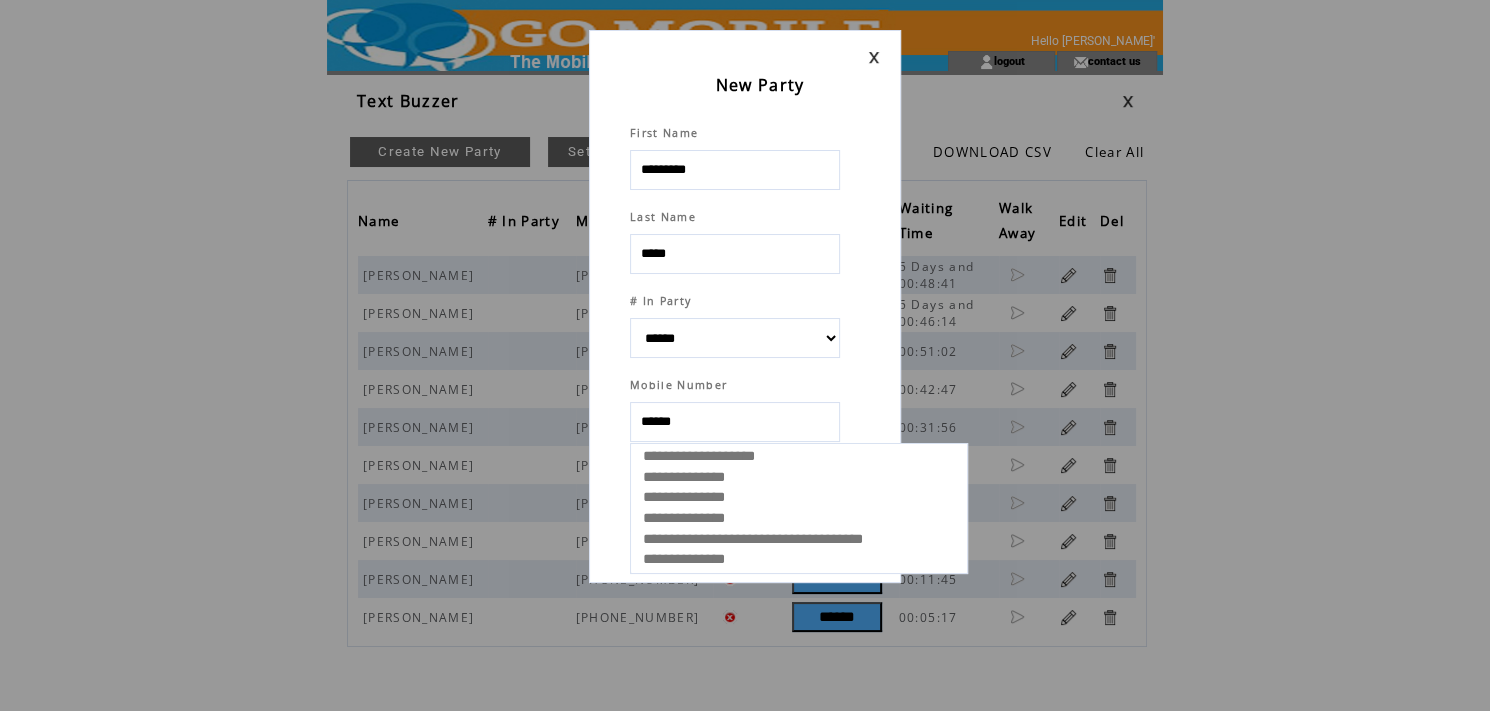 select 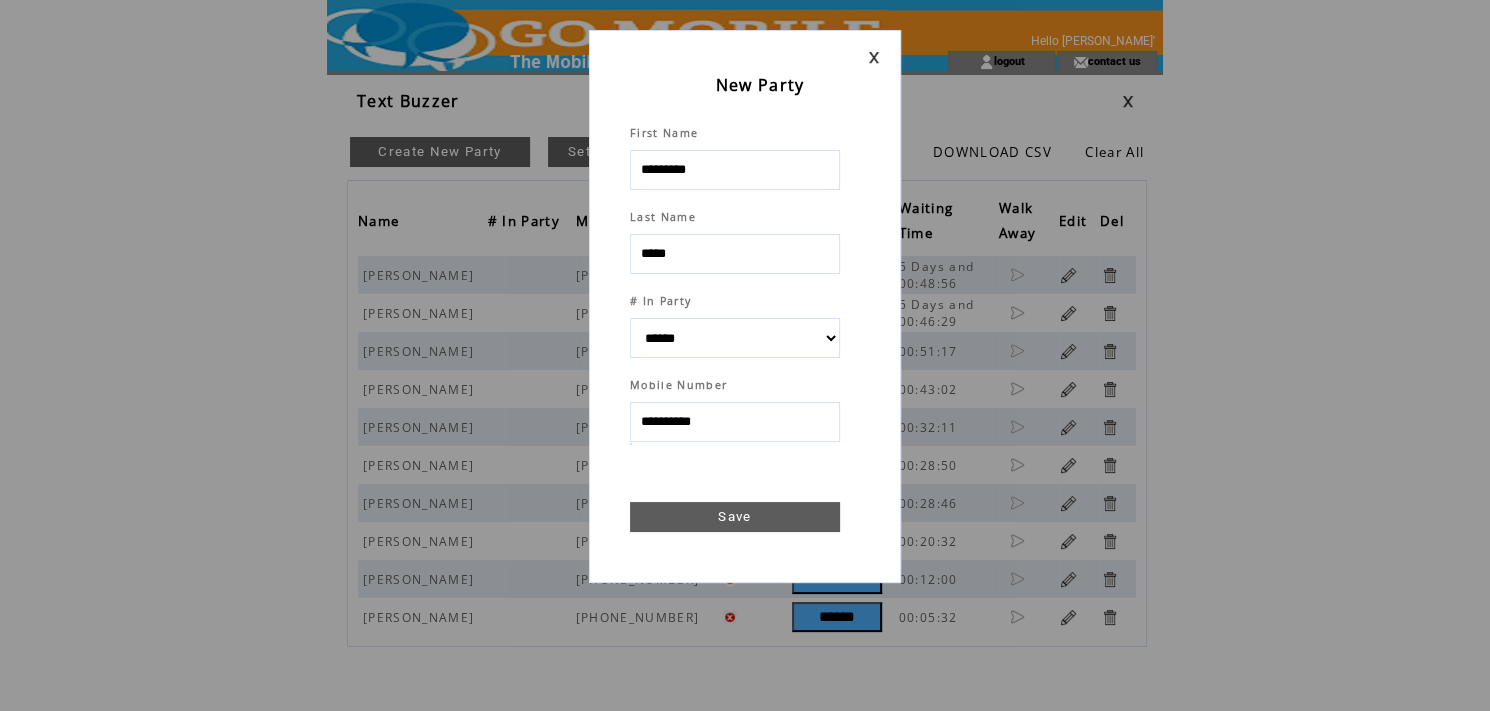 type on "**********" 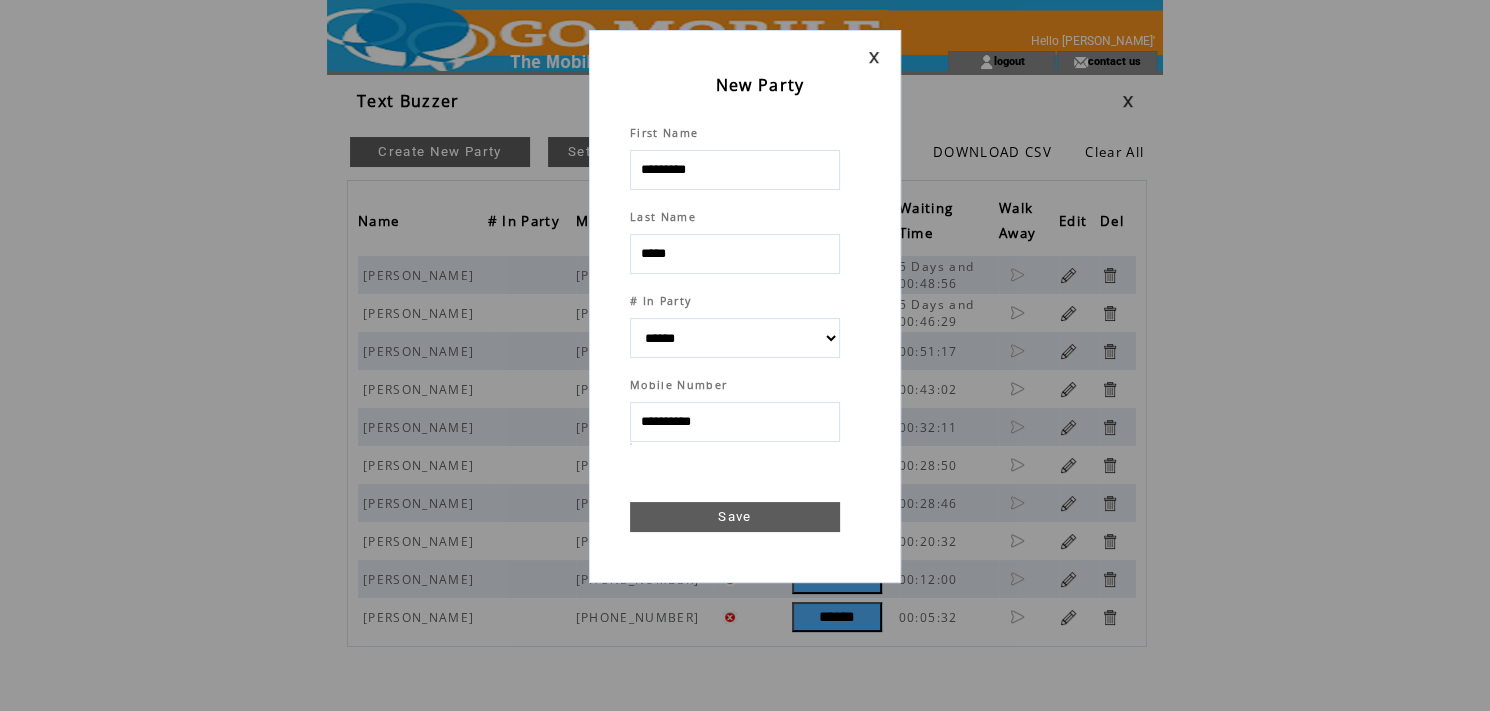 click on "Save" at bounding box center [735, 517] 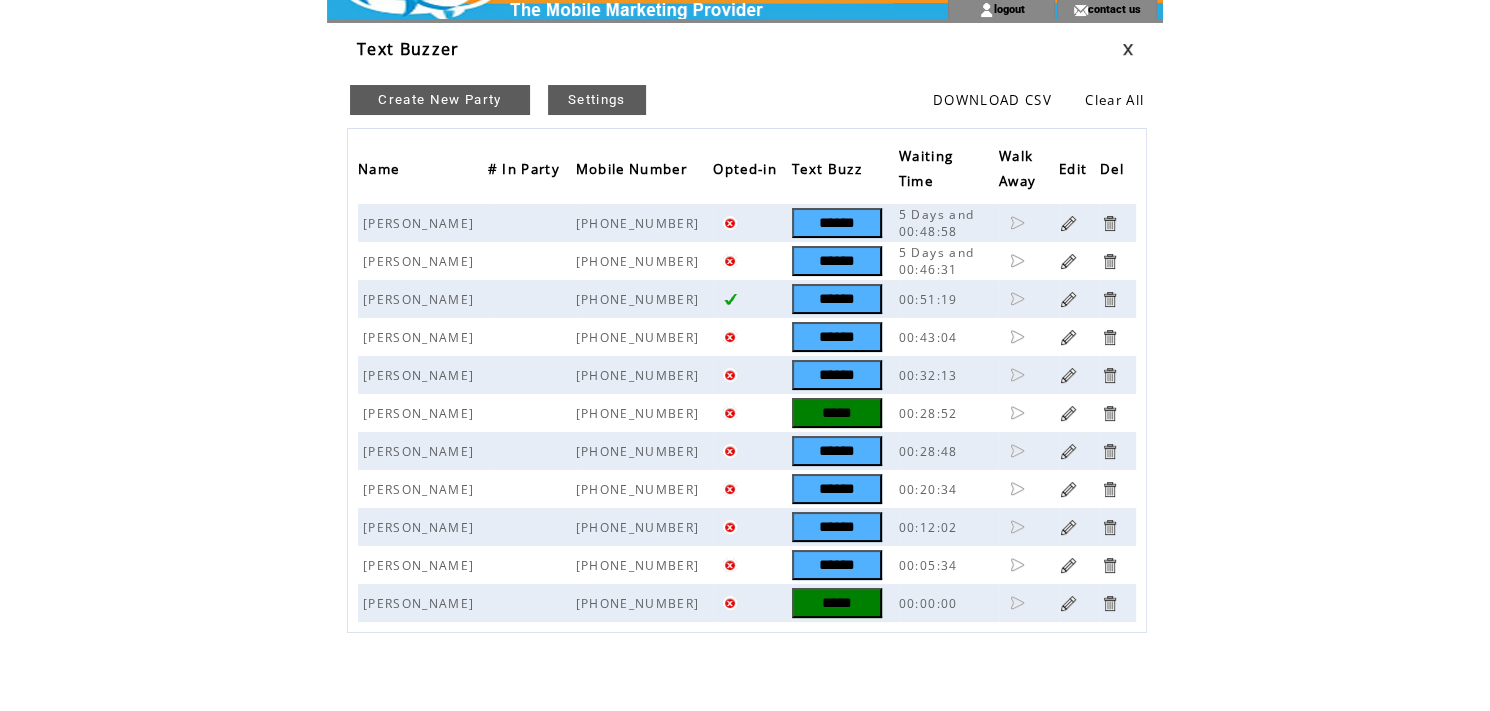 scroll, scrollTop: 81, scrollLeft: 0, axis: vertical 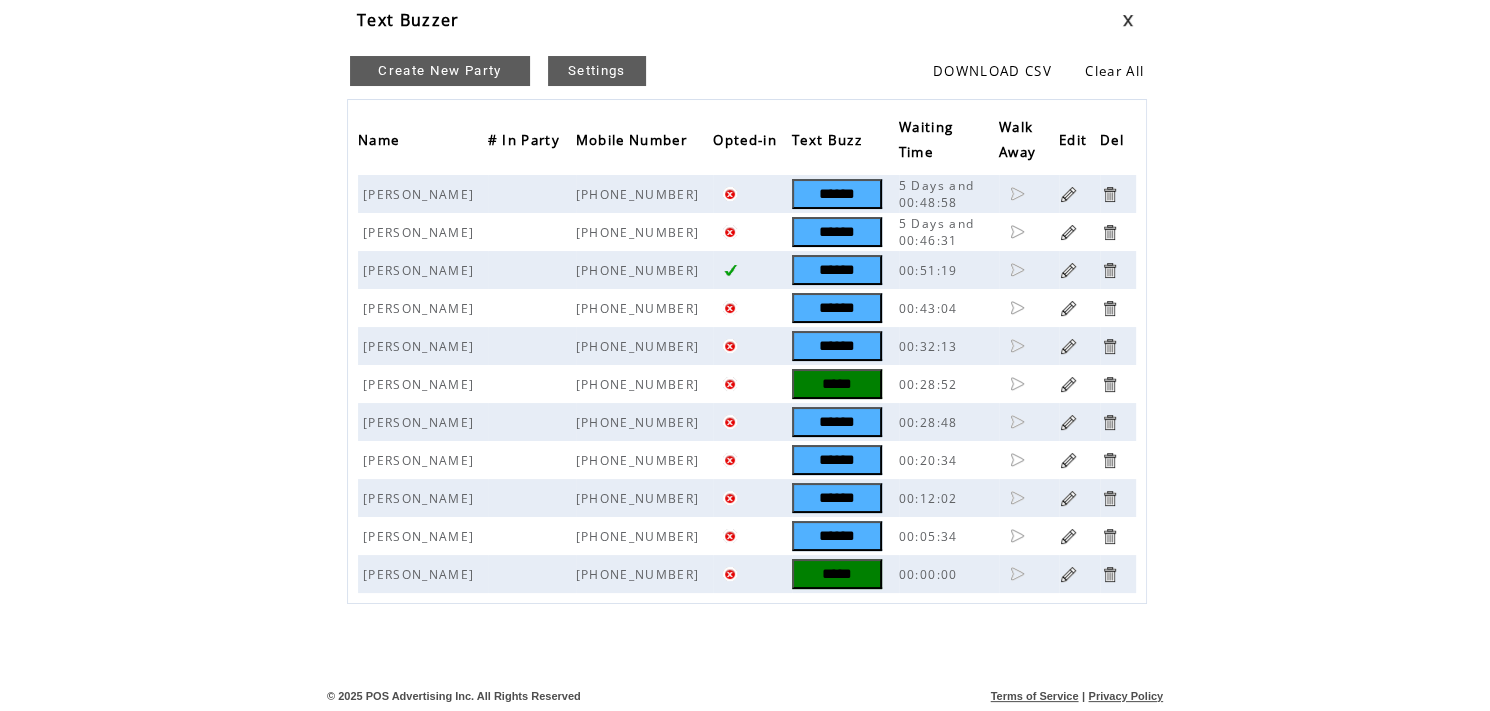 click on "*****" at bounding box center (837, 574) 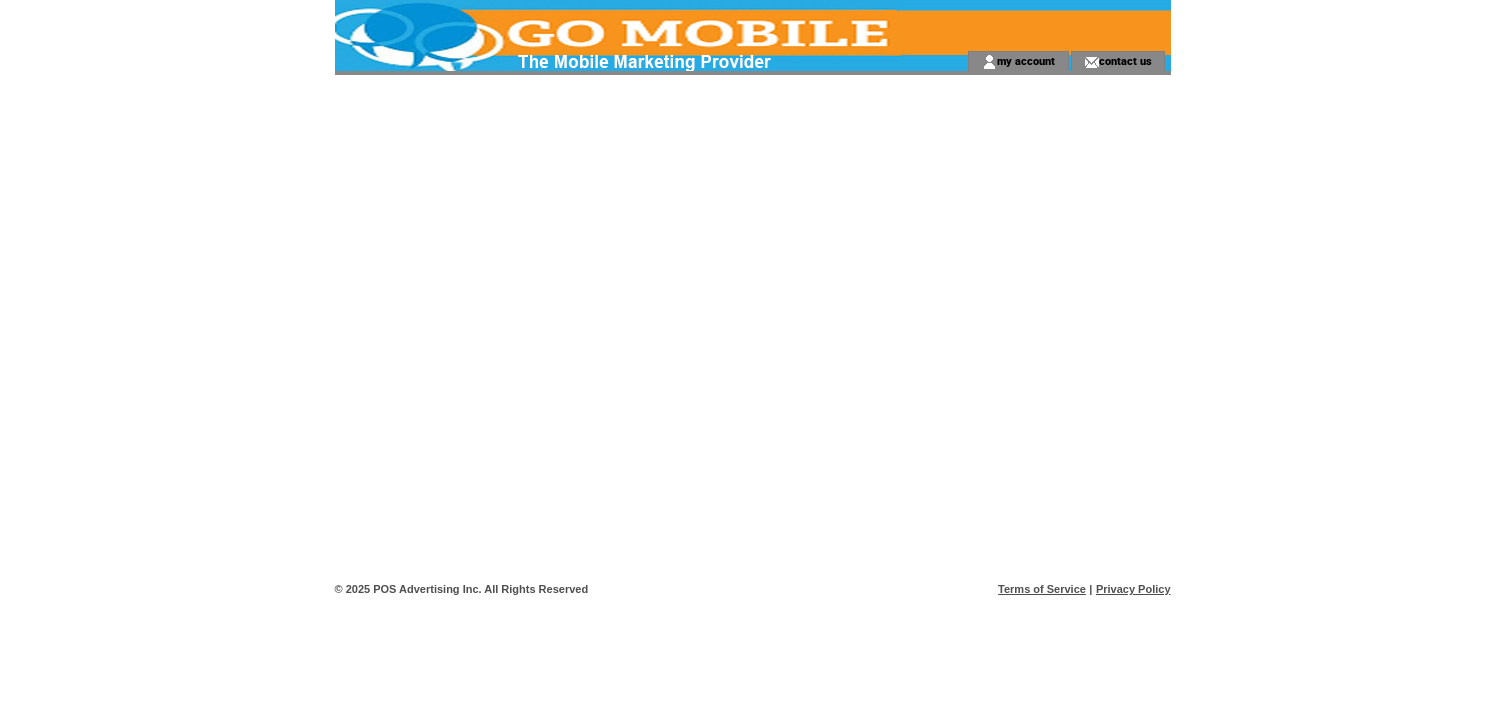 scroll, scrollTop: 0, scrollLeft: 0, axis: both 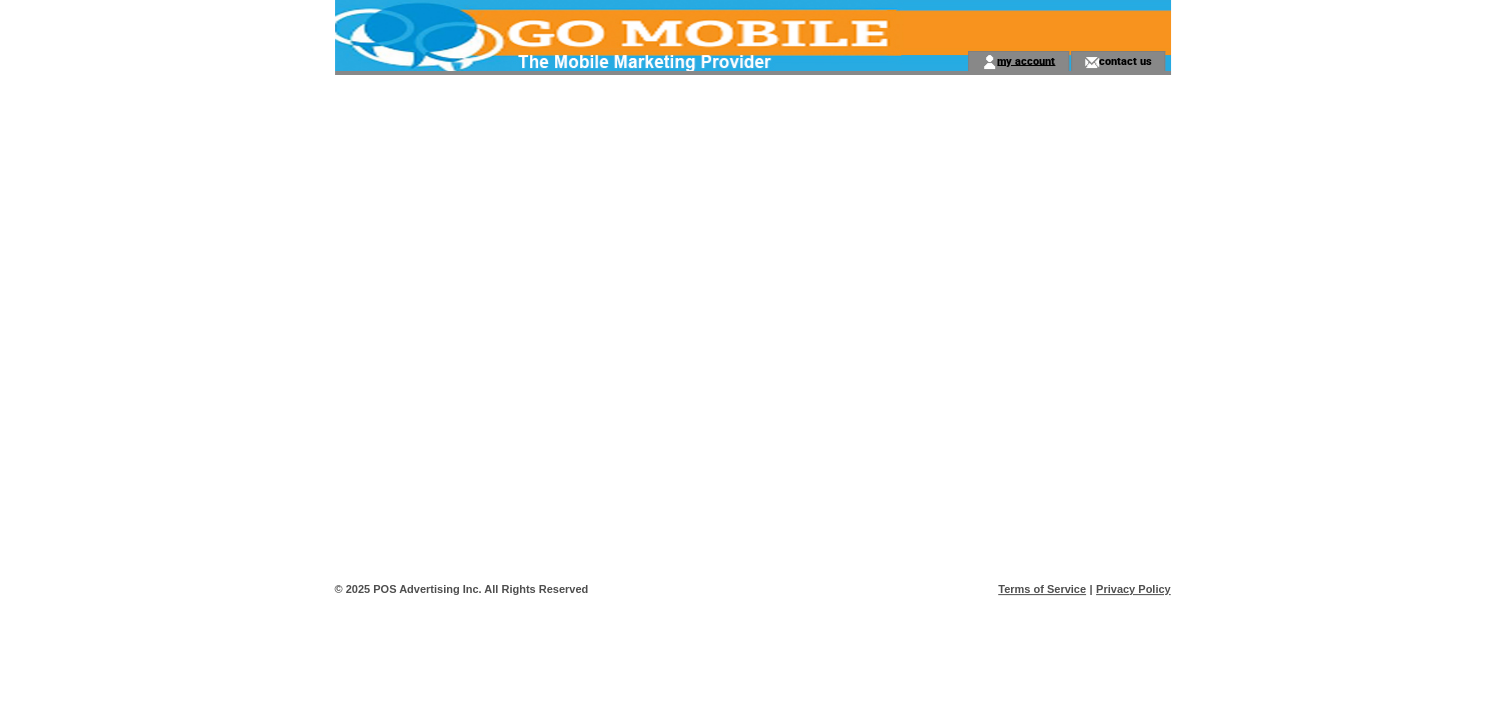 click on "my account" at bounding box center (1026, 60) 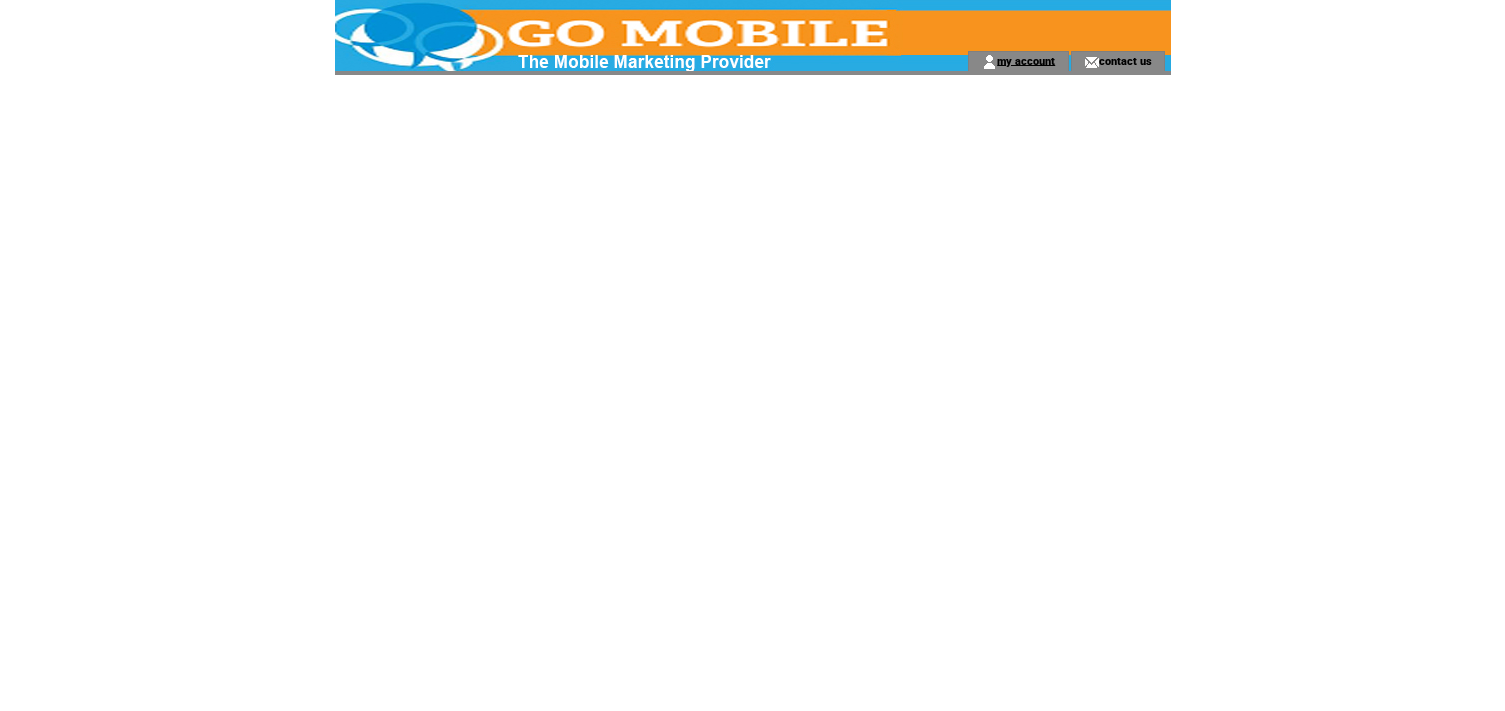 scroll, scrollTop: 0, scrollLeft: 0, axis: both 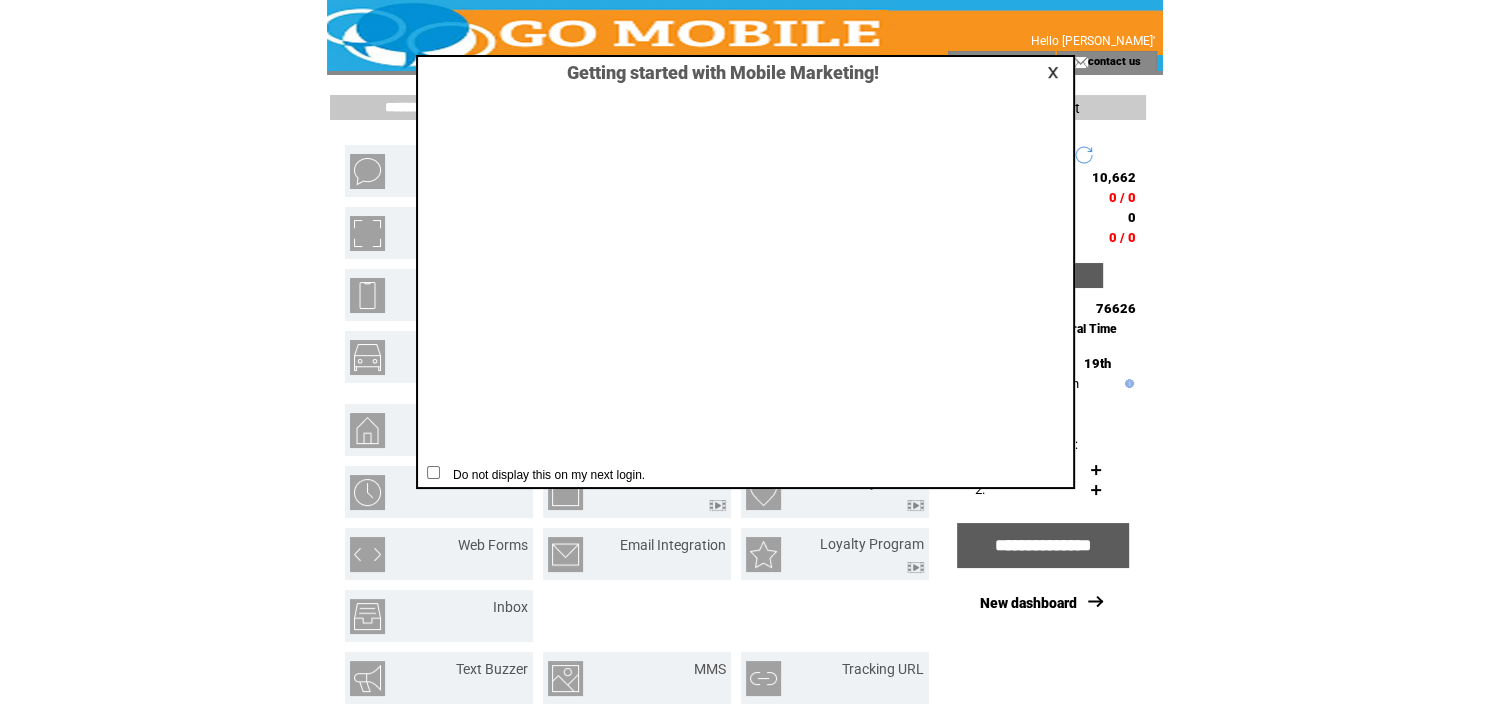 click at bounding box center [1056, 72] 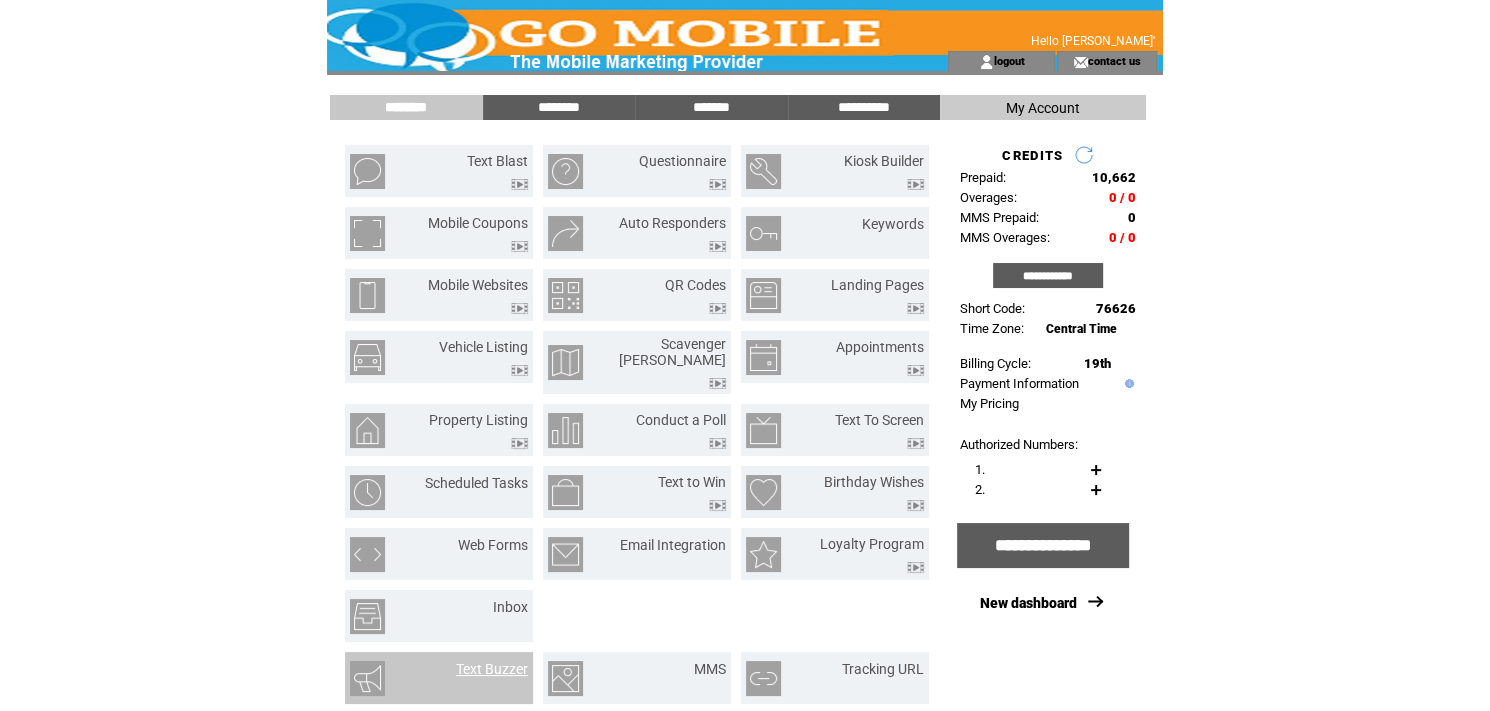 click on "Text Buzzer" at bounding box center (492, 669) 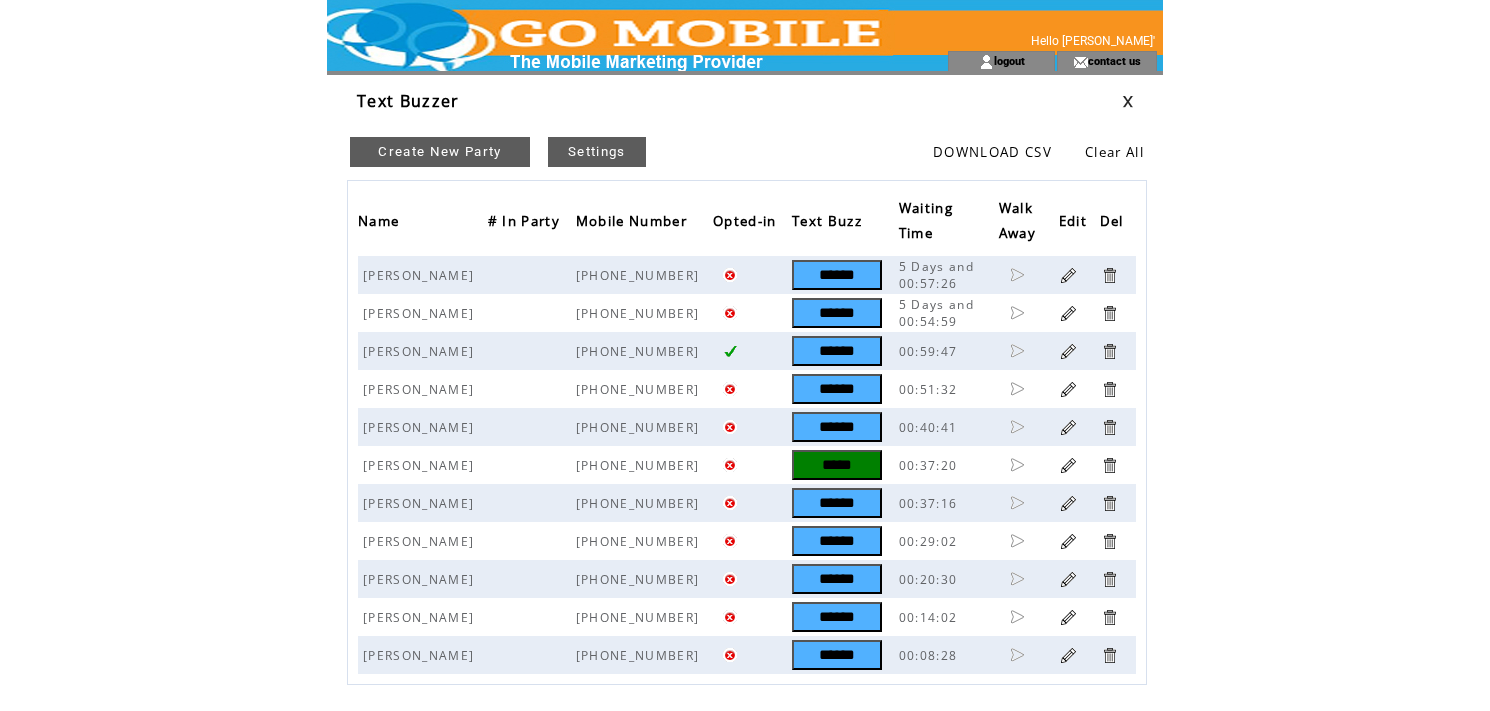 scroll, scrollTop: 0, scrollLeft: 0, axis: both 